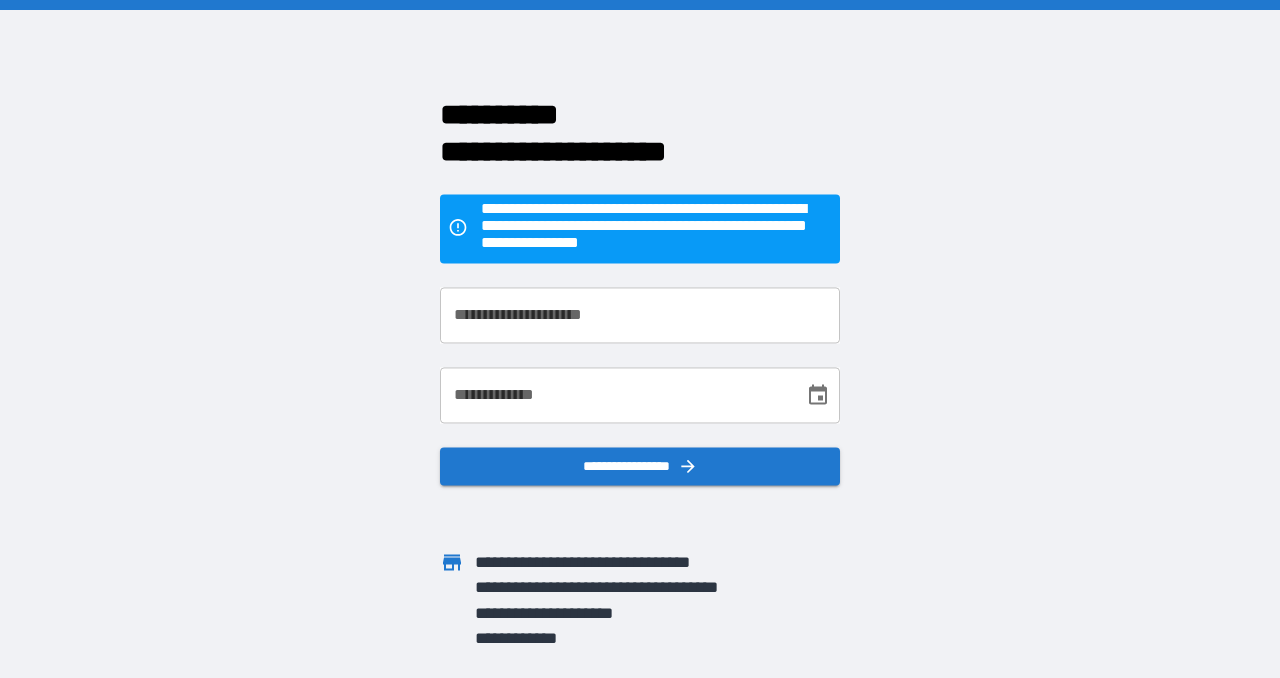 scroll, scrollTop: 0, scrollLeft: 0, axis: both 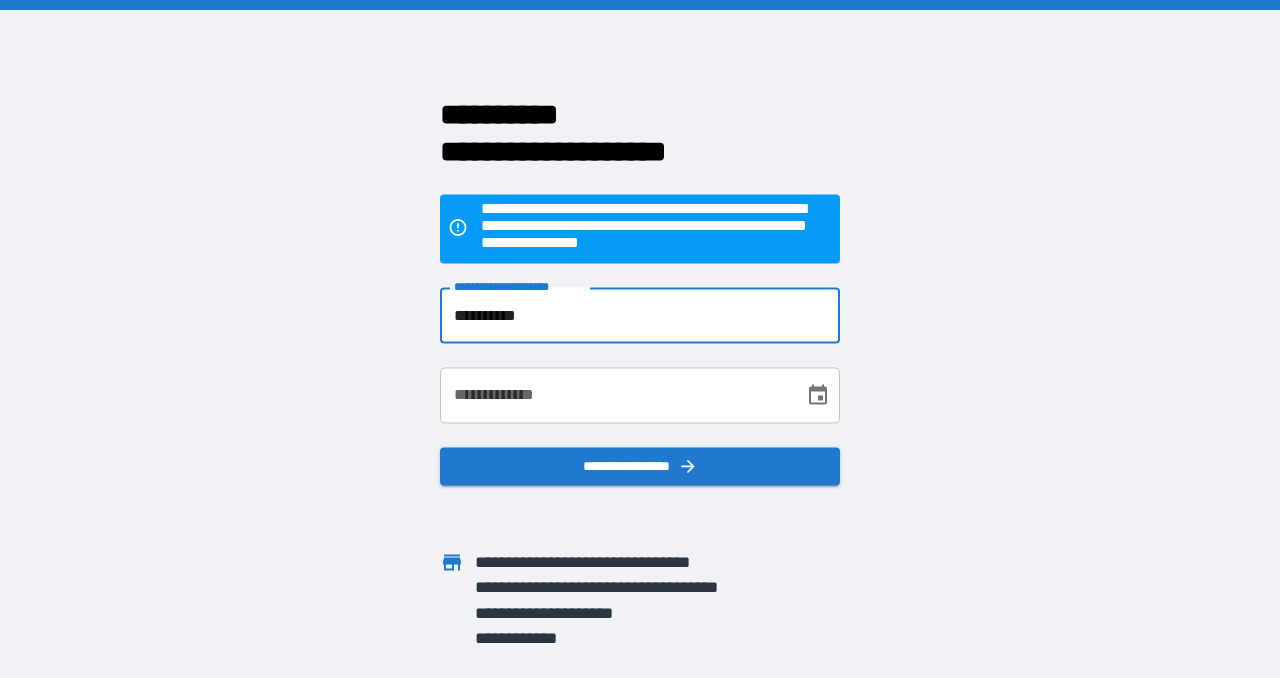 type on "**********" 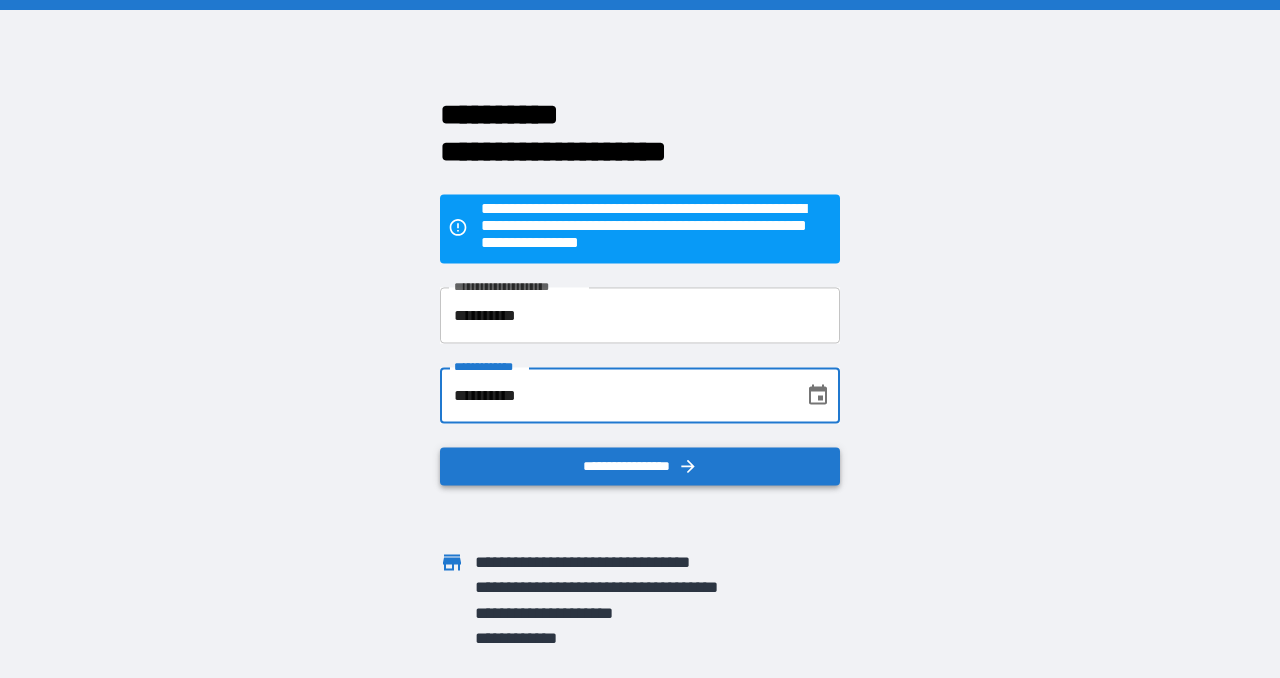 type on "**********" 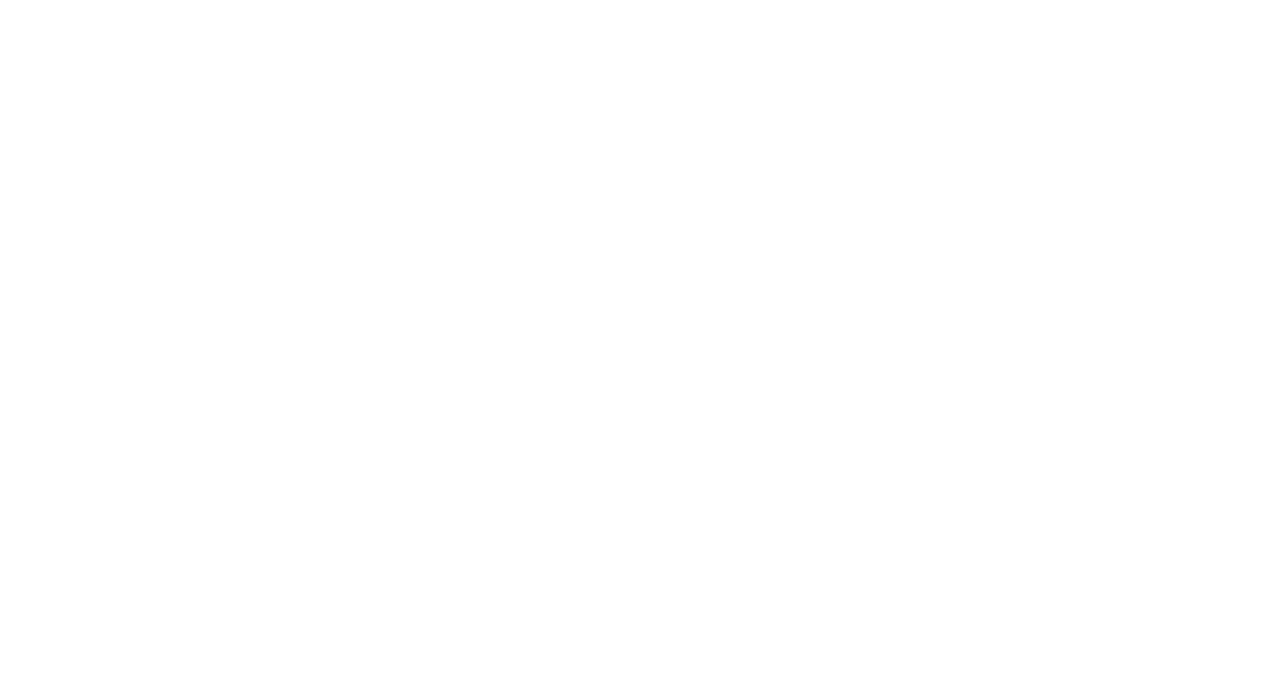 scroll, scrollTop: 0, scrollLeft: 0, axis: both 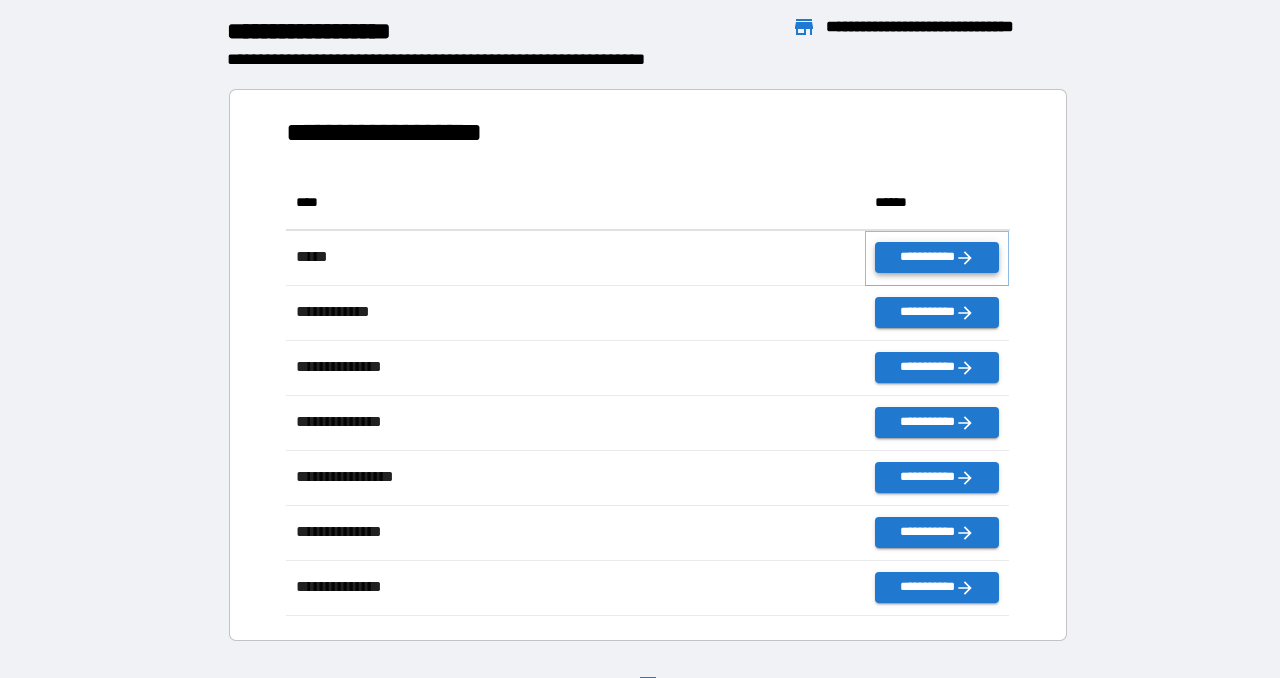 click on "**********" at bounding box center [937, 257] 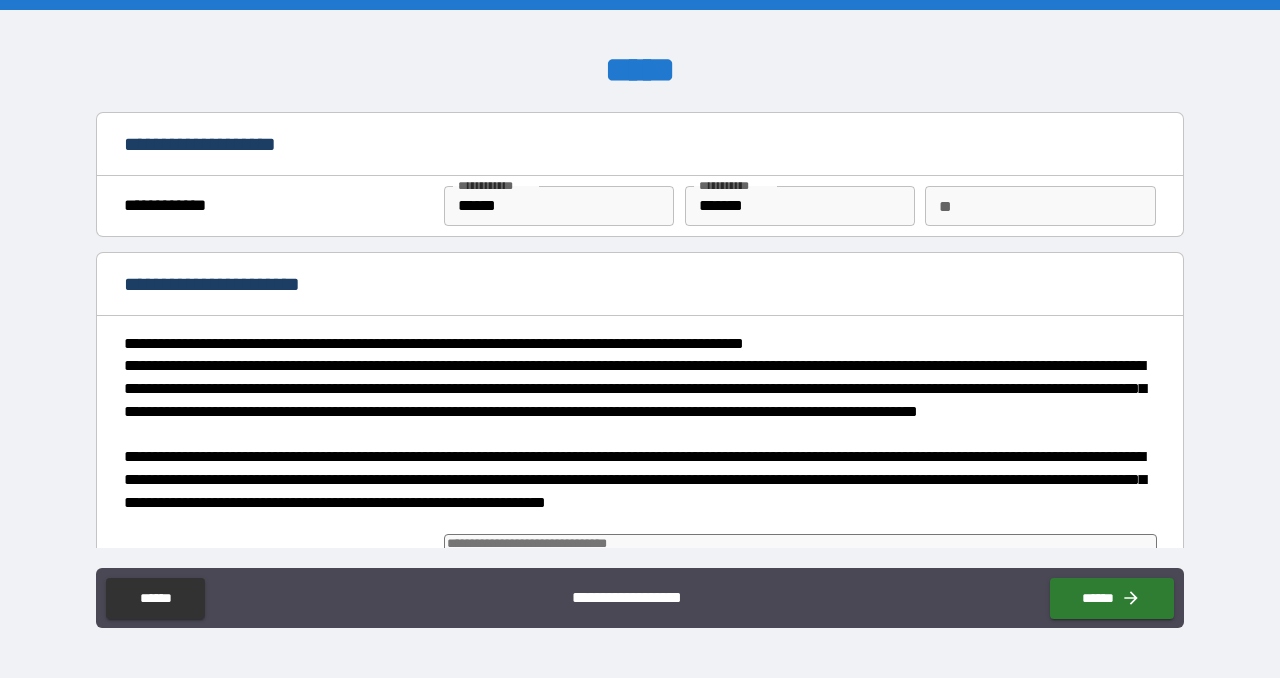 type on "*" 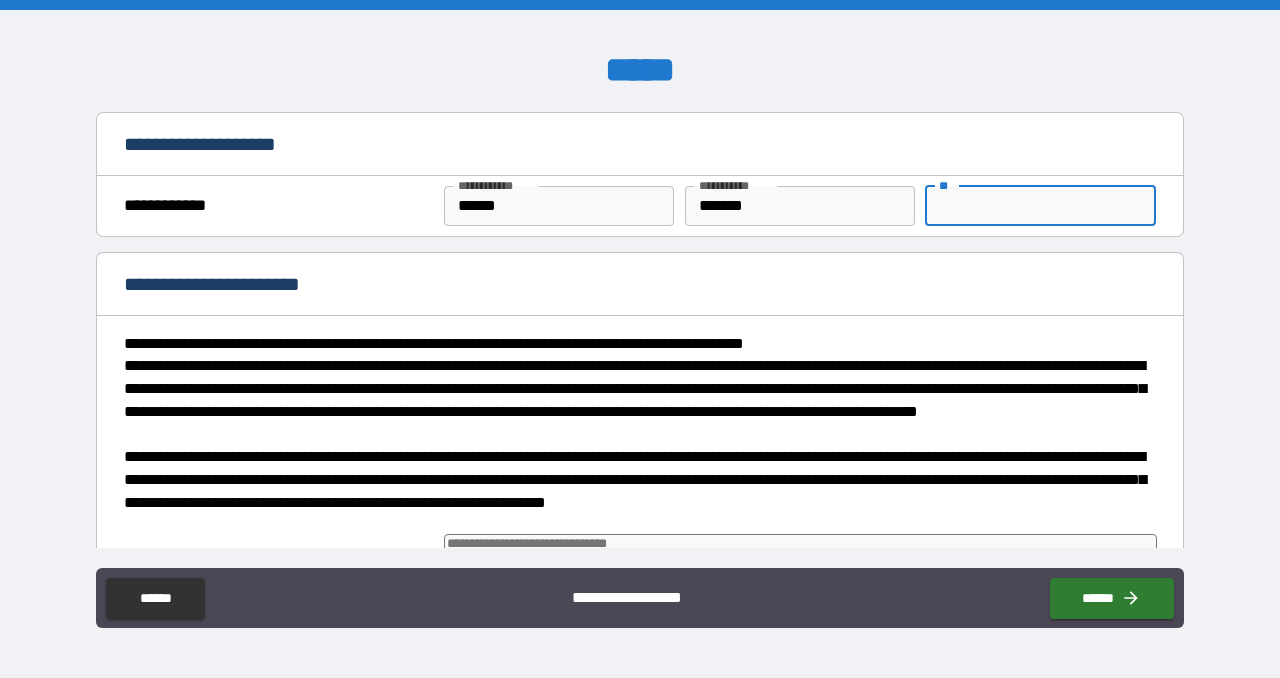 type on "*" 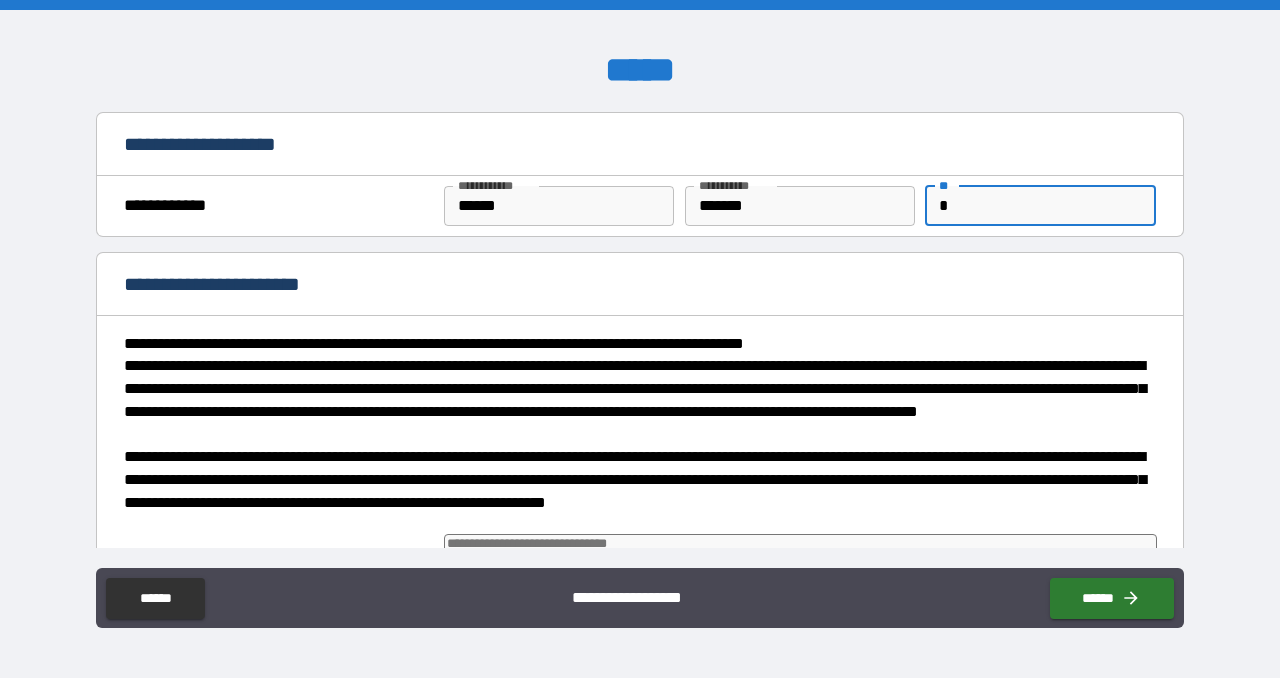 type on "*" 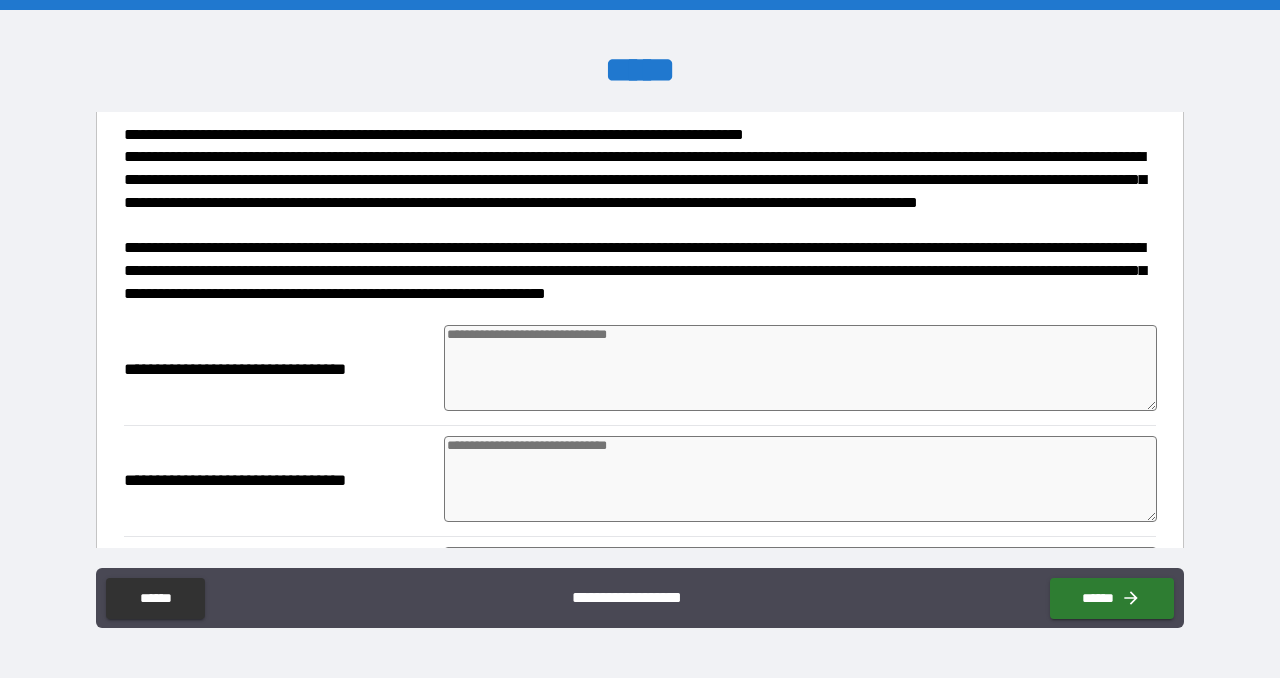 scroll, scrollTop: 0, scrollLeft: 0, axis: both 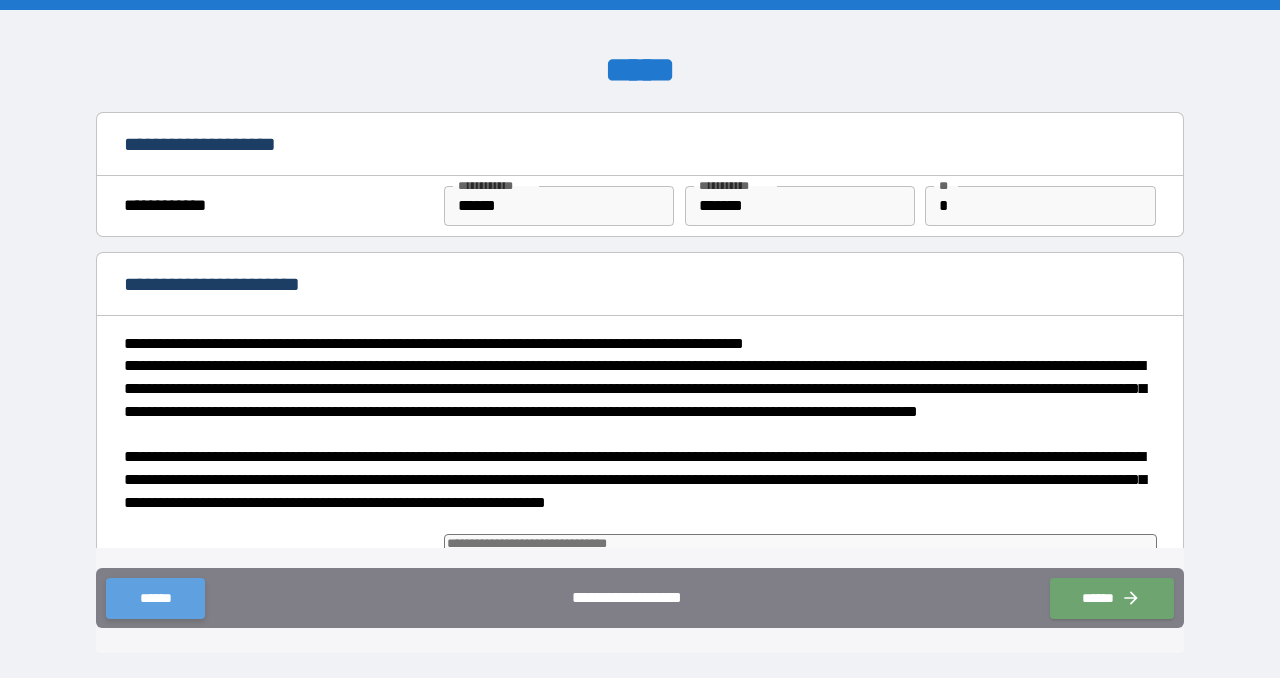 click on "******" at bounding box center (155, 598) 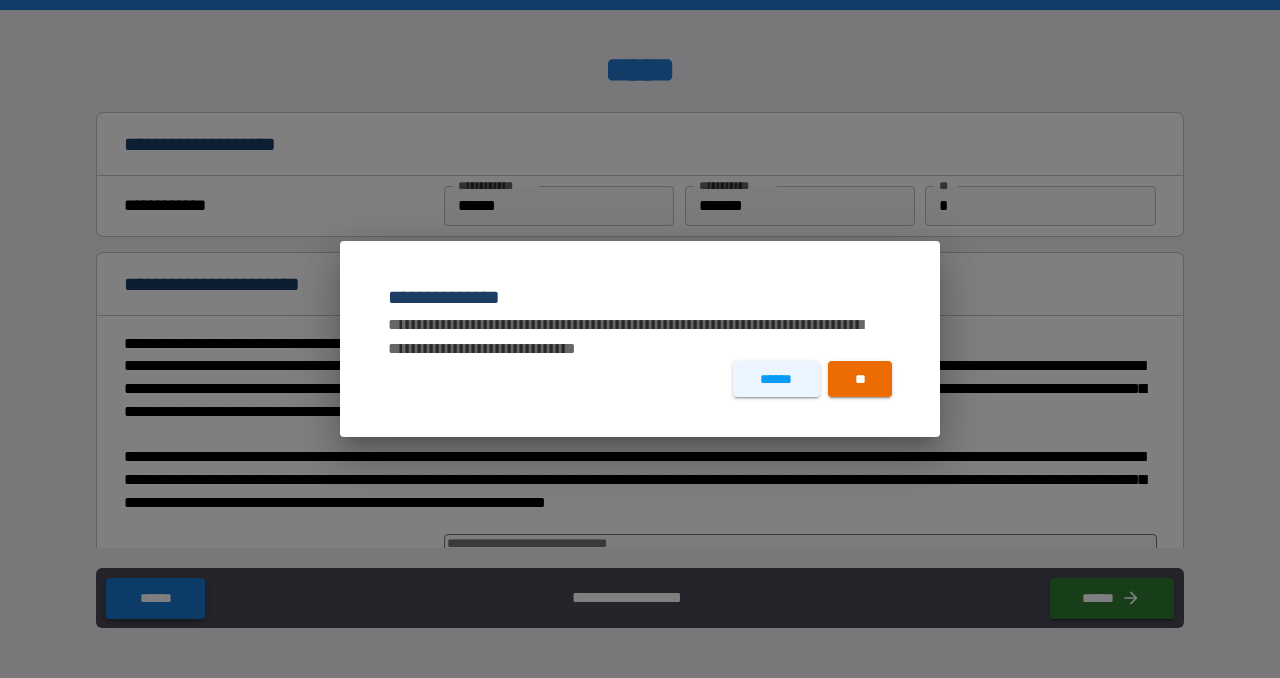 type on "*" 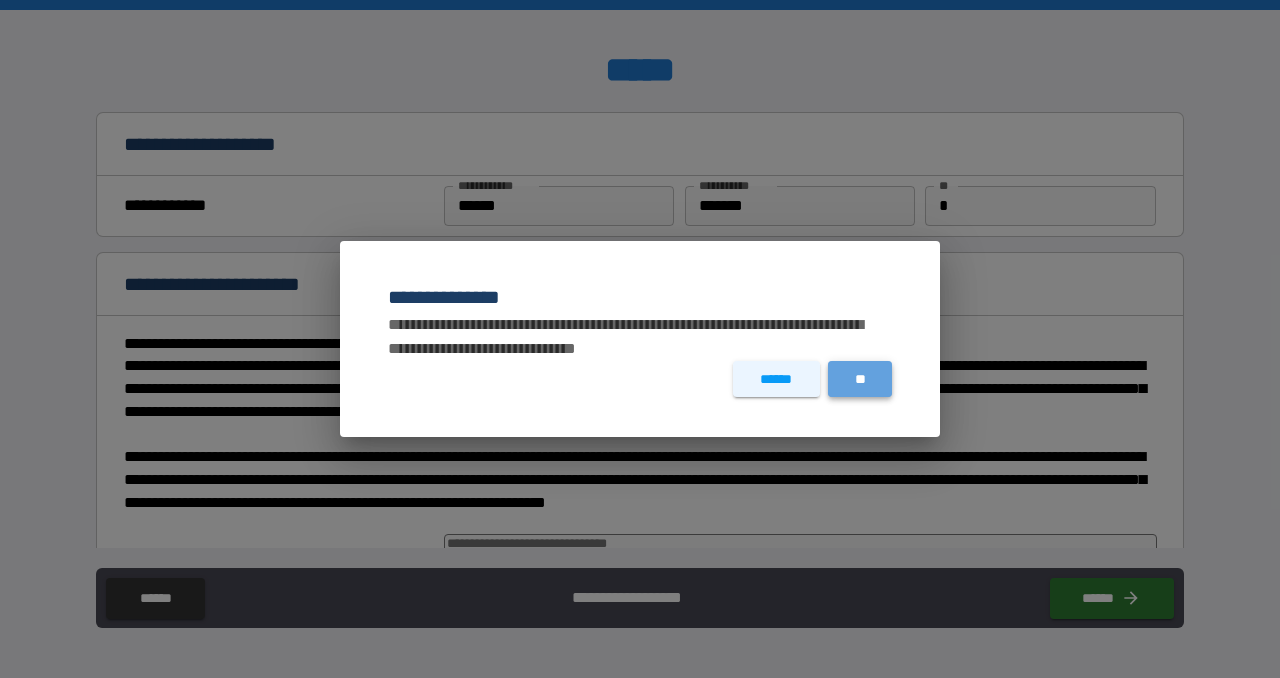 click on "**" at bounding box center (860, 379) 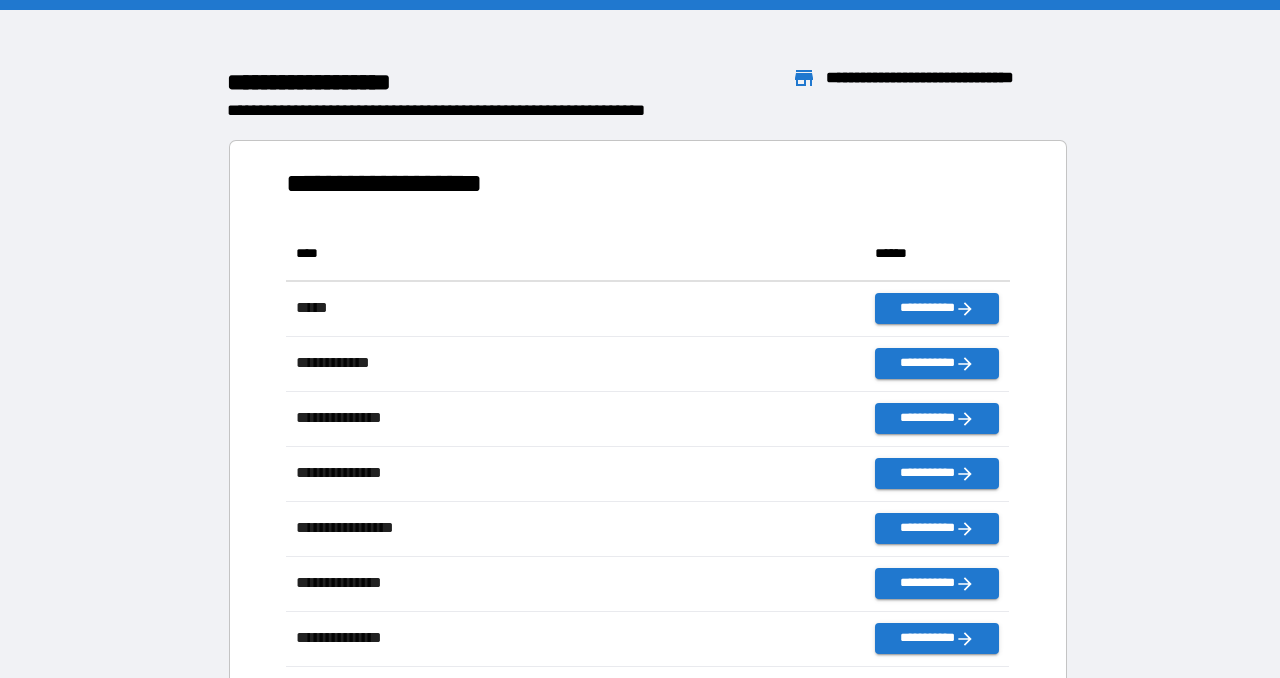 scroll, scrollTop: 1, scrollLeft: 0, axis: vertical 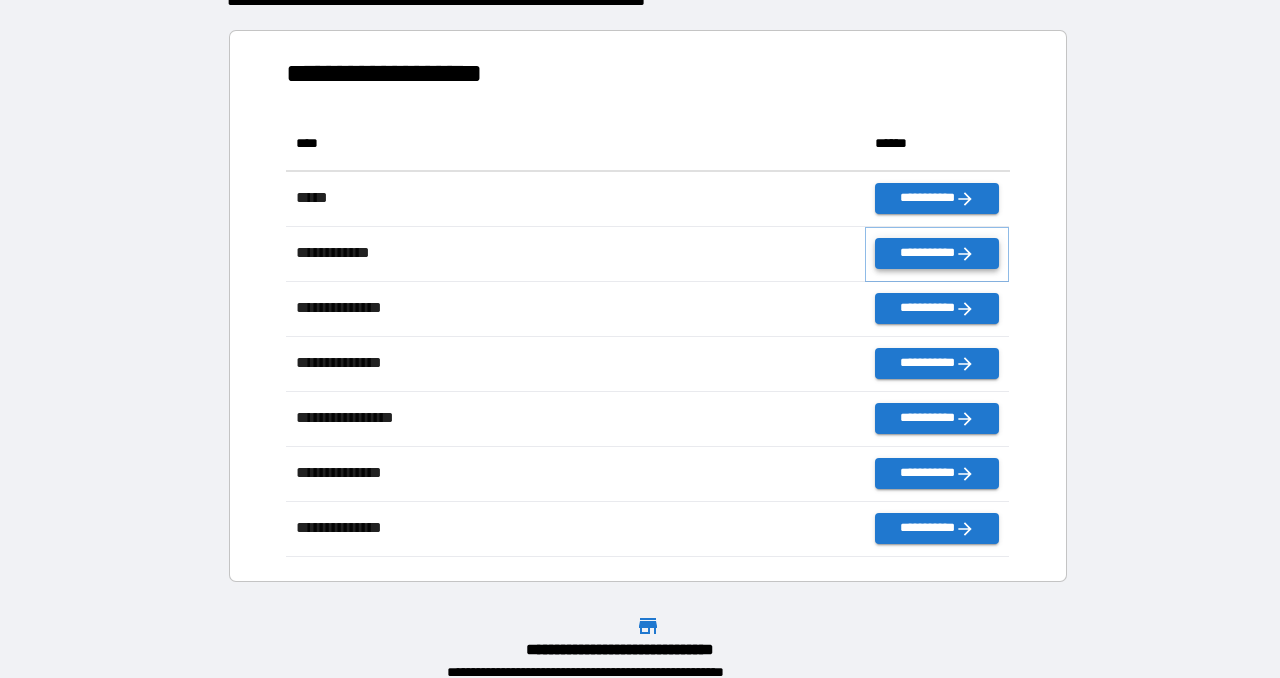 click on "**********" at bounding box center (937, 253) 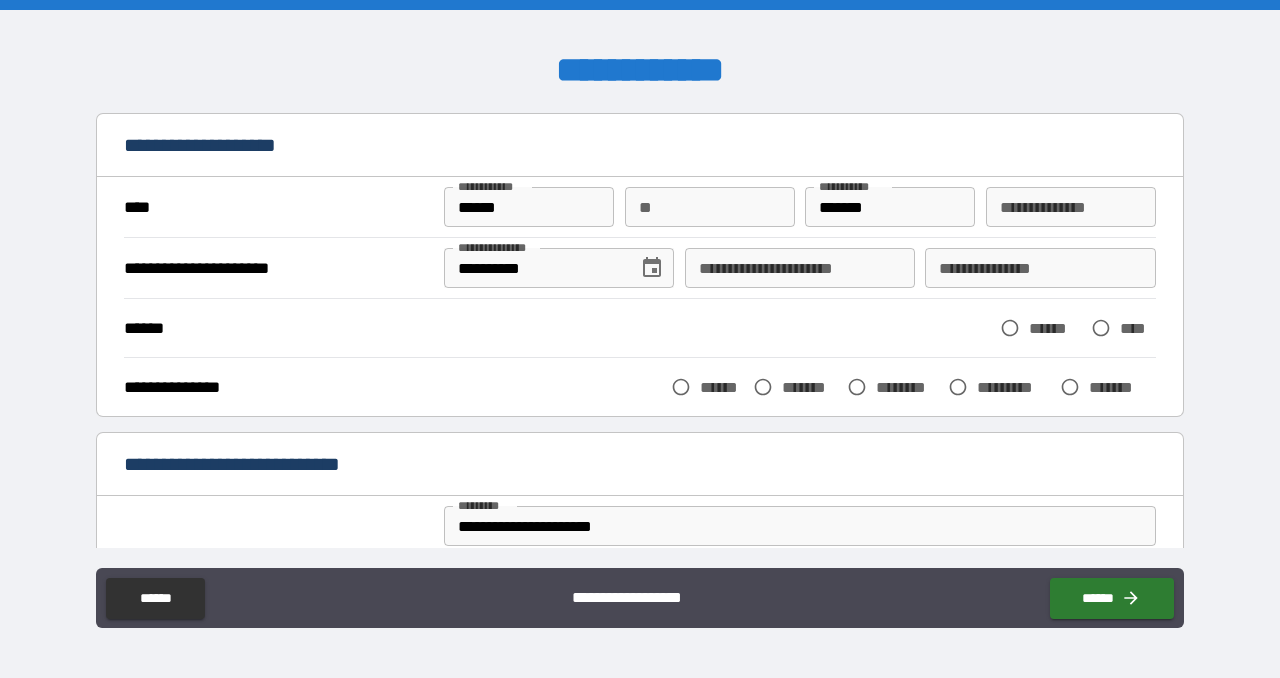 scroll, scrollTop: 80, scrollLeft: 0, axis: vertical 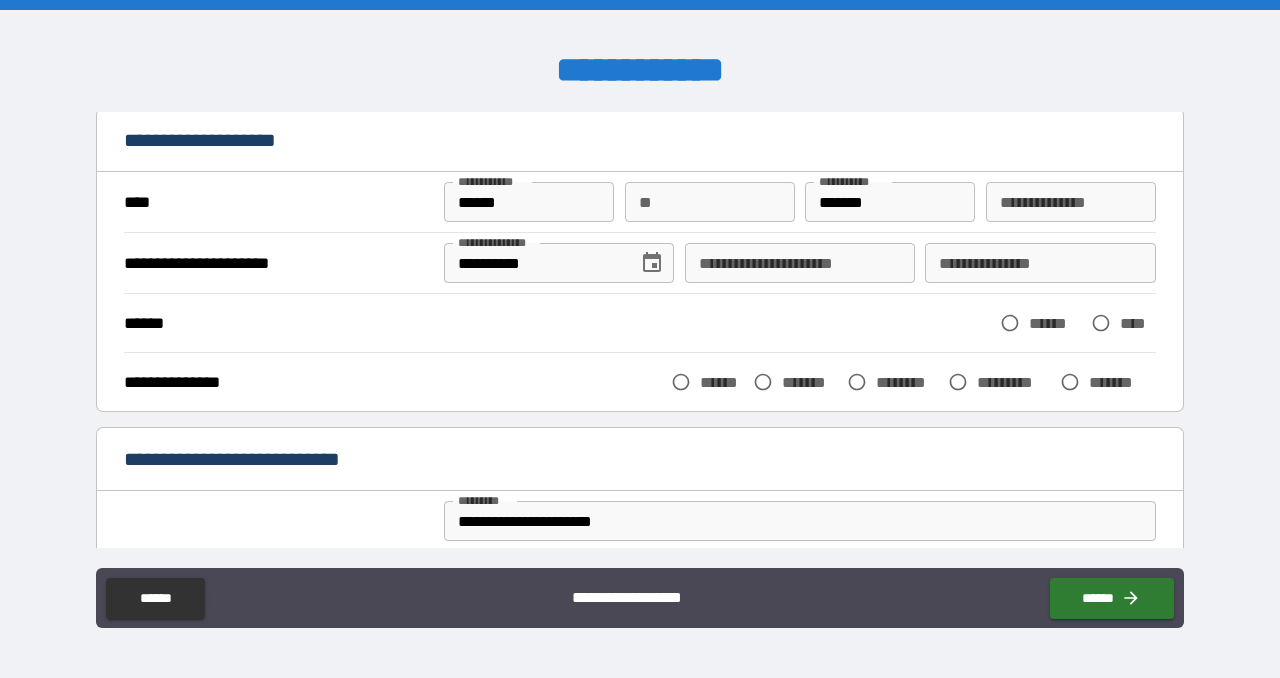 click on "**" at bounding box center [710, 202] 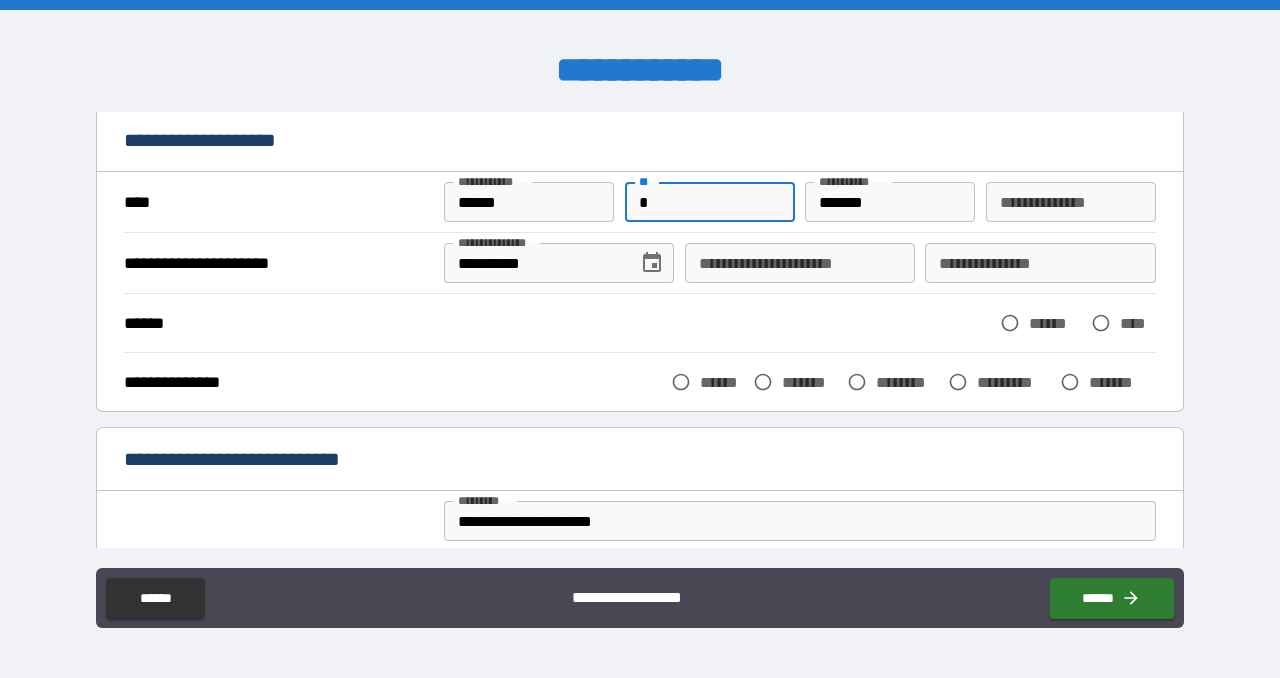 type on "*" 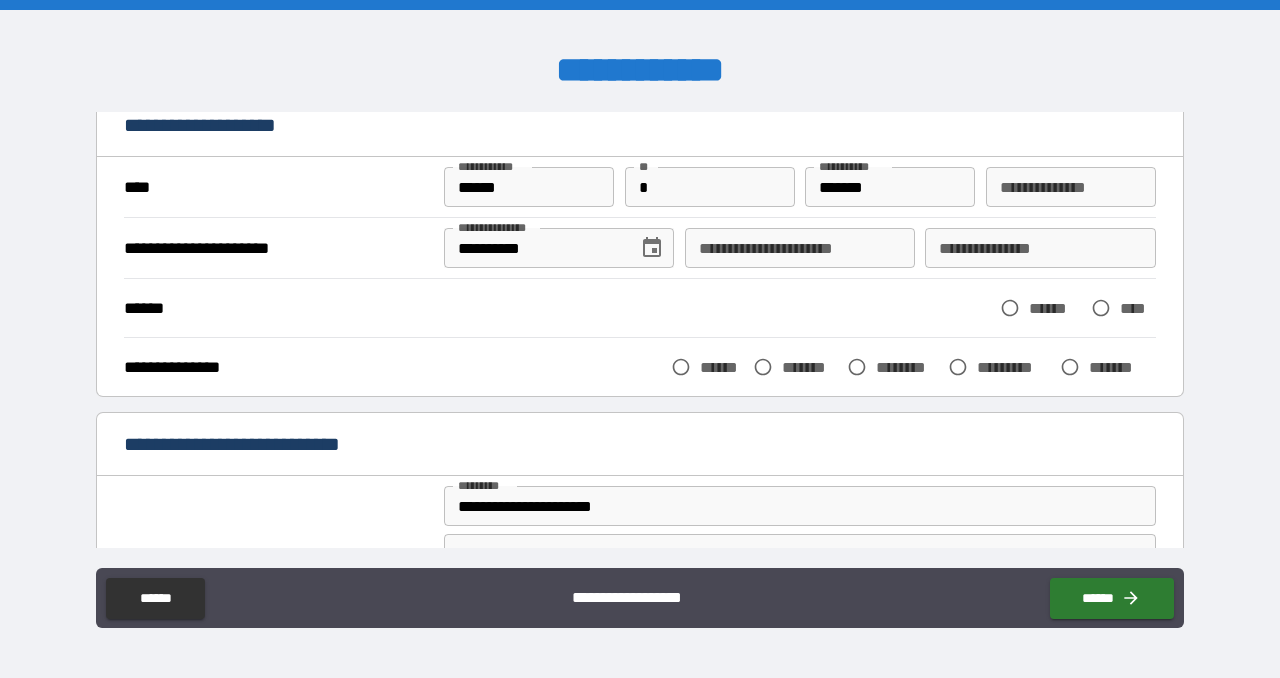 scroll, scrollTop: 104, scrollLeft: 0, axis: vertical 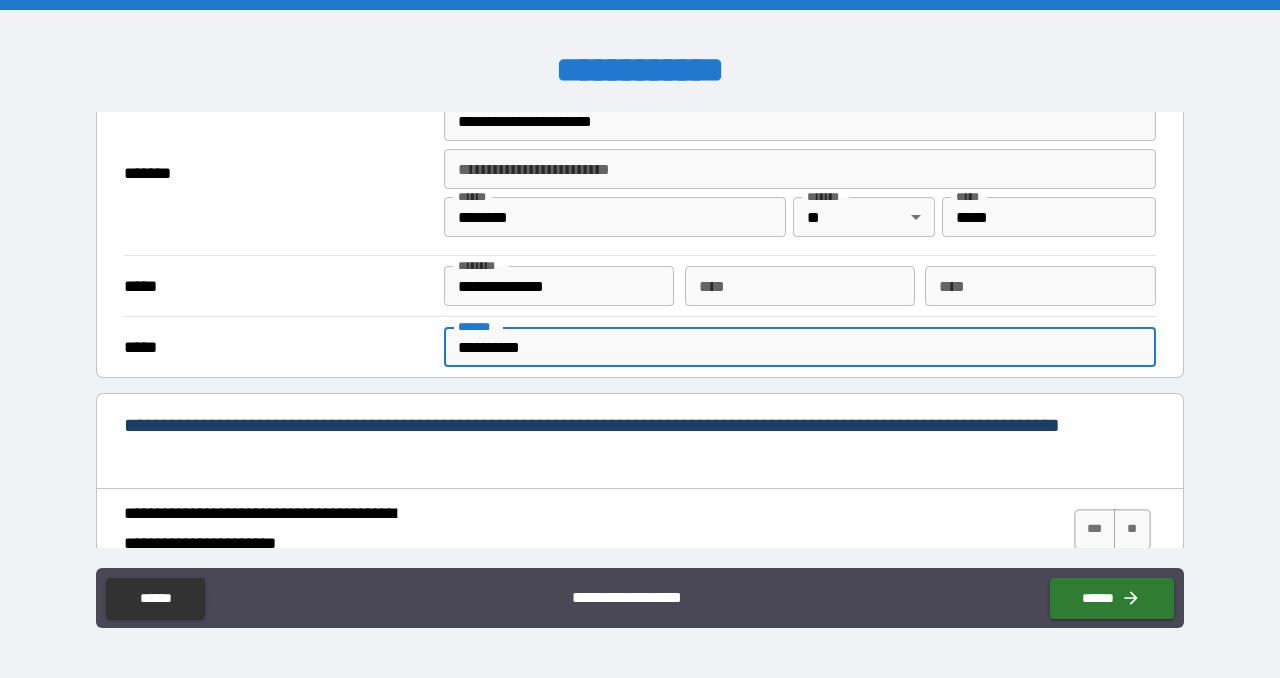 drag, startPoint x: 567, startPoint y: 350, endPoint x: 414, endPoint y: 350, distance: 153 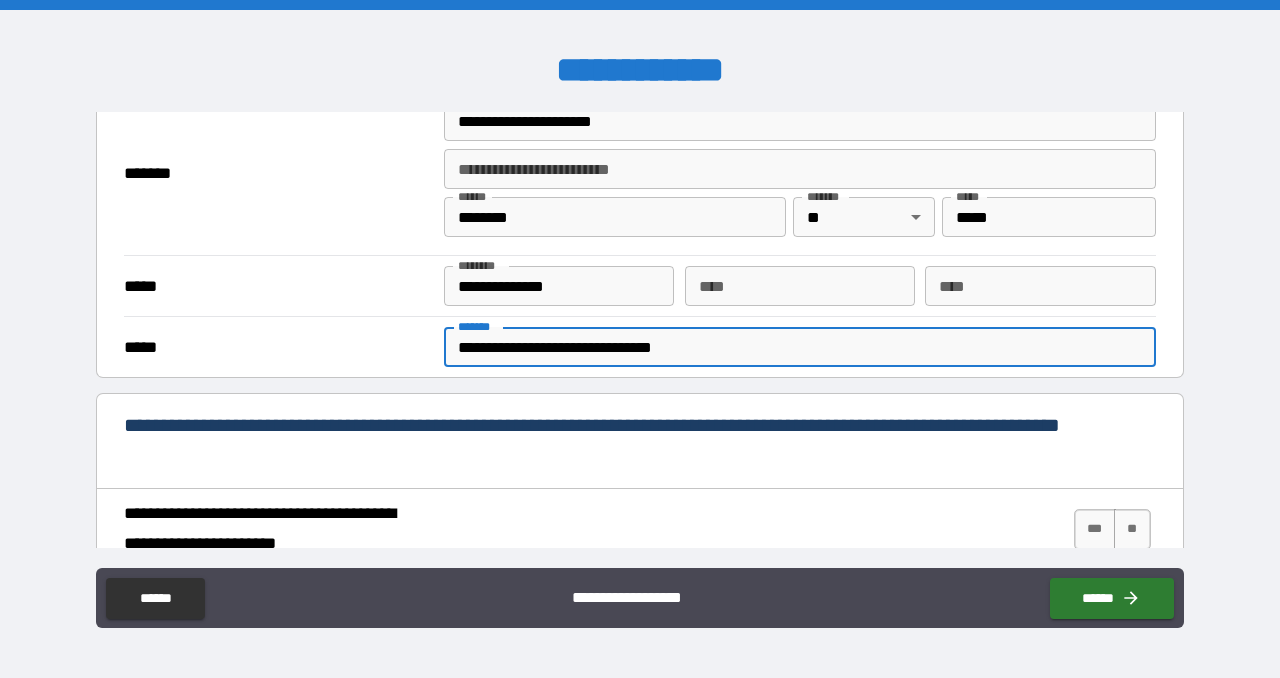 type on "**********" 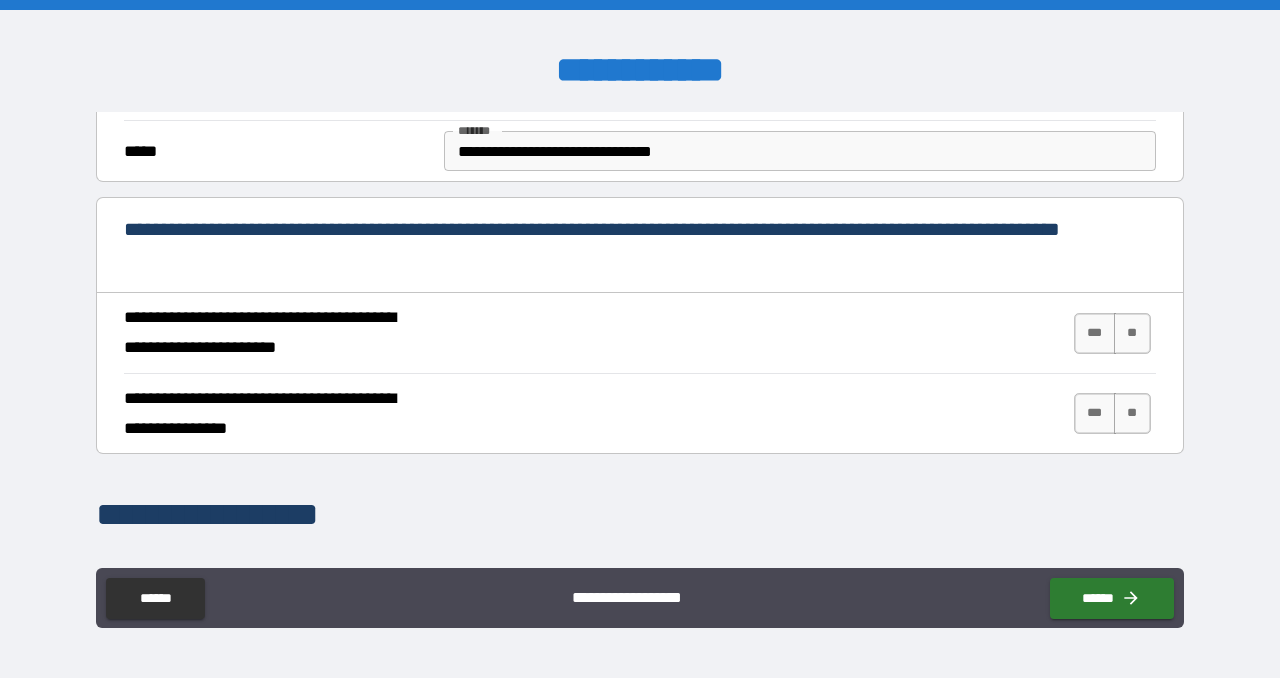 scroll, scrollTop: 677, scrollLeft: 0, axis: vertical 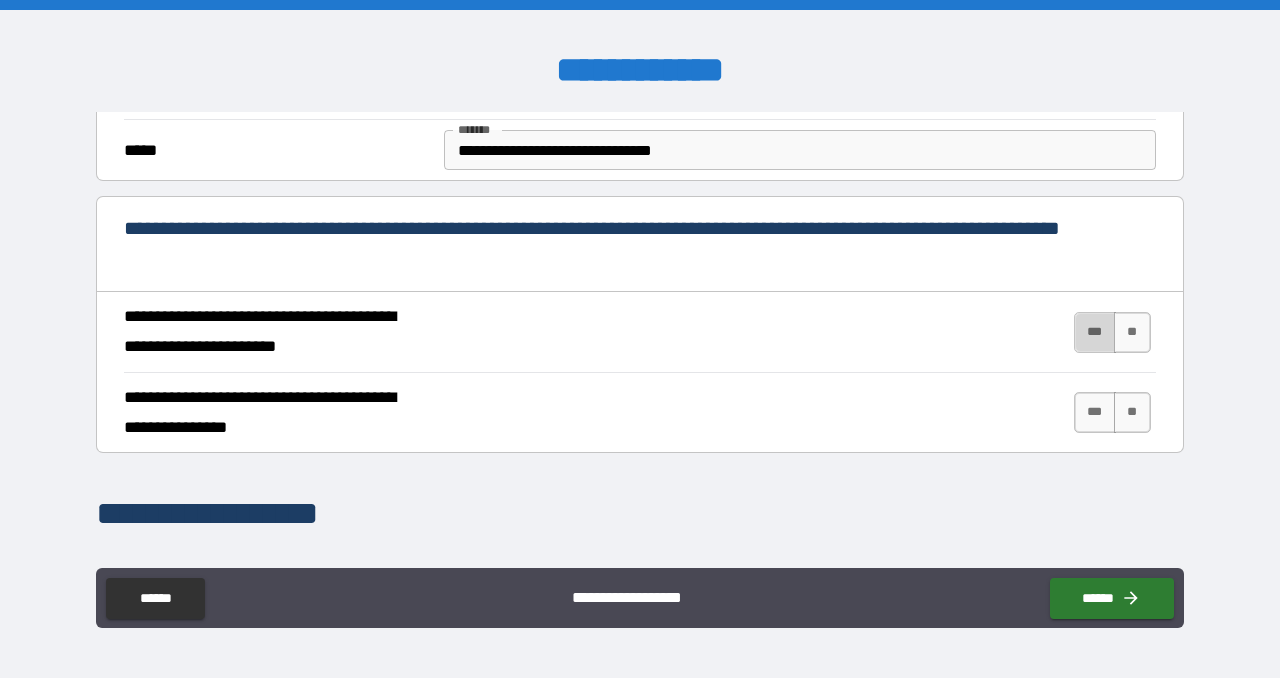 click on "***" at bounding box center [1095, 332] 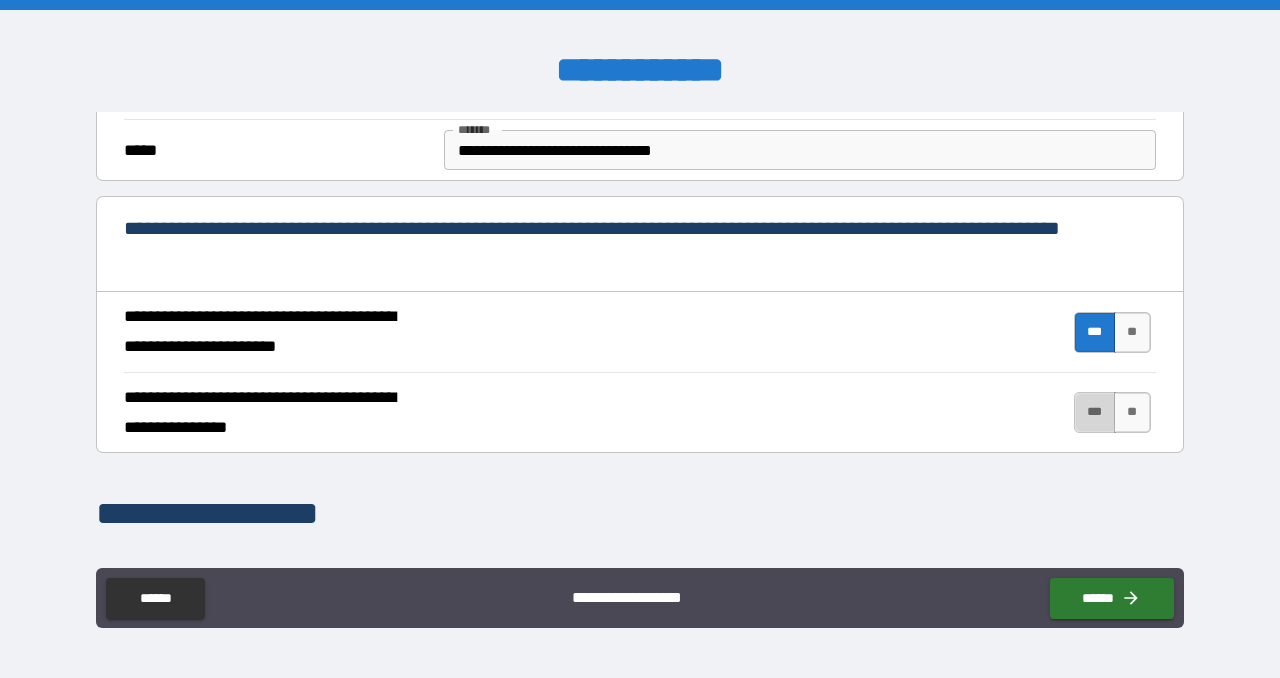 click on "***" at bounding box center [1095, 412] 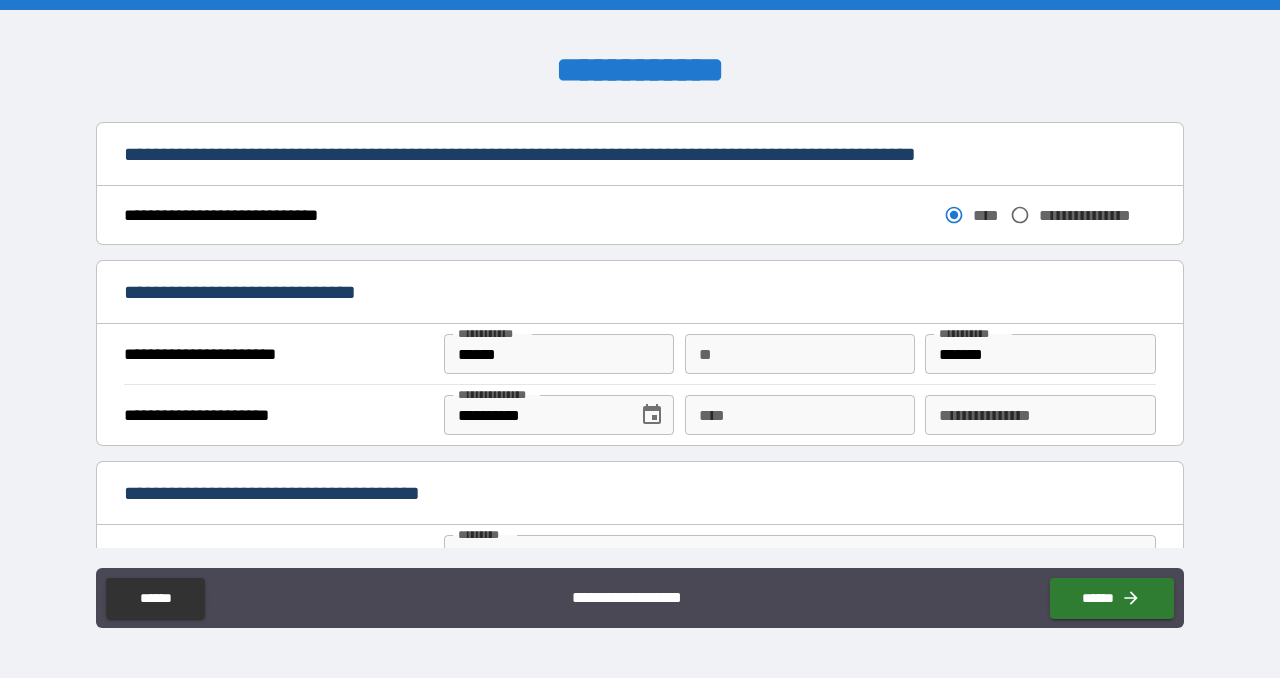 scroll, scrollTop: 1126, scrollLeft: 0, axis: vertical 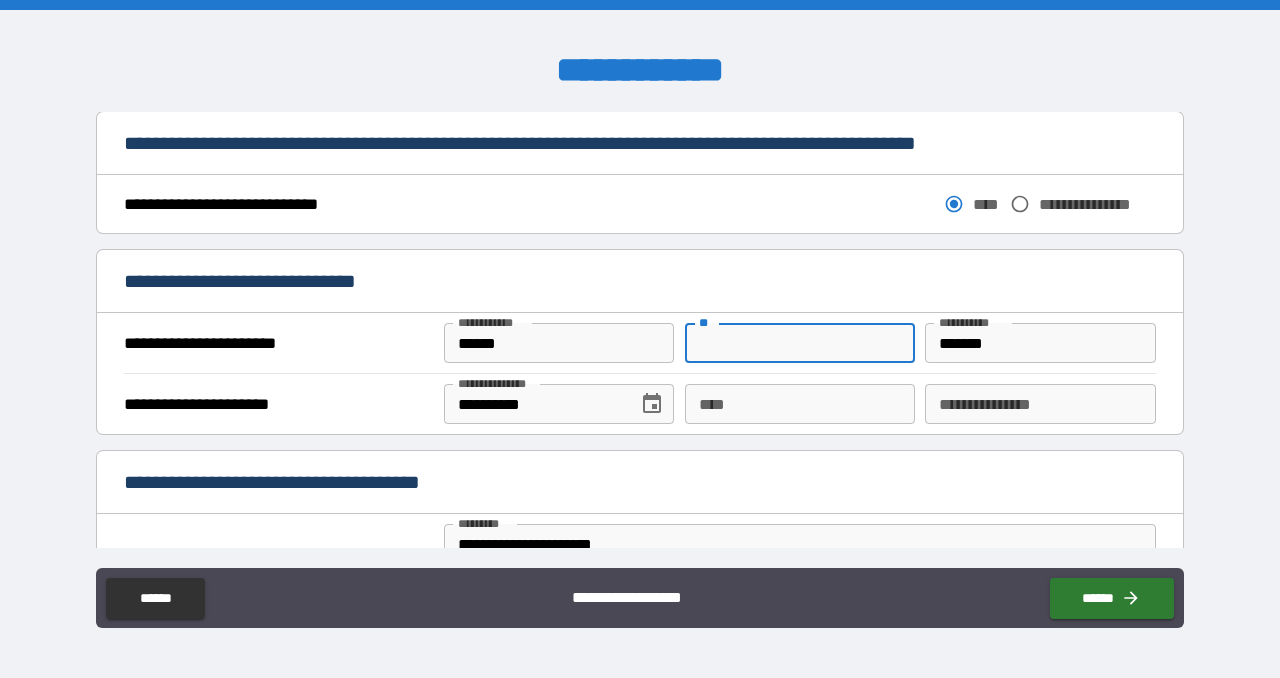 click on "**" at bounding box center [800, 343] 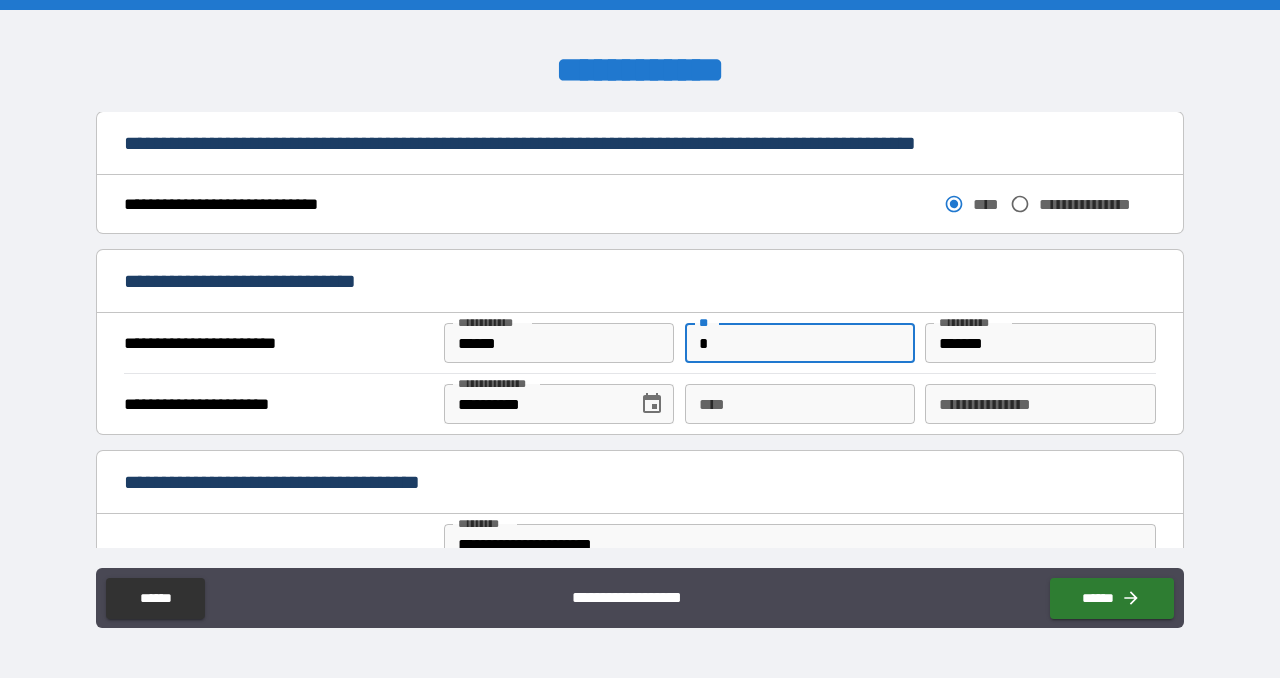 type on "*" 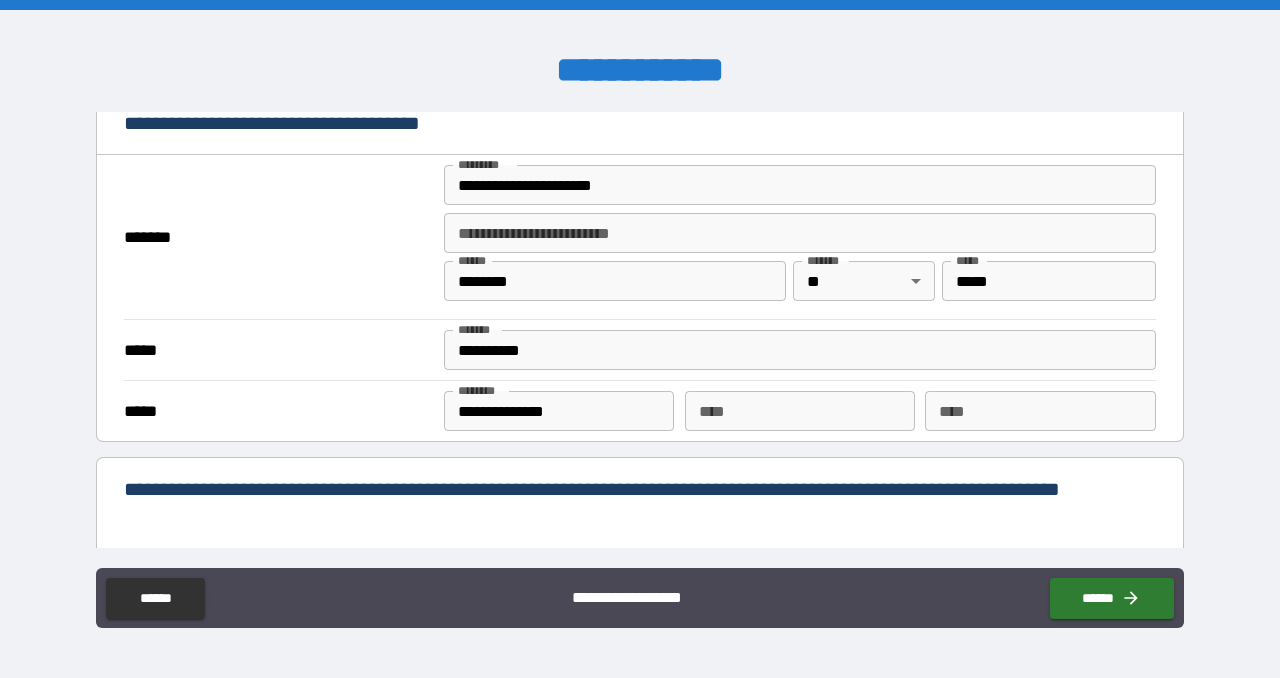 scroll, scrollTop: 1488, scrollLeft: 0, axis: vertical 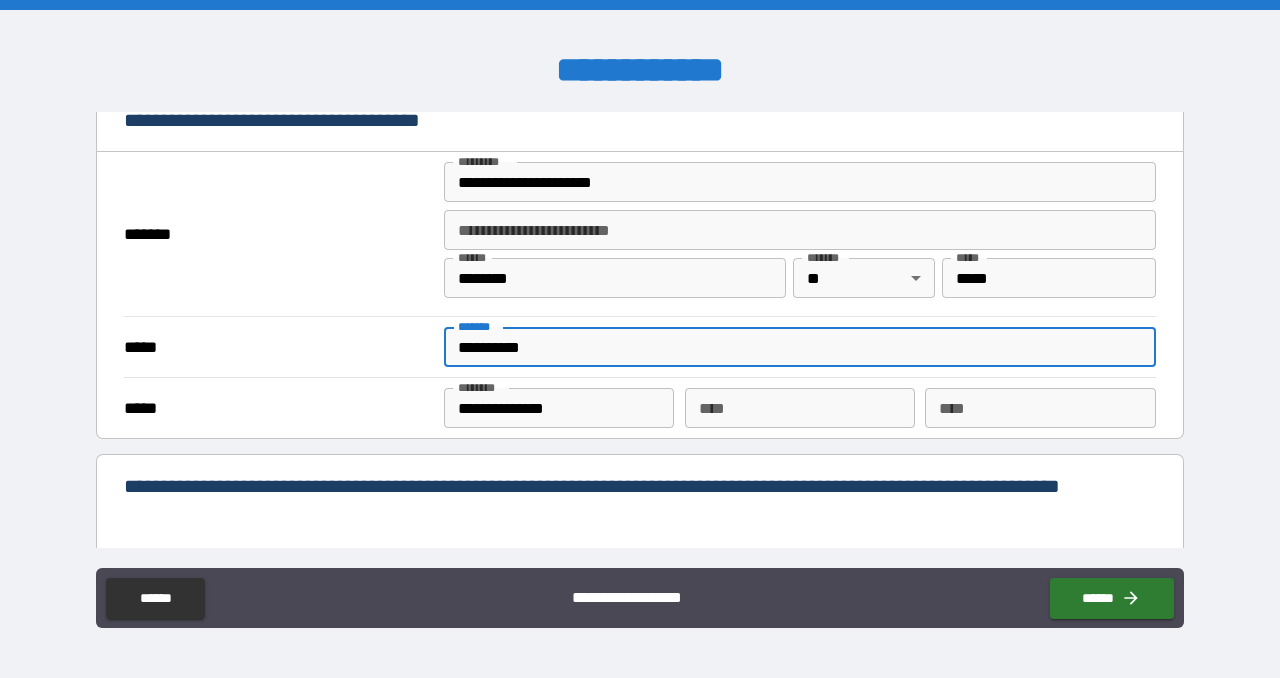 drag, startPoint x: 603, startPoint y: 351, endPoint x: 409, endPoint y: 347, distance: 194.04123 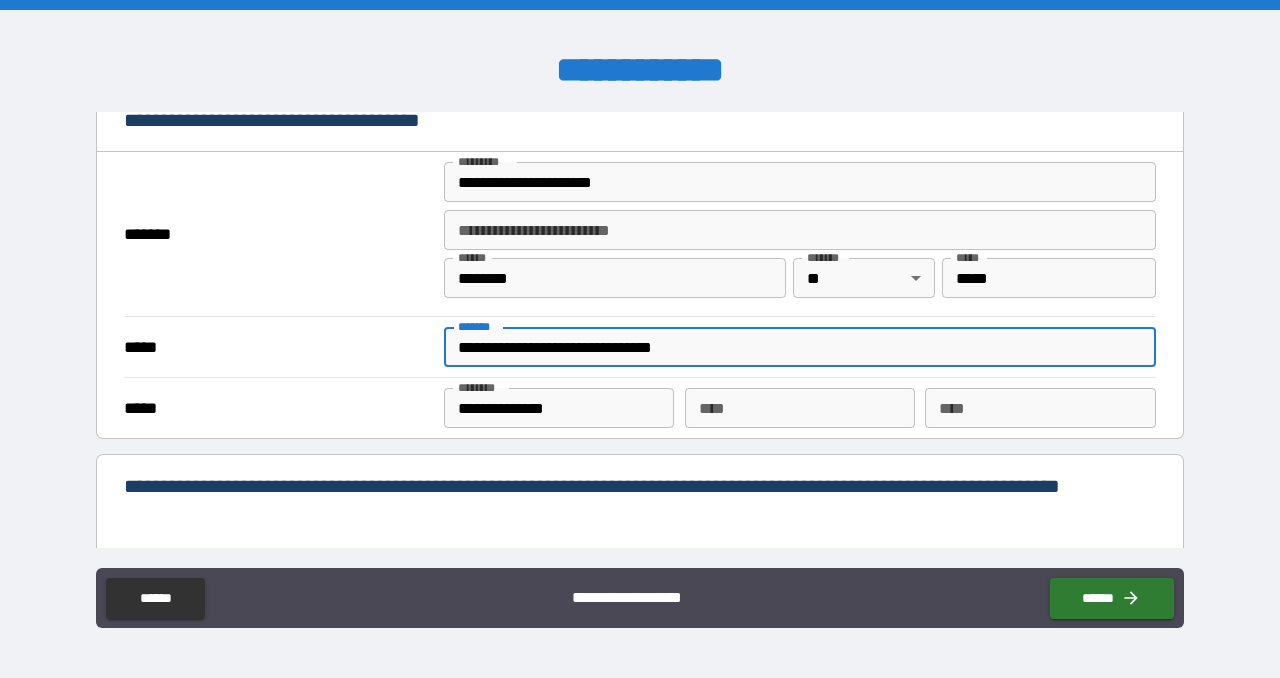 type on "**********" 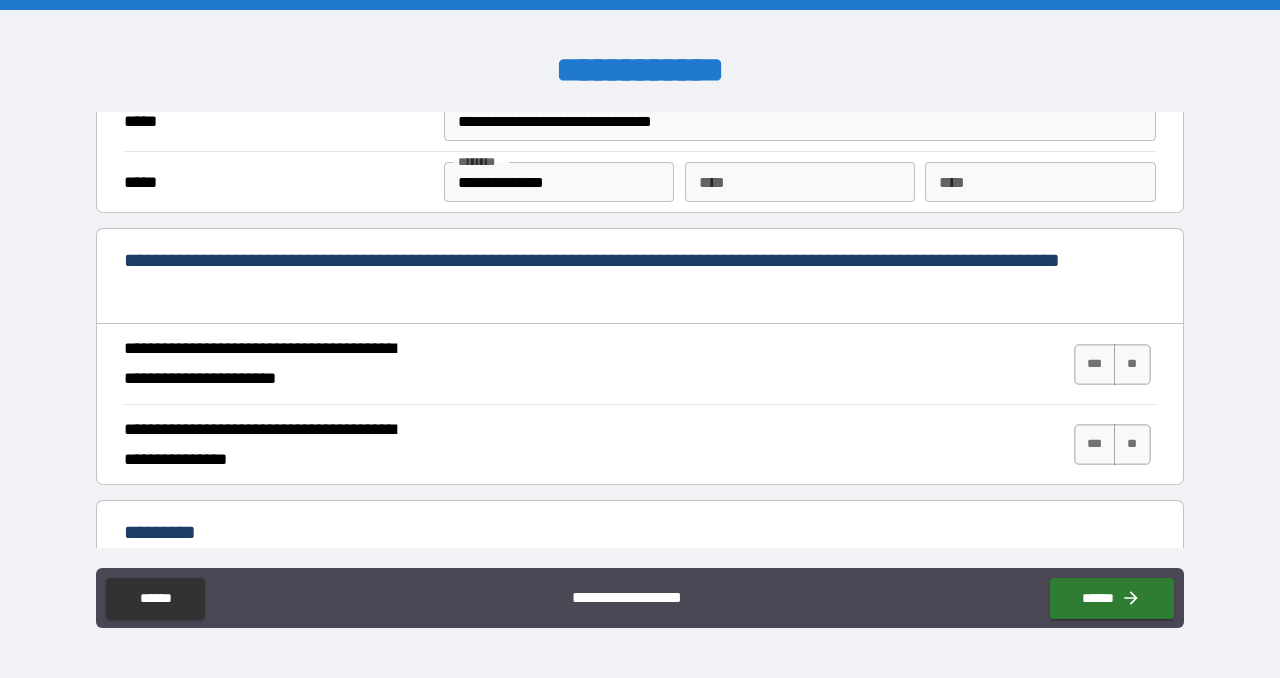 scroll, scrollTop: 1716, scrollLeft: 0, axis: vertical 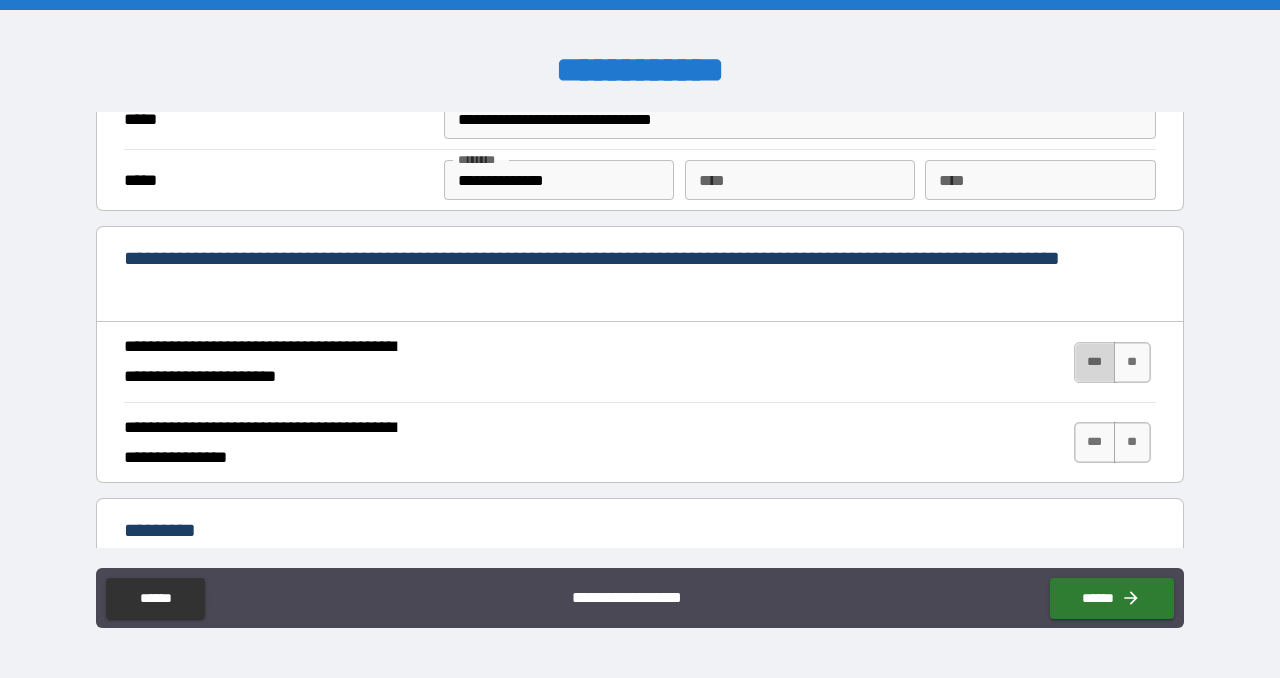 click on "***" at bounding box center [1095, 362] 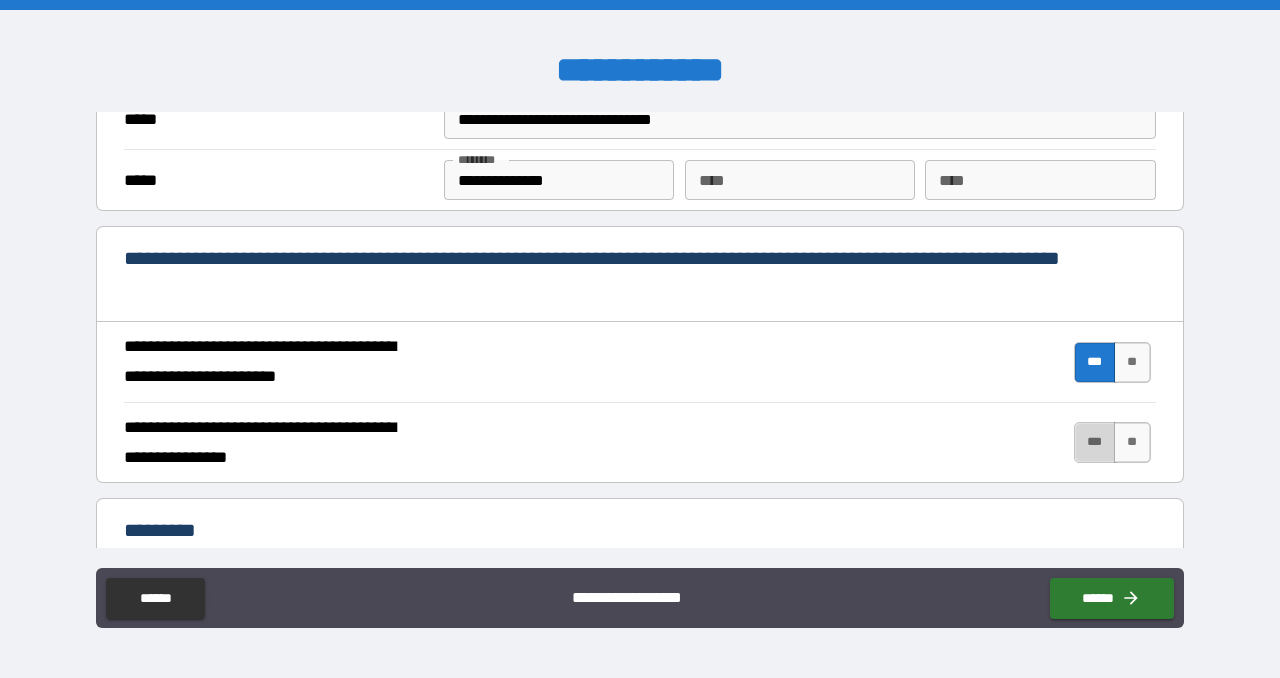 click on "***" at bounding box center [1095, 442] 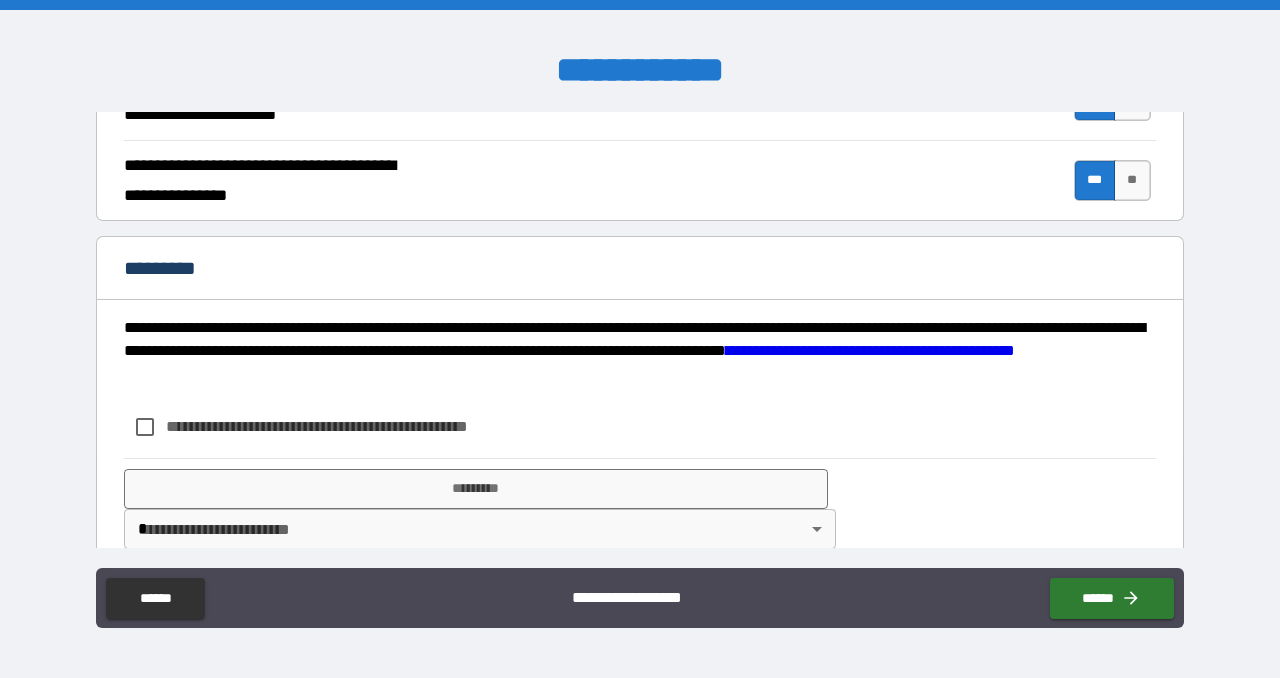 scroll, scrollTop: 2009, scrollLeft: 0, axis: vertical 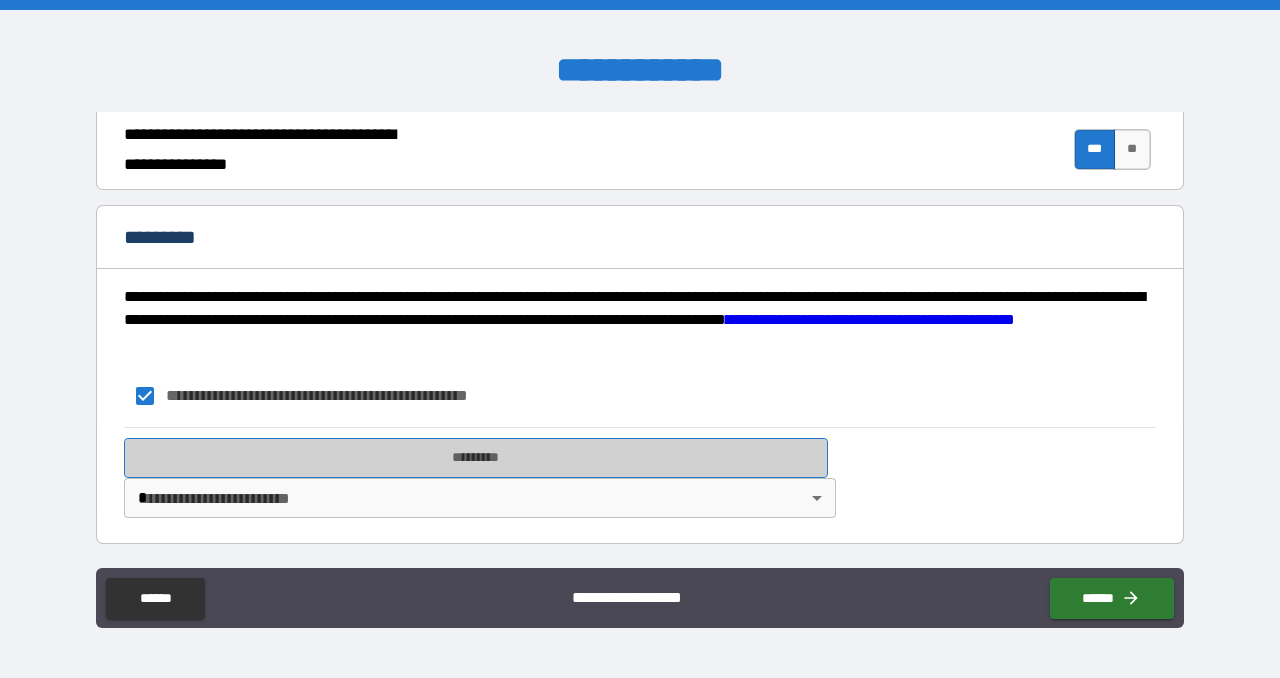 click on "*********" at bounding box center [476, 458] 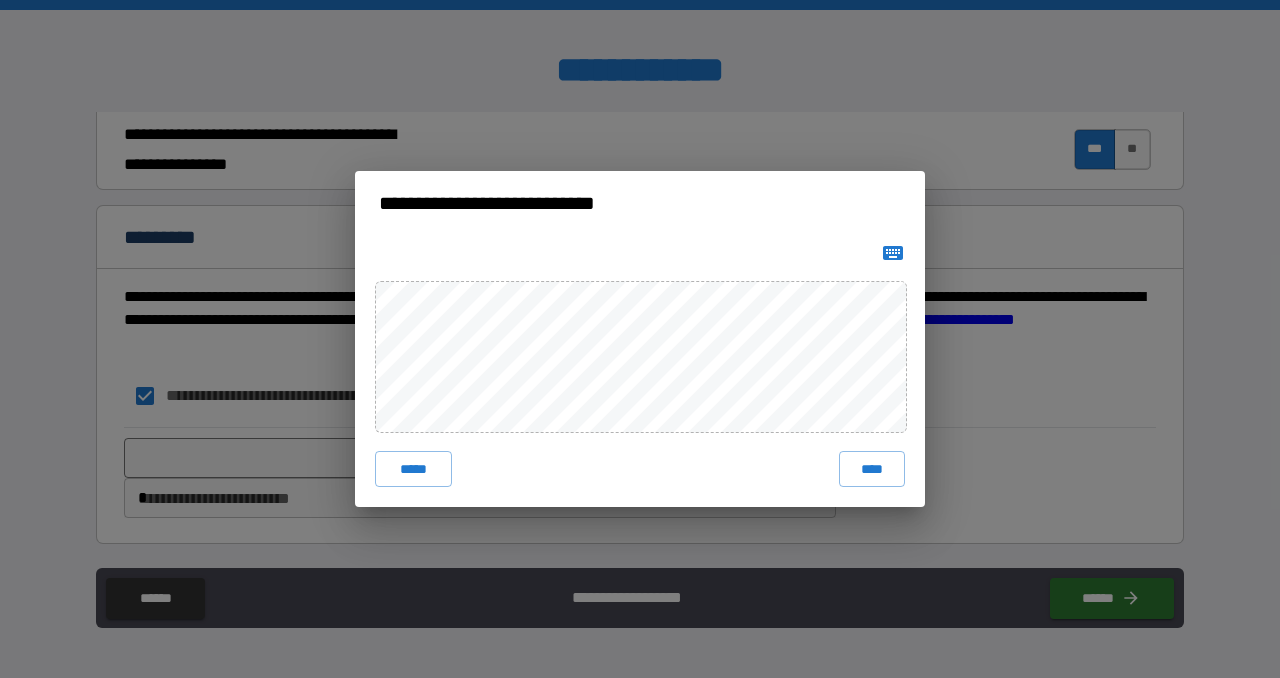 click 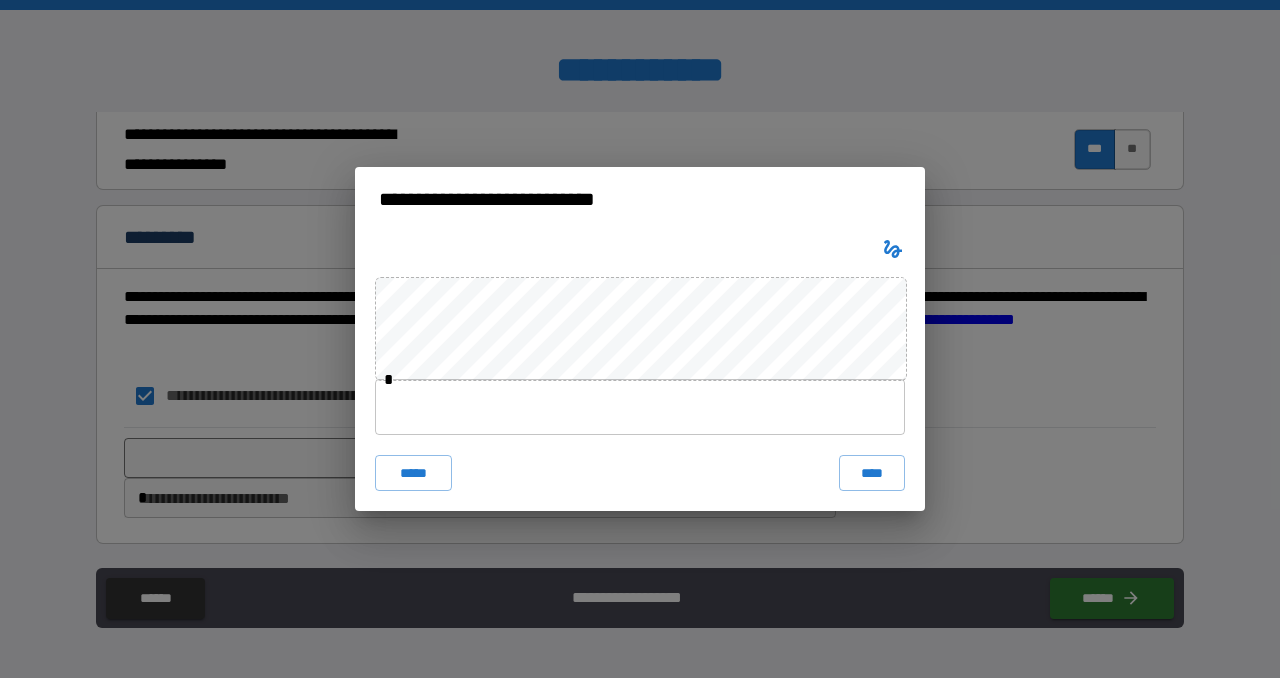 type 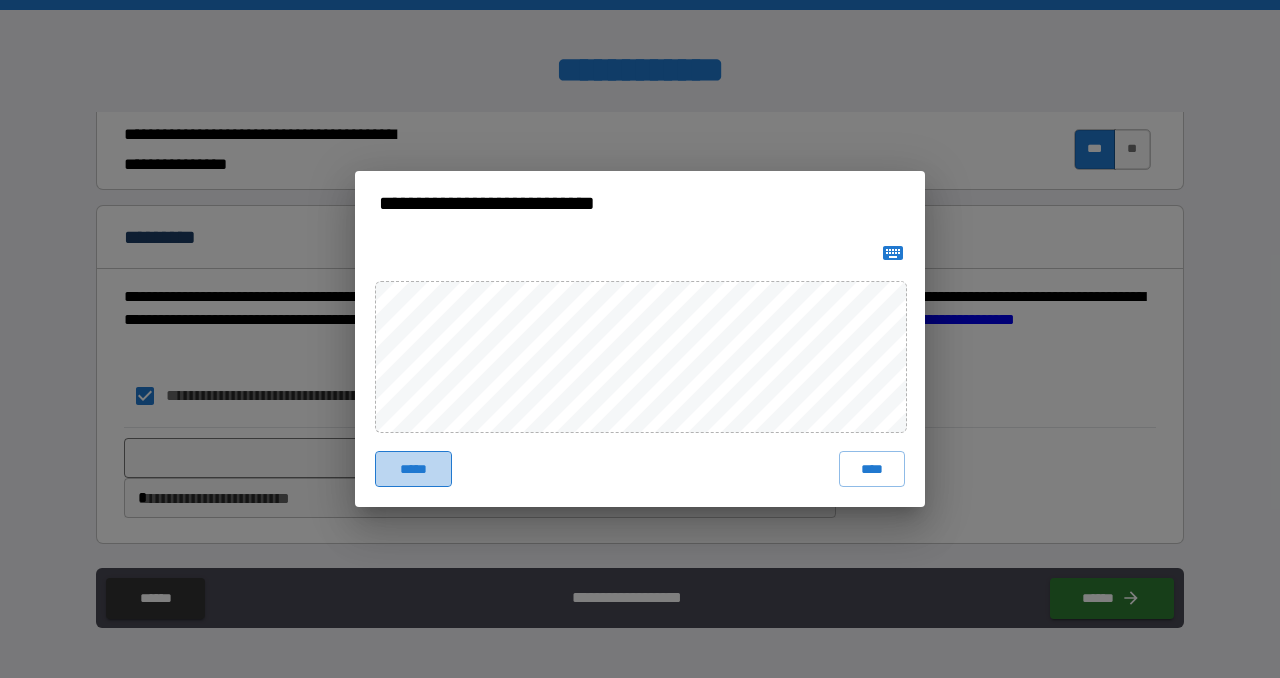click on "*****" at bounding box center [413, 469] 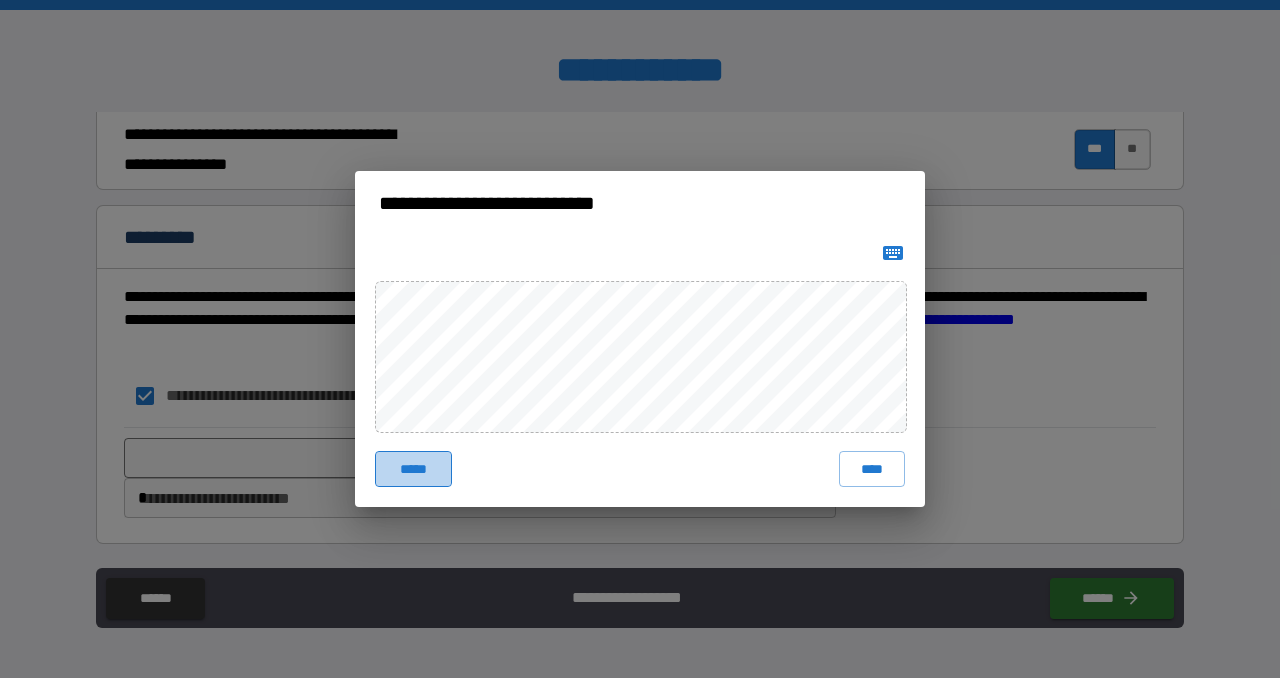 click on "*****" at bounding box center [413, 469] 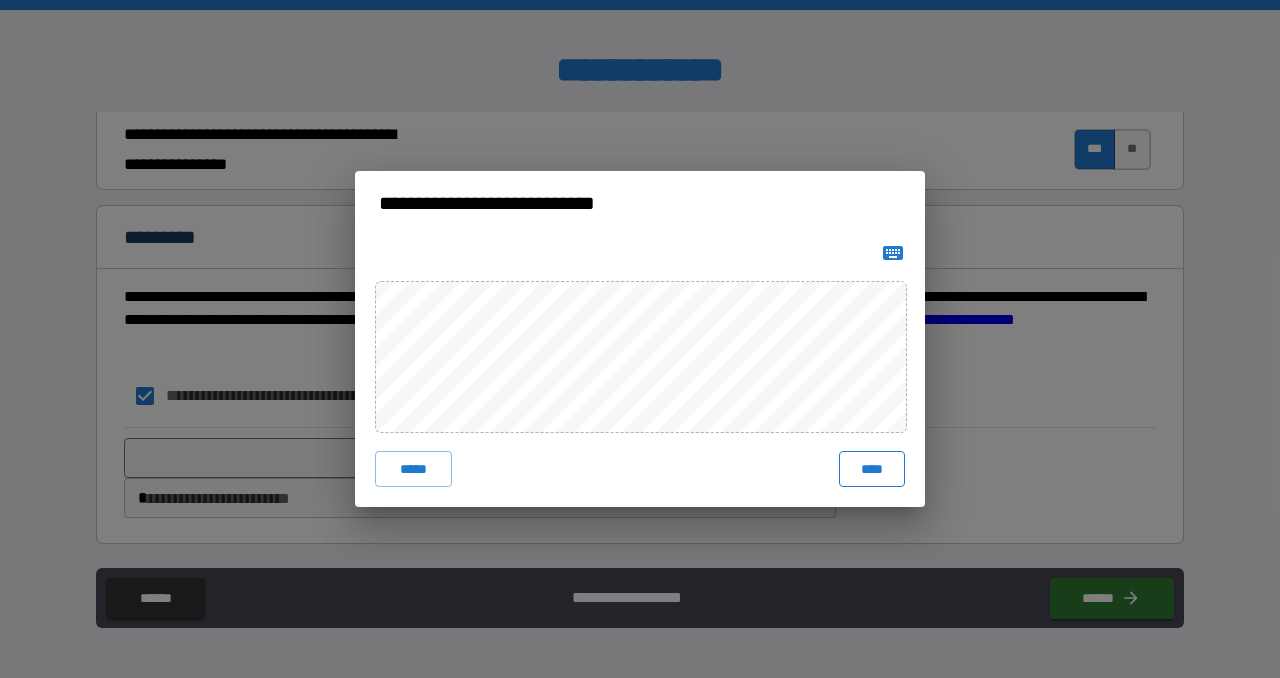 click on "****" at bounding box center [872, 469] 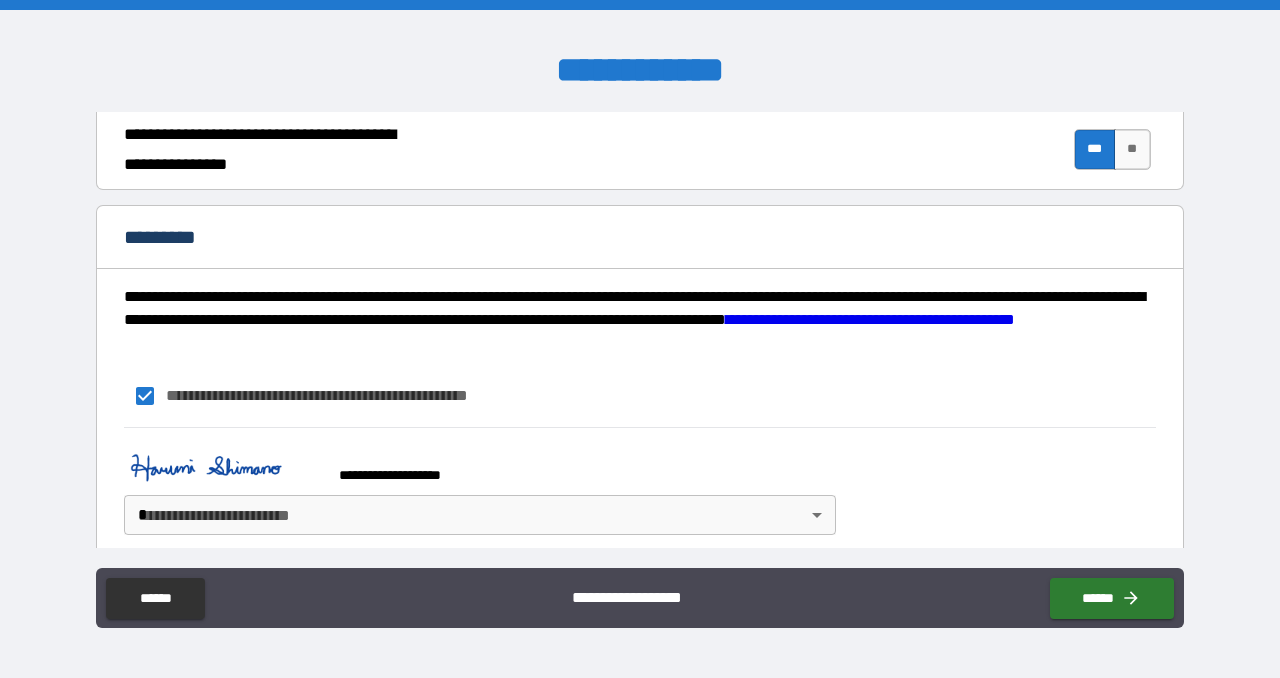 scroll, scrollTop: 2027, scrollLeft: 0, axis: vertical 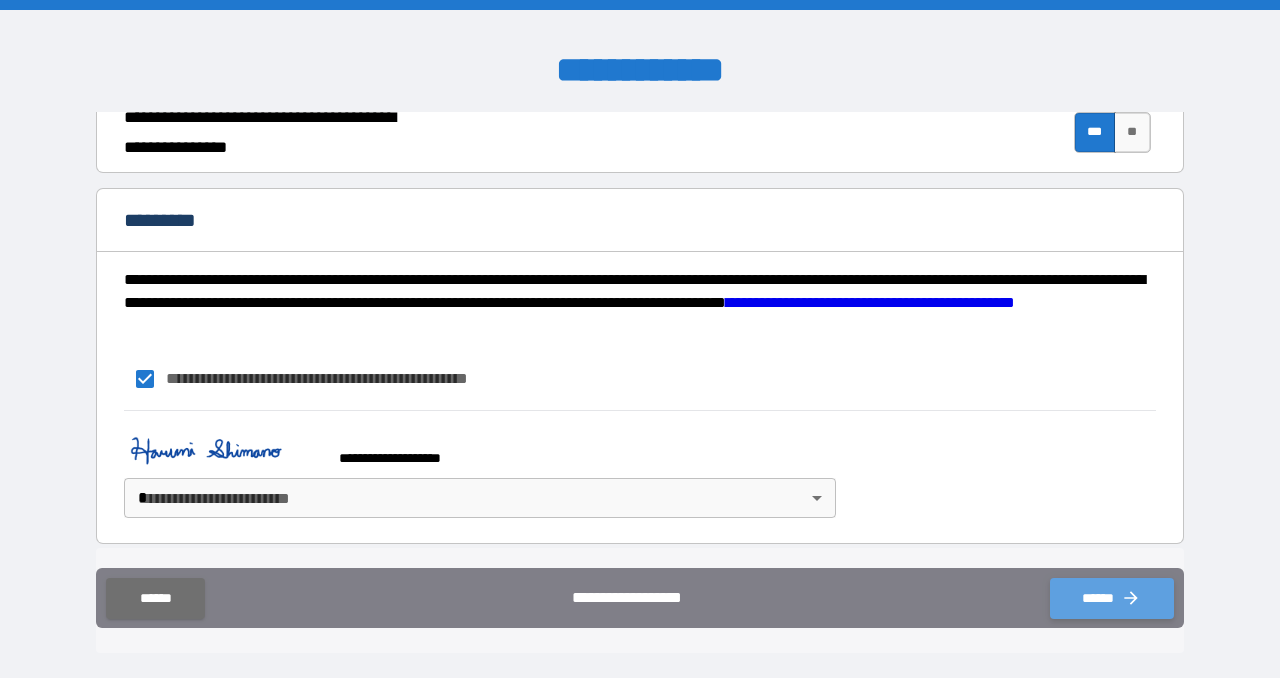 click on "******" at bounding box center (1112, 598) 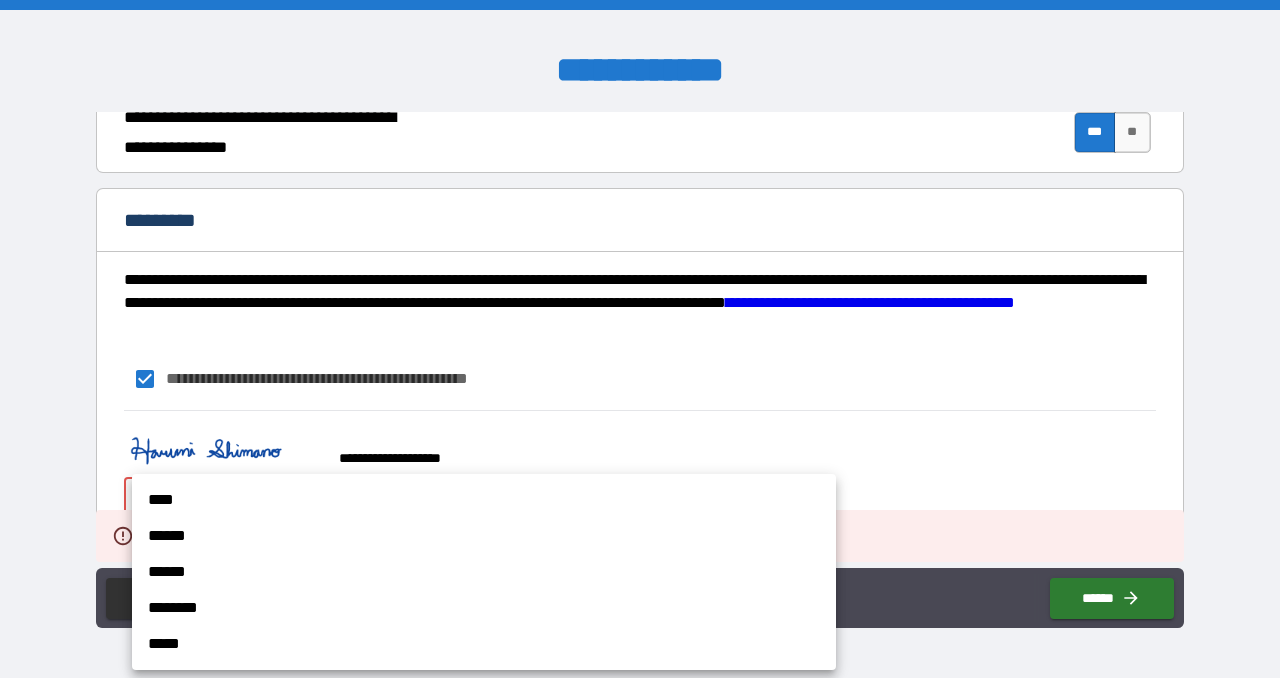 click on "**********" at bounding box center [640, 339] 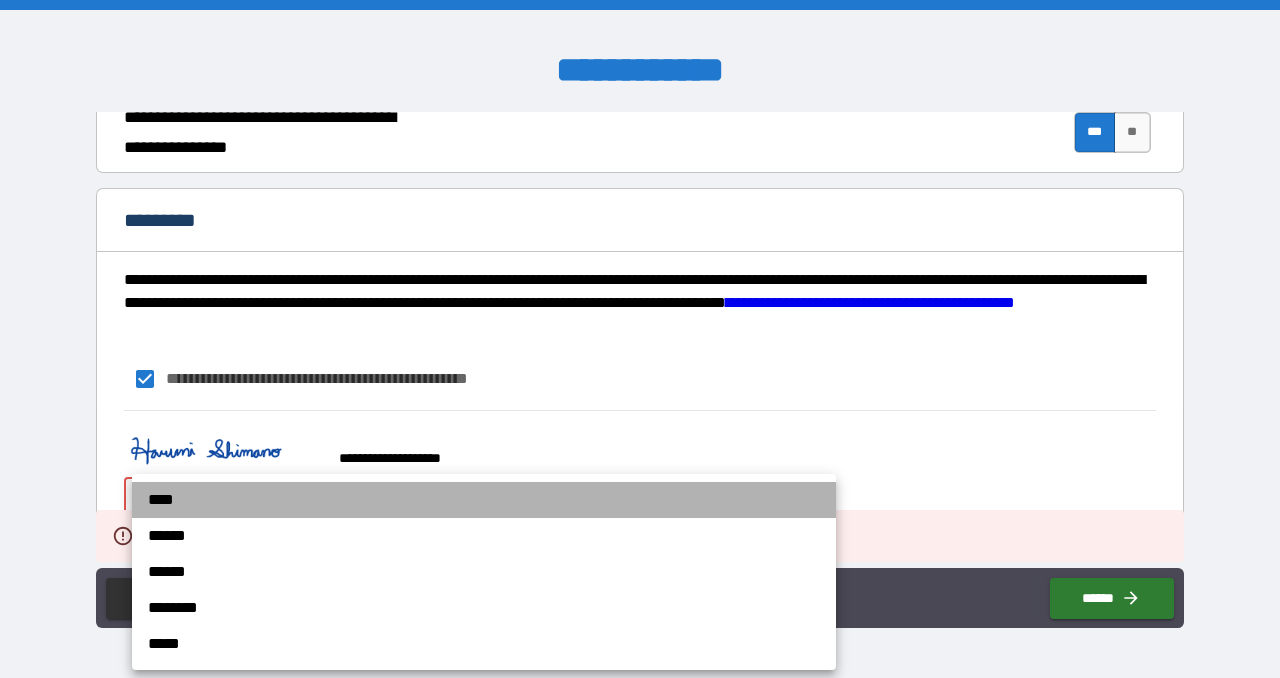 click on "****" at bounding box center [484, 500] 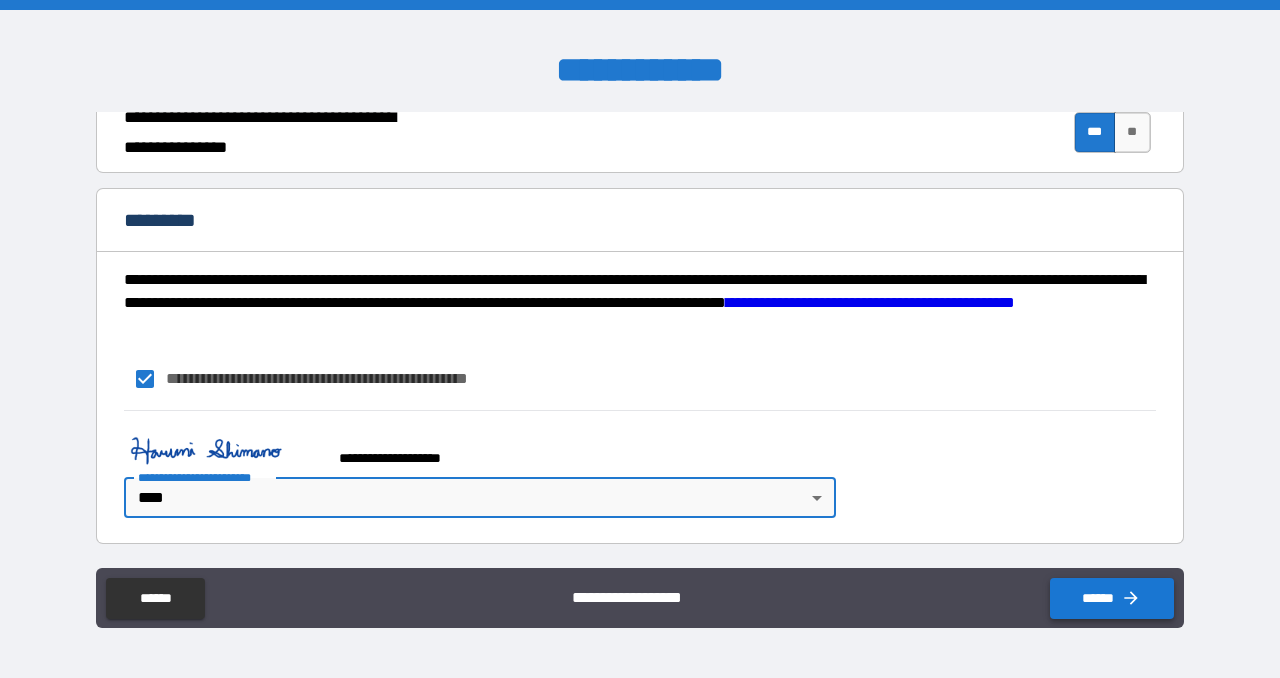 click 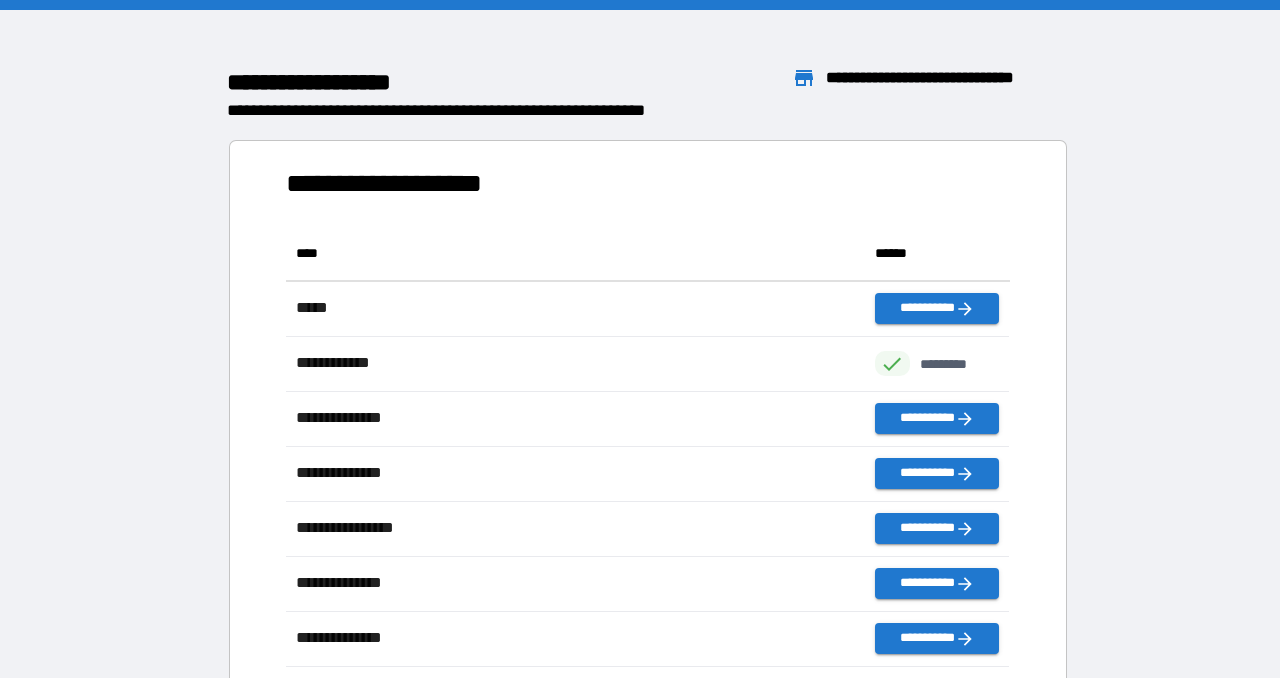 scroll, scrollTop: 1, scrollLeft: 0, axis: vertical 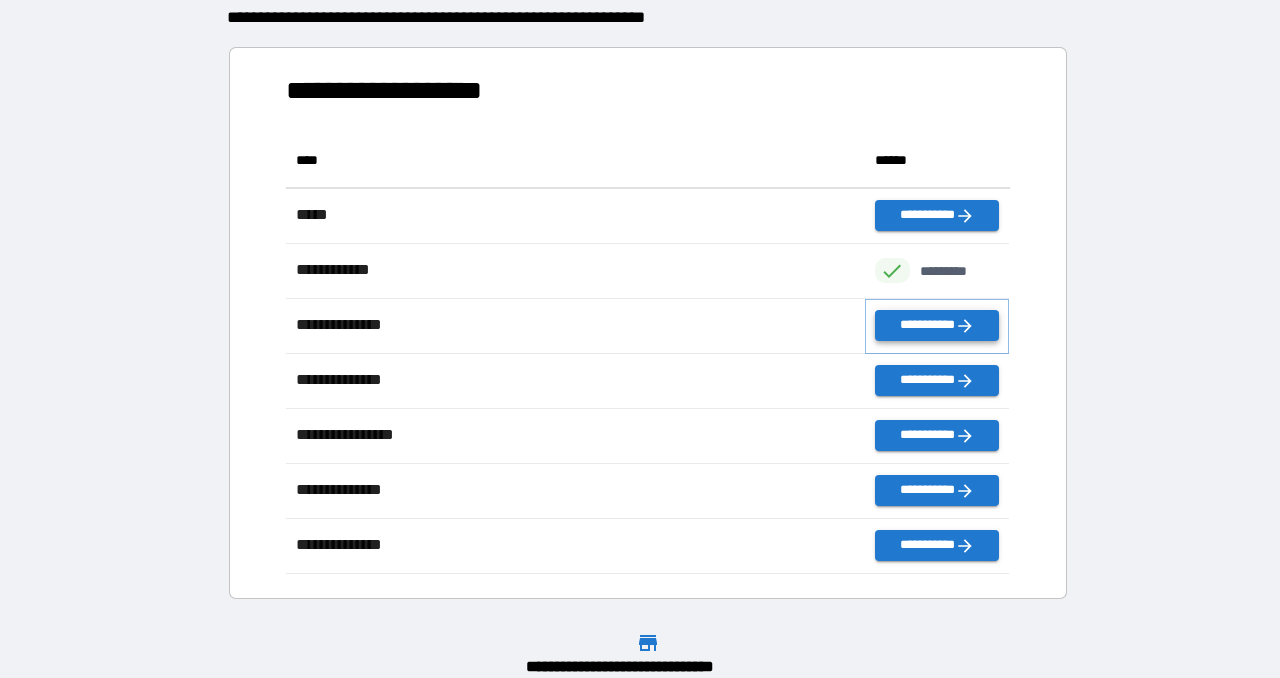 click 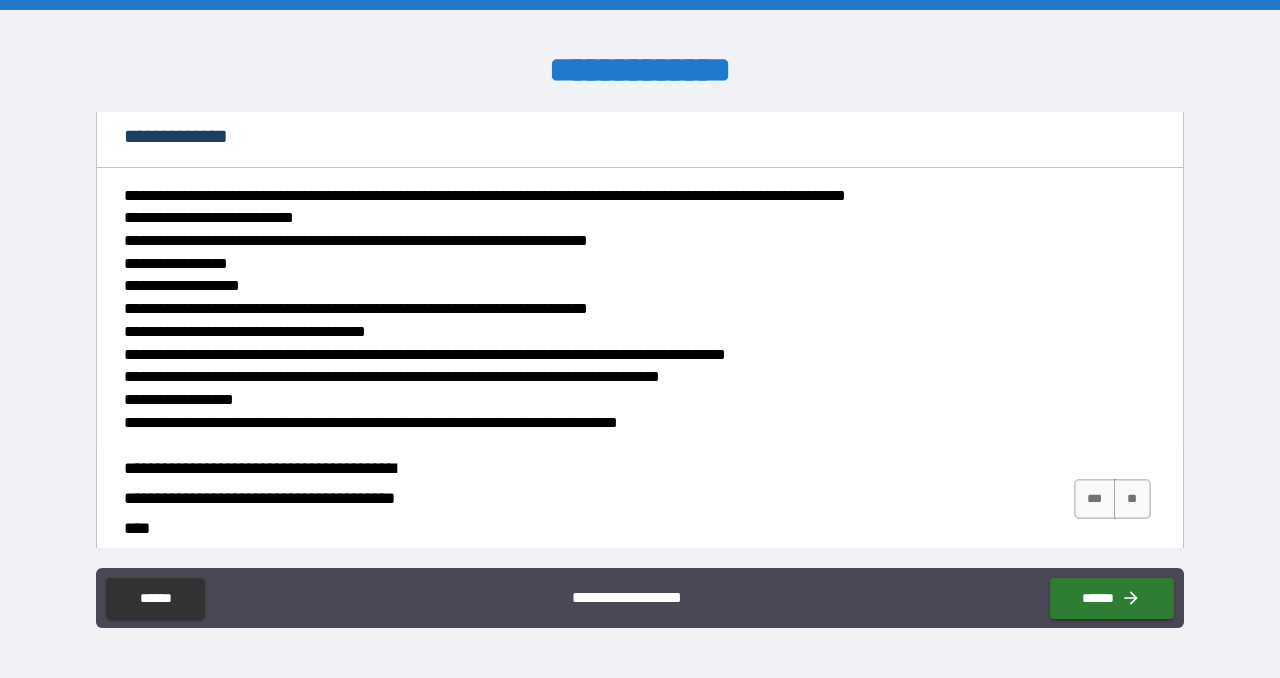 scroll, scrollTop: 0, scrollLeft: 0, axis: both 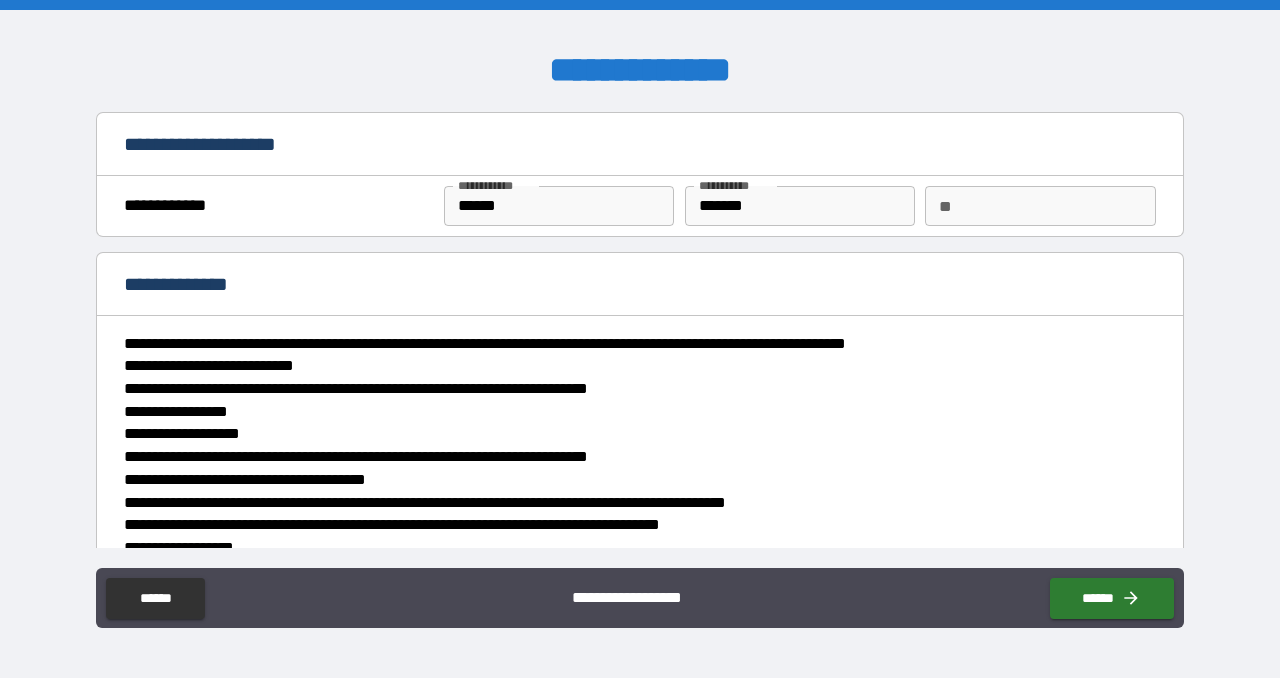 click on "**" at bounding box center [1040, 206] 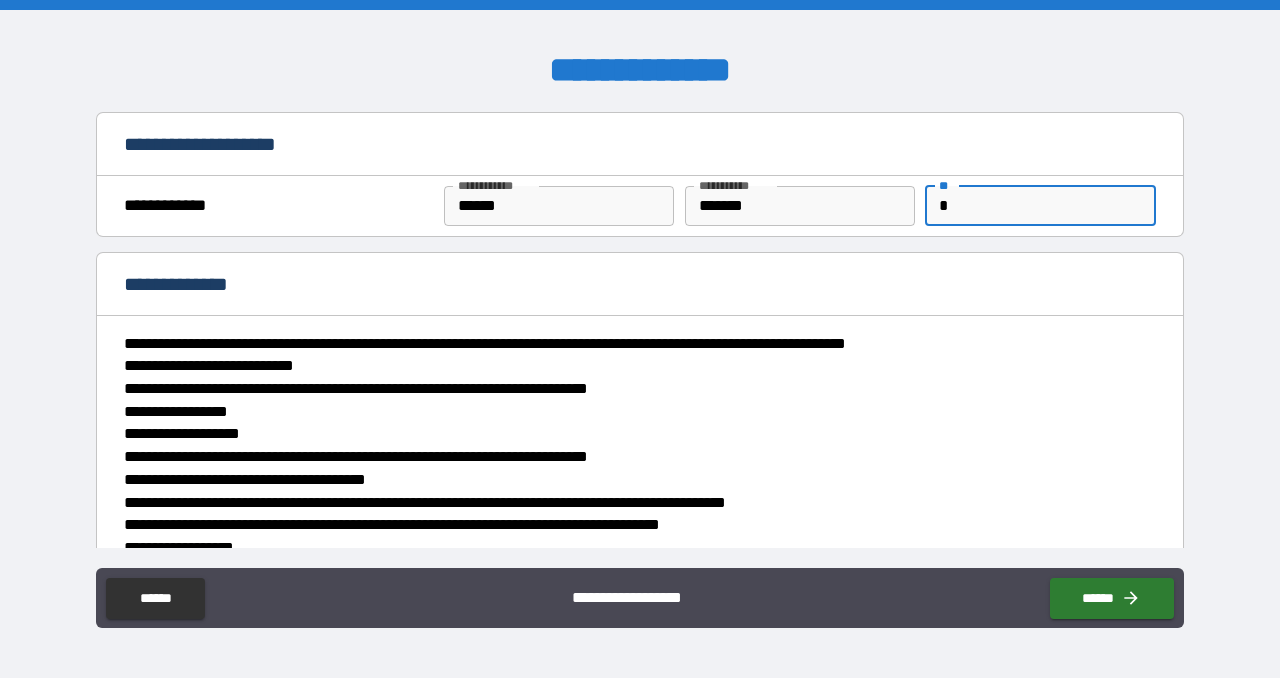 type on "*" 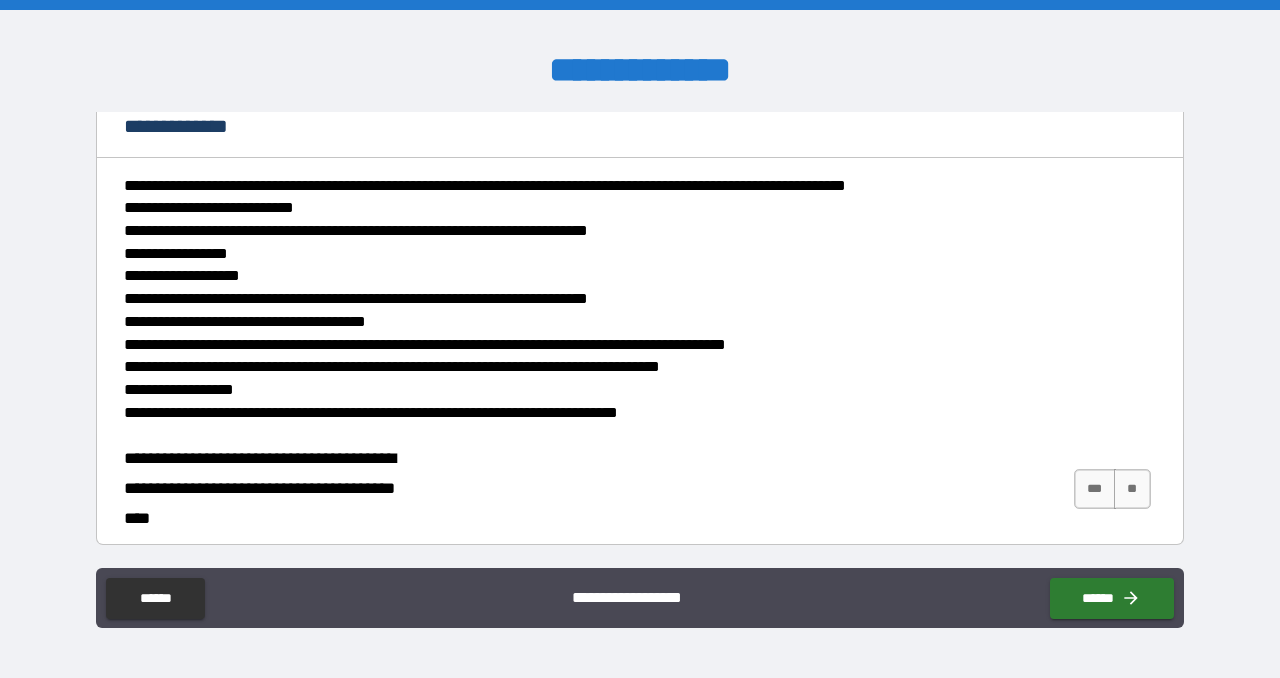 scroll, scrollTop: 156, scrollLeft: 0, axis: vertical 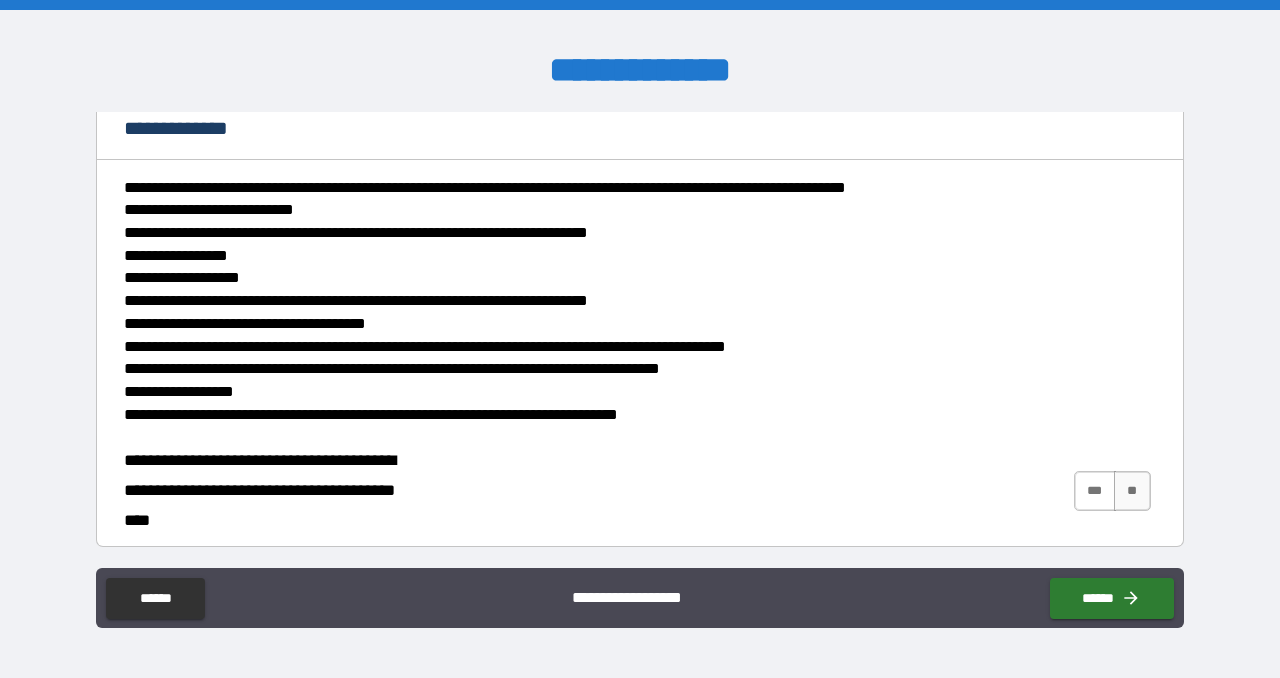 click on "***" at bounding box center [1095, 491] 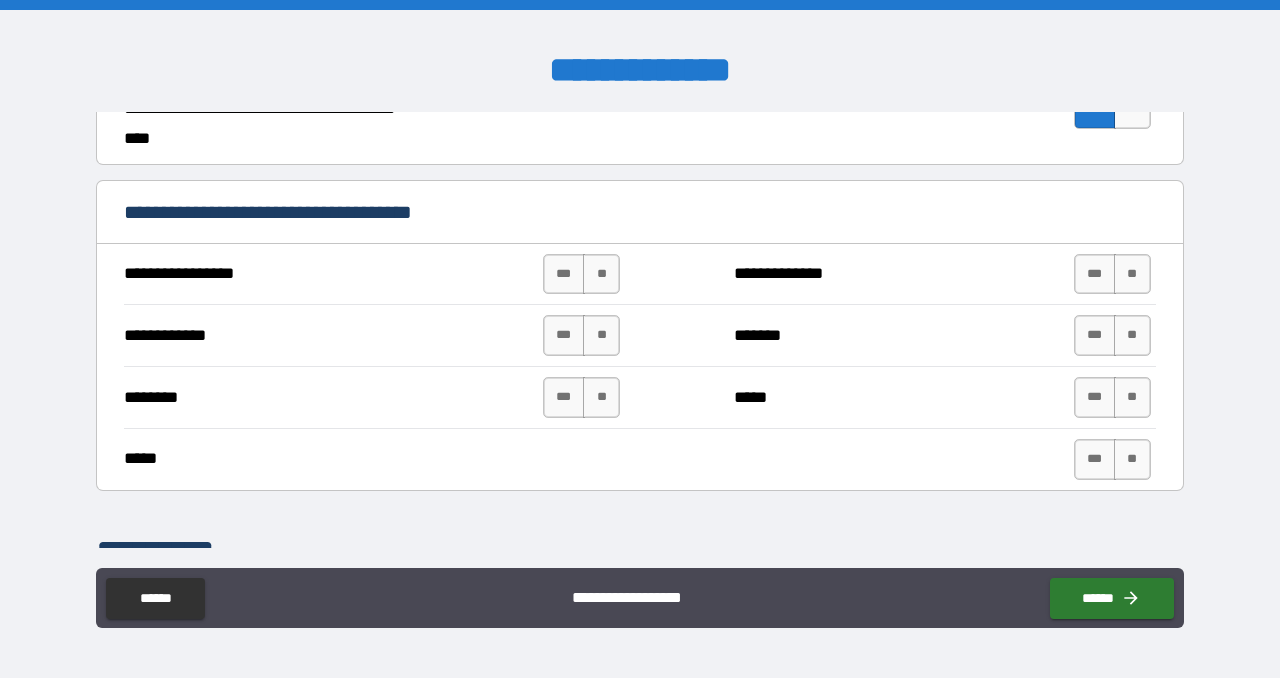 scroll, scrollTop: 540, scrollLeft: 0, axis: vertical 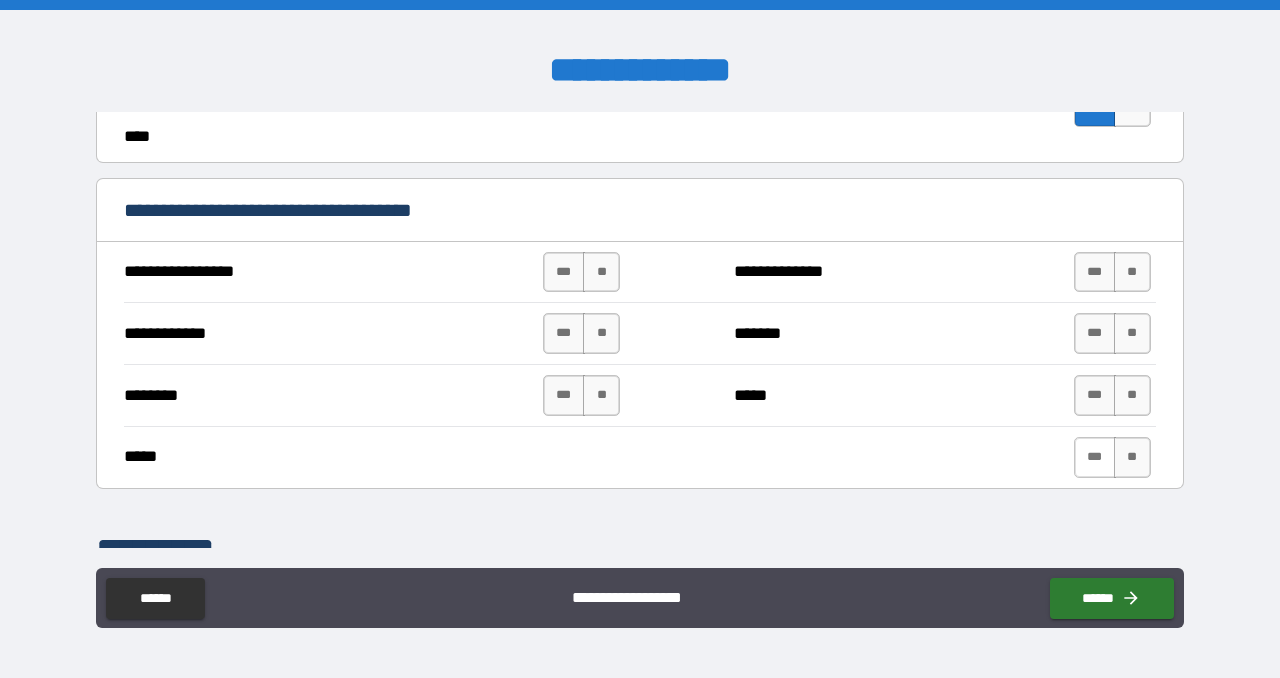 click on "***" at bounding box center [1095, 457] 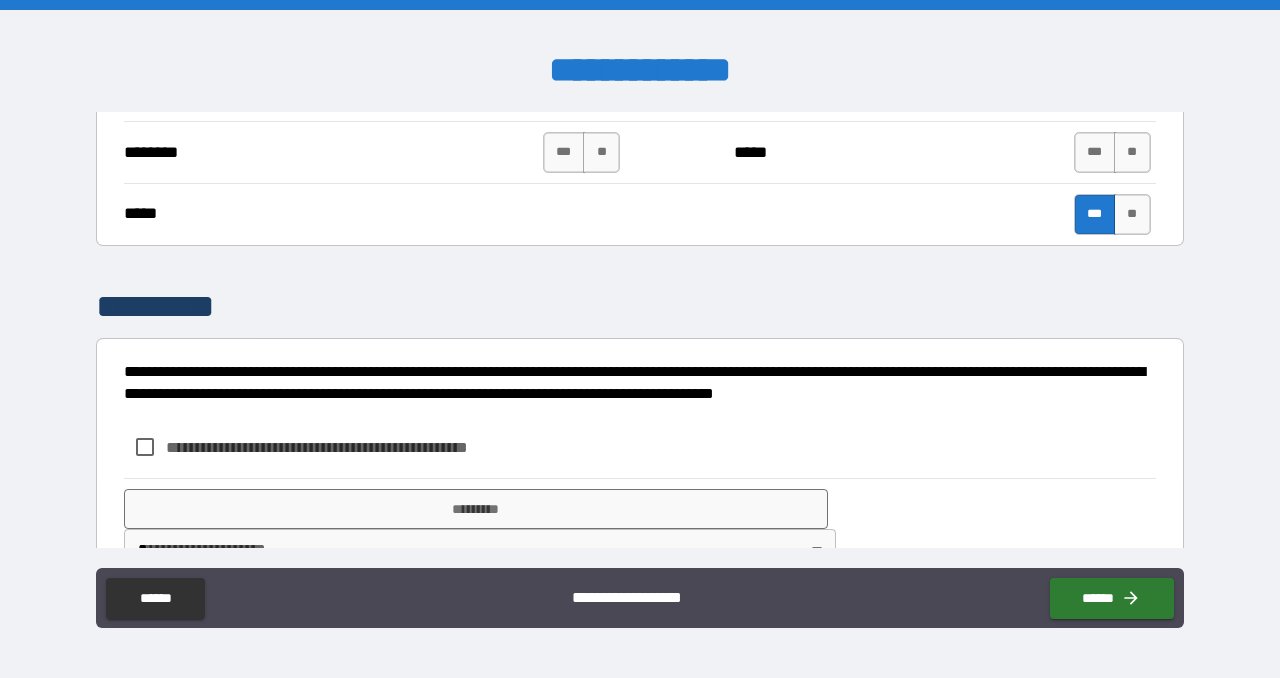 scroll, scrollTop: 835, scrollLeft: 0, axis: vertical 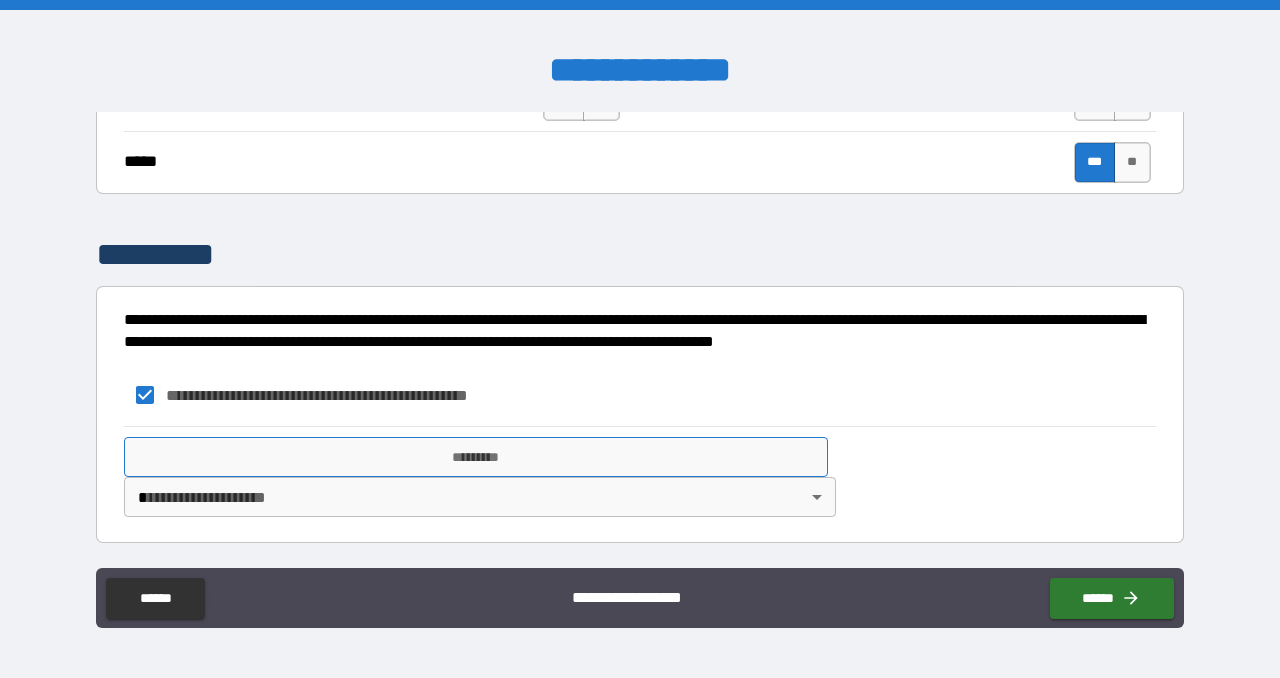click on "*********" at bounding box center (476, 457) 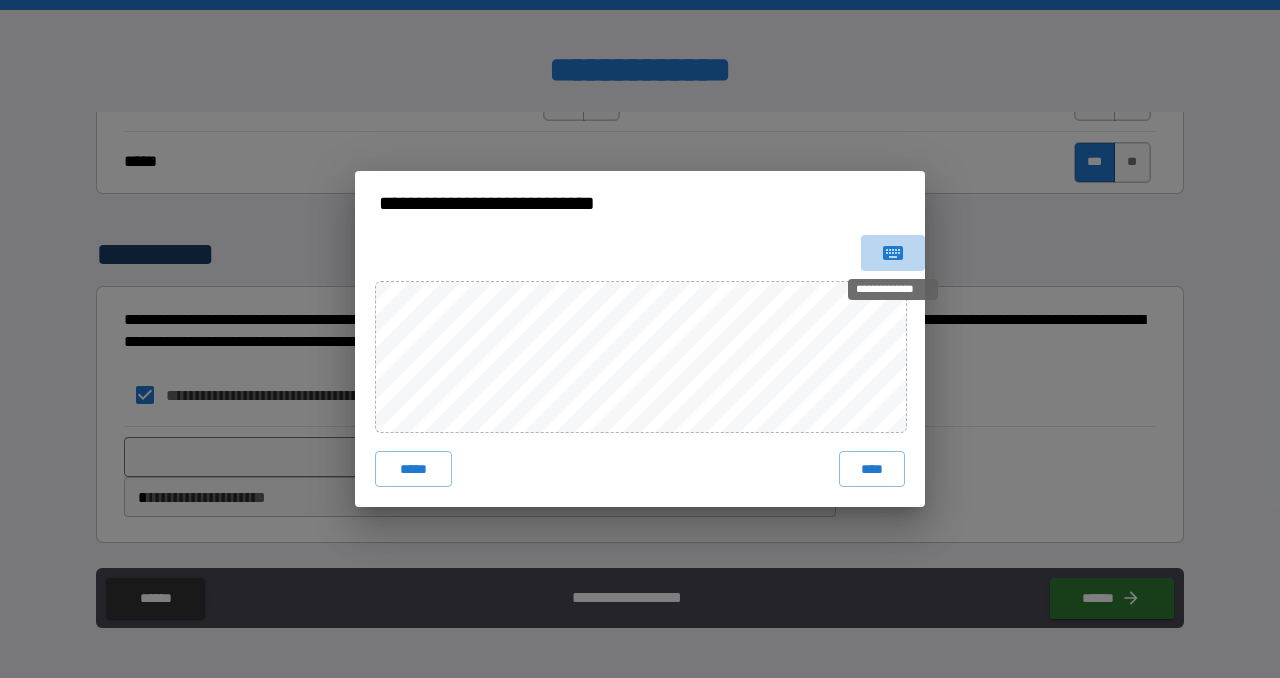 click 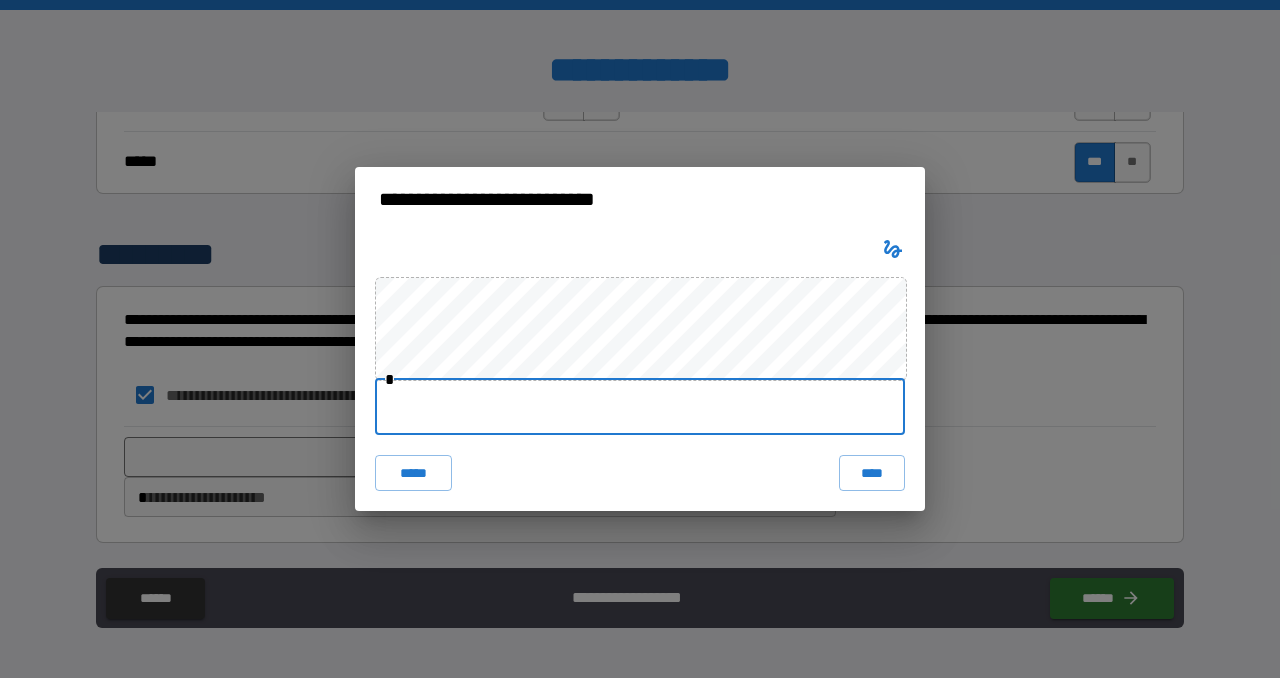 click at bounding box center (640, 407) 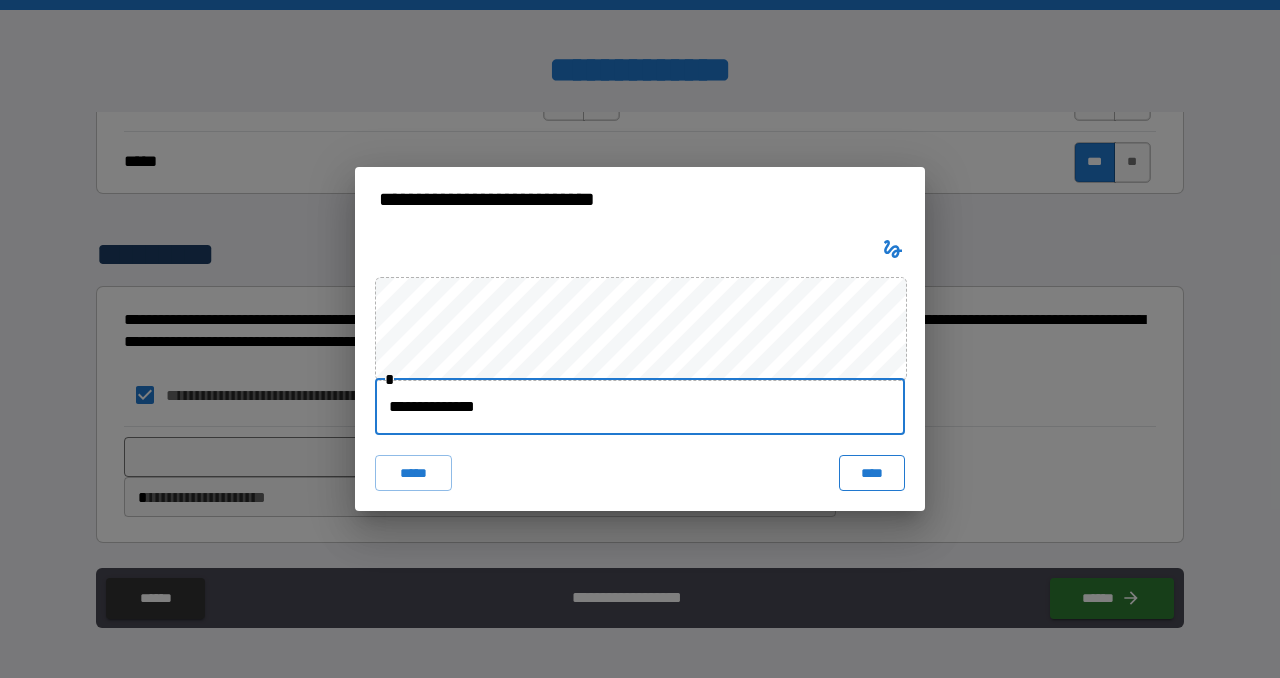 type on "**********" 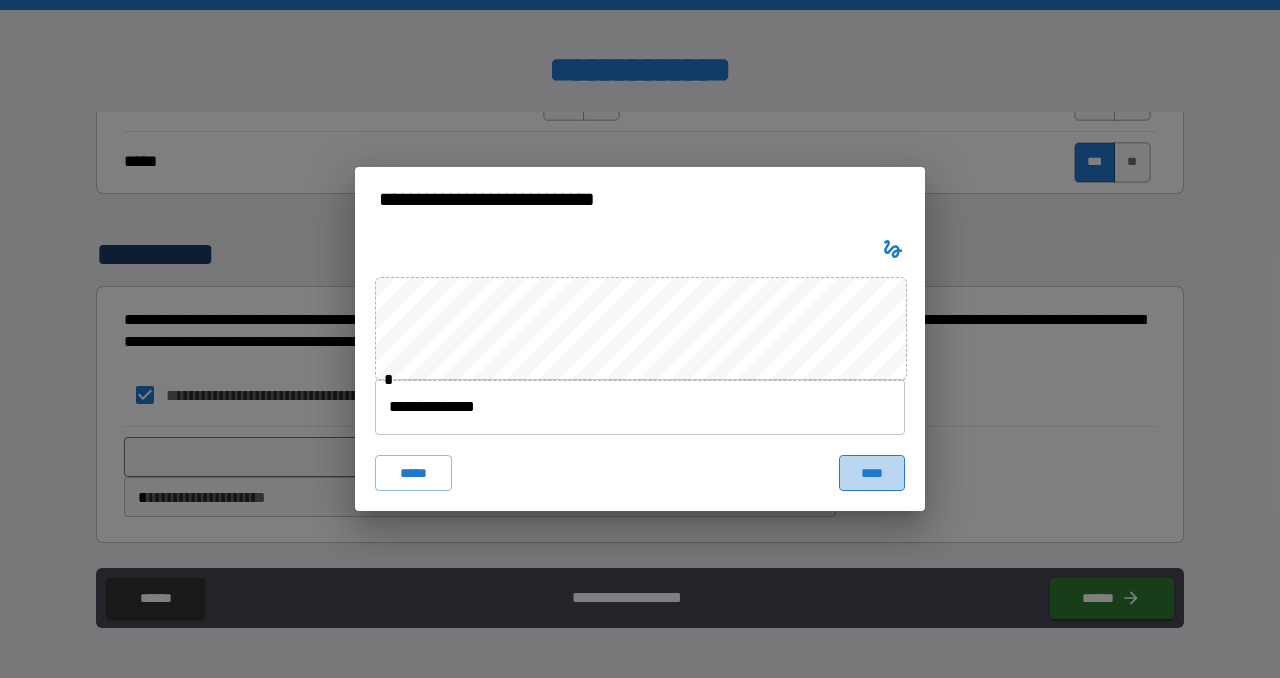 click on "****" at bounding box center (872, 473) 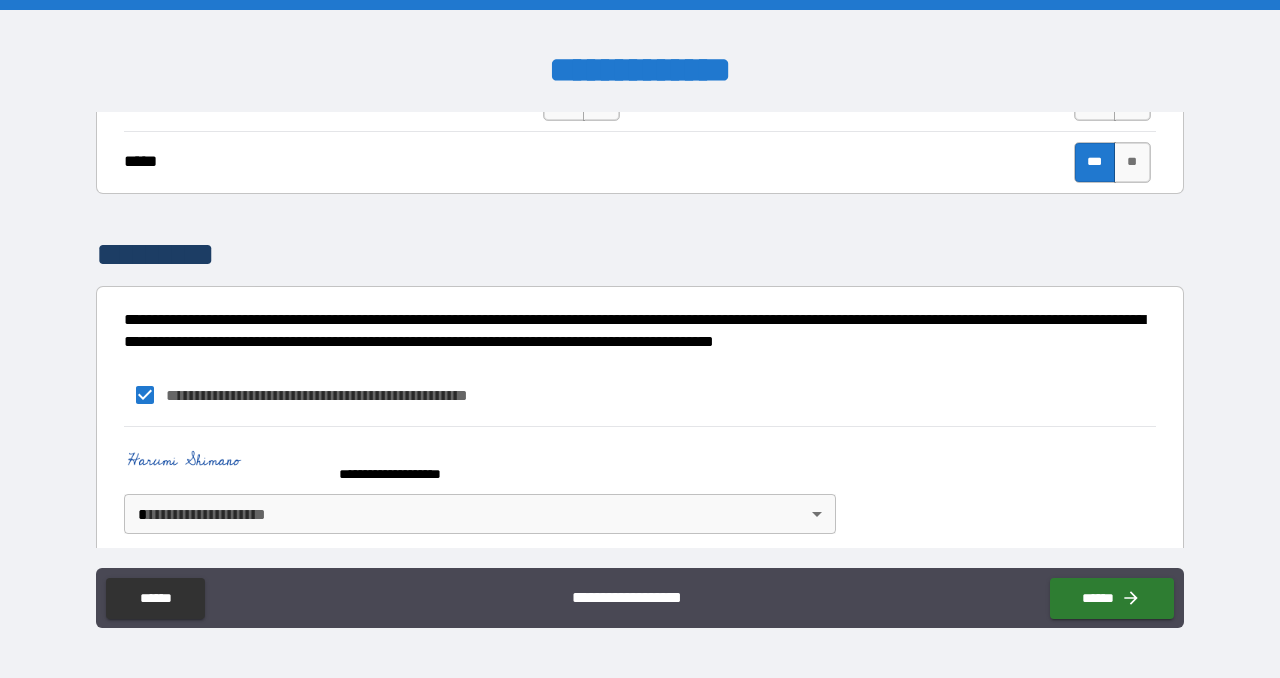 scroll, scrollTop: 852, scrollLeft: 0, axis: vertical 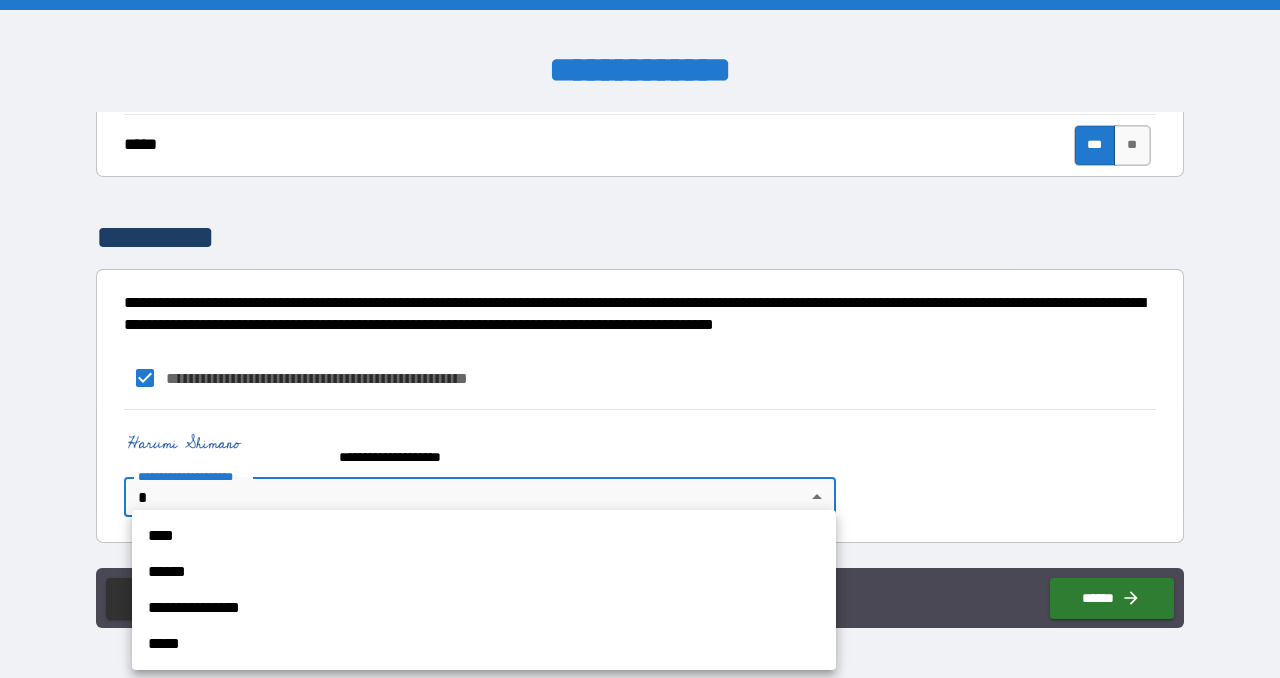 click on "**********" at bounding box center [640, 339] 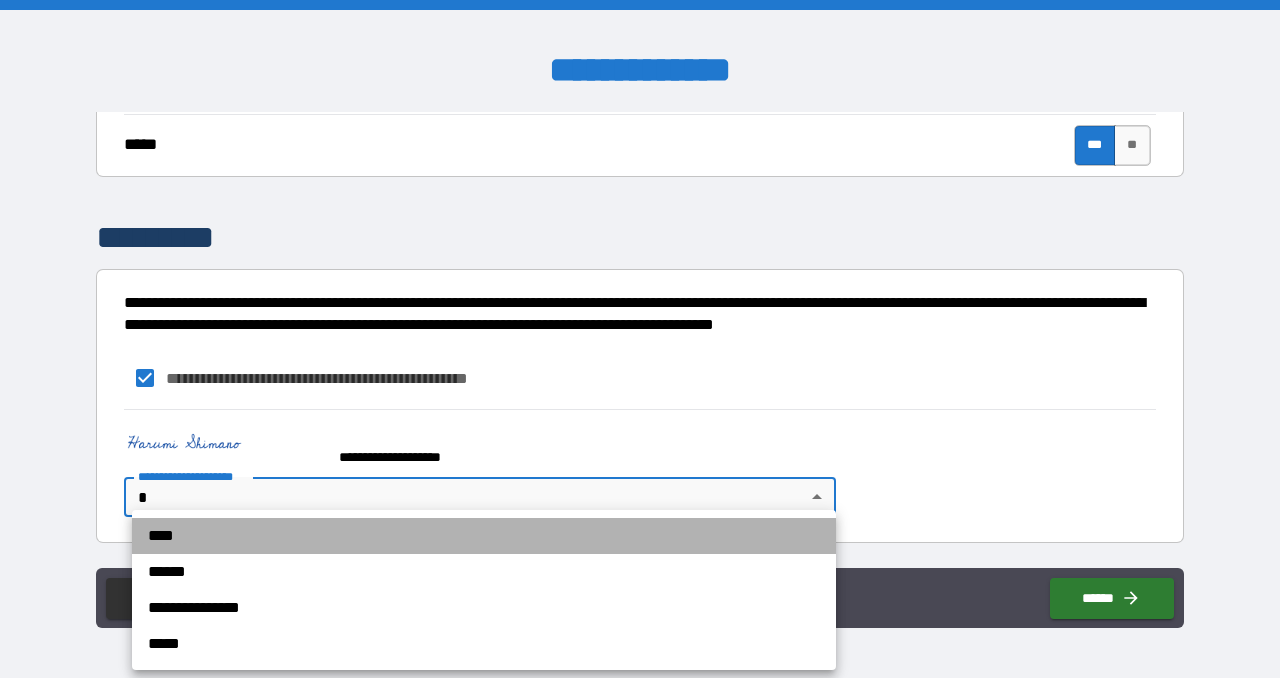 click on "****" at bounding box center (484, 536) 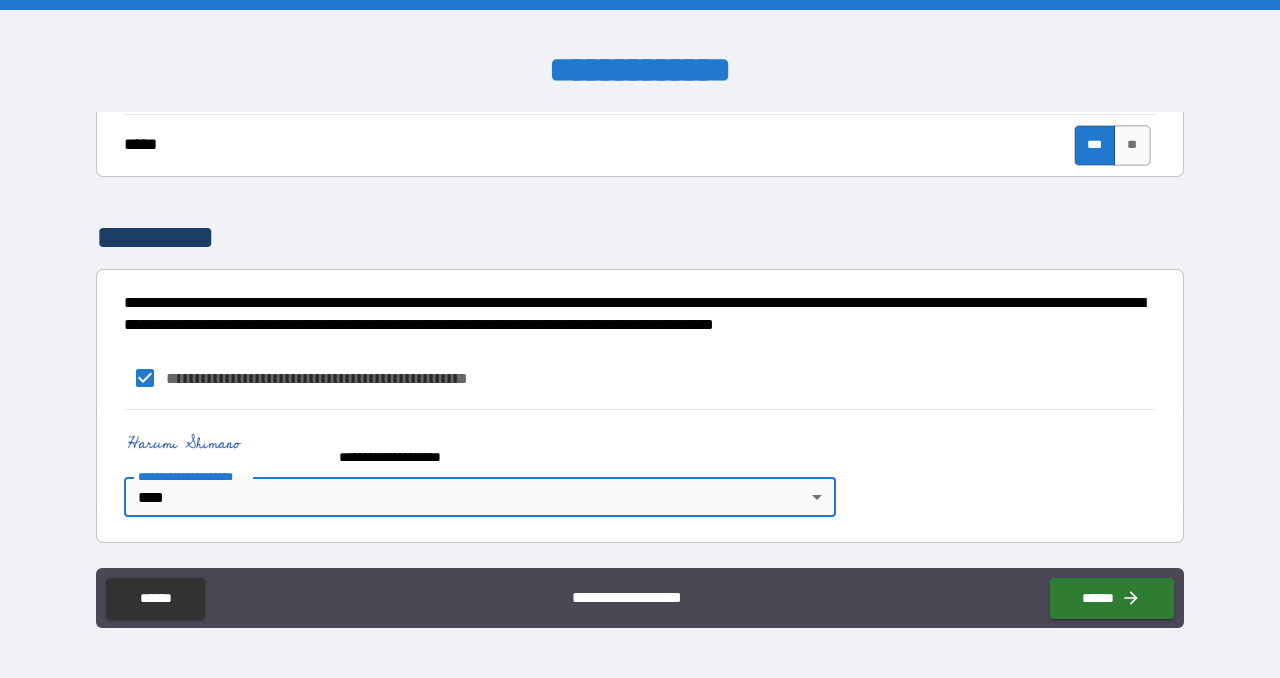 click on "**********" at bounding box center (640, 468) 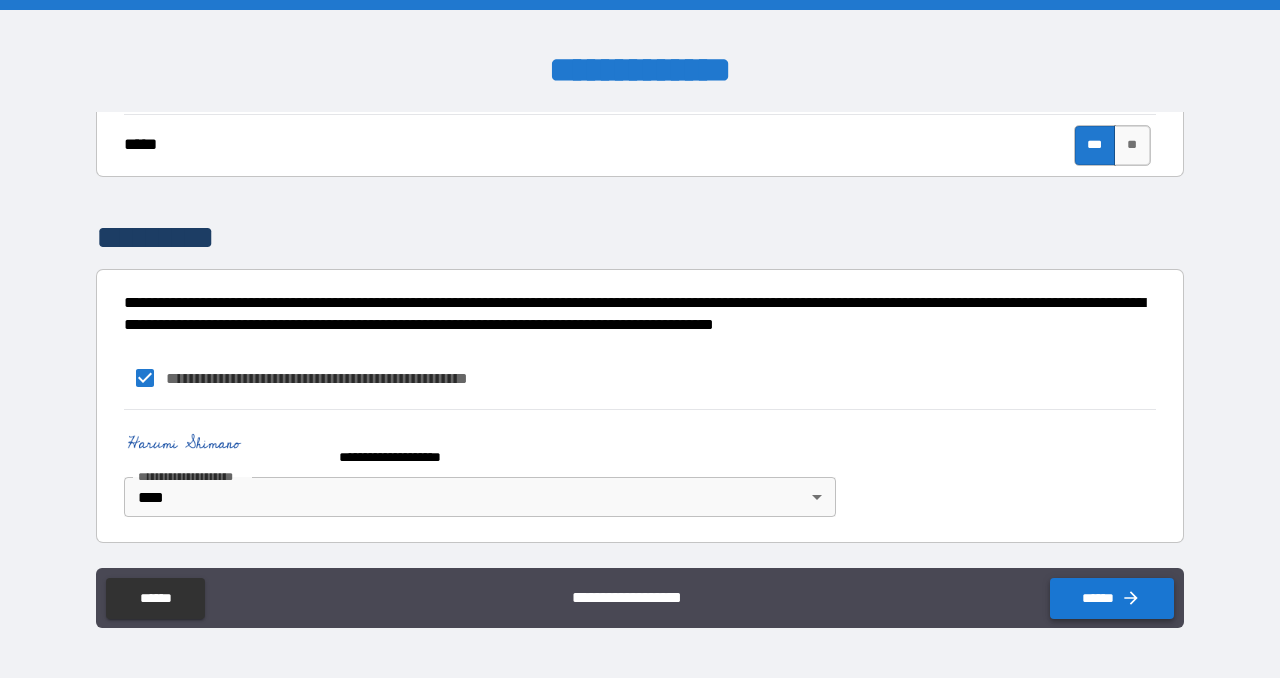 click on "******" at bounding box center [1112, 598] 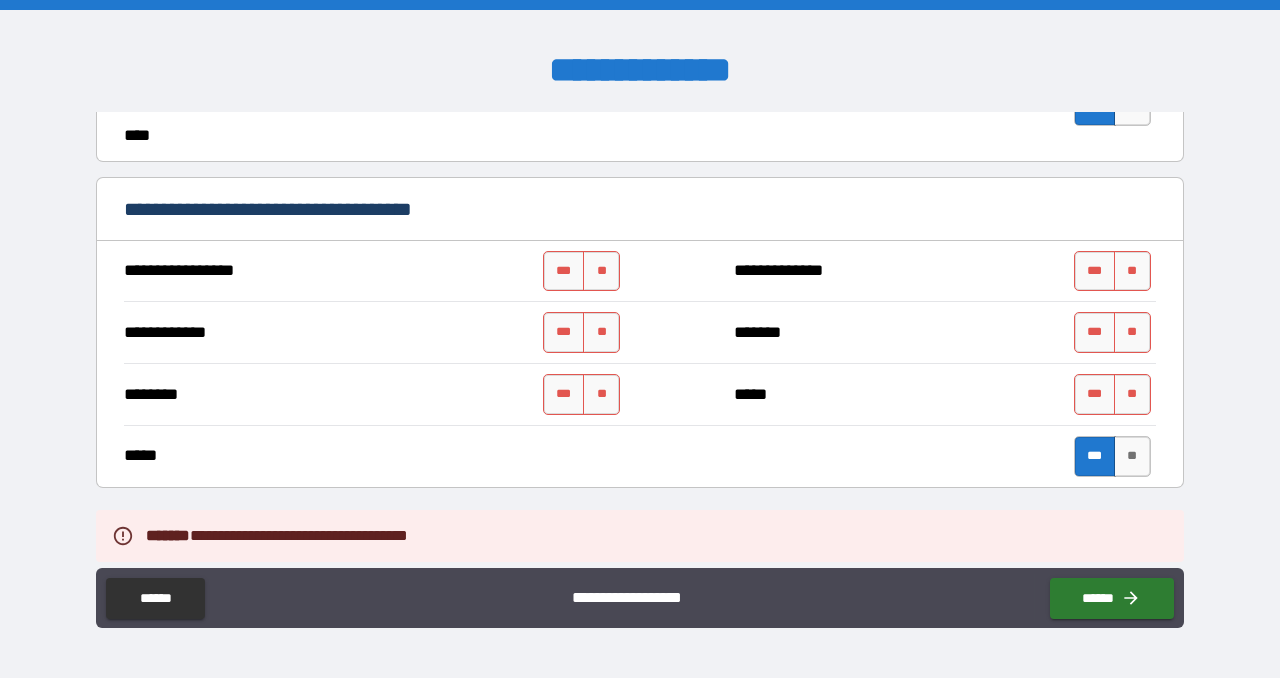 scroll, scrollTop: 549, scrollLeft: 0, axis: vertical 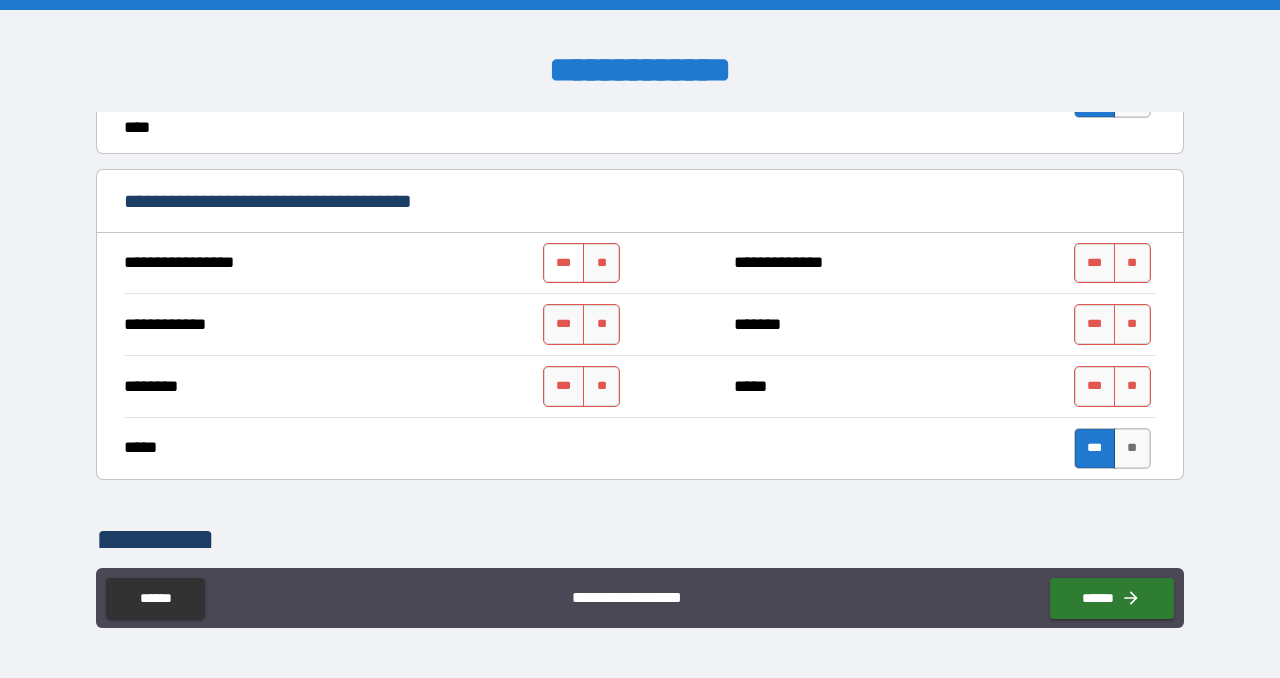 click on "***" at bounding box center [564, 263] 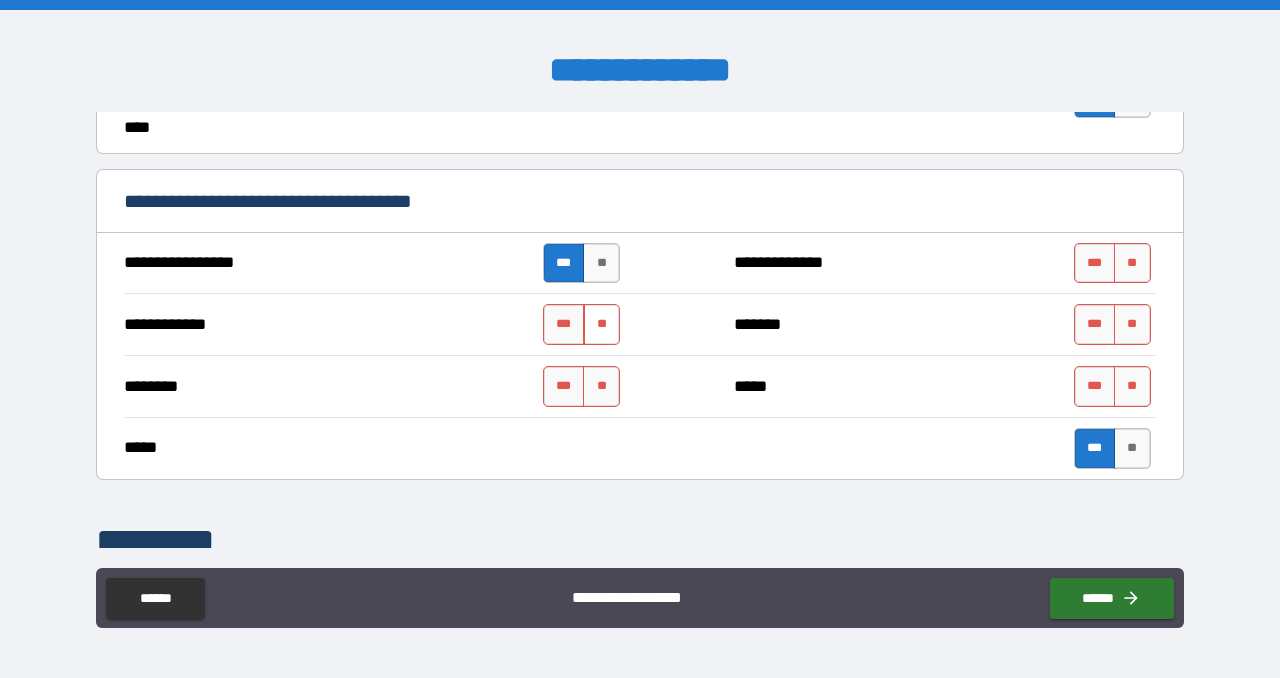 click on "**" at bounding box center (601, 324) 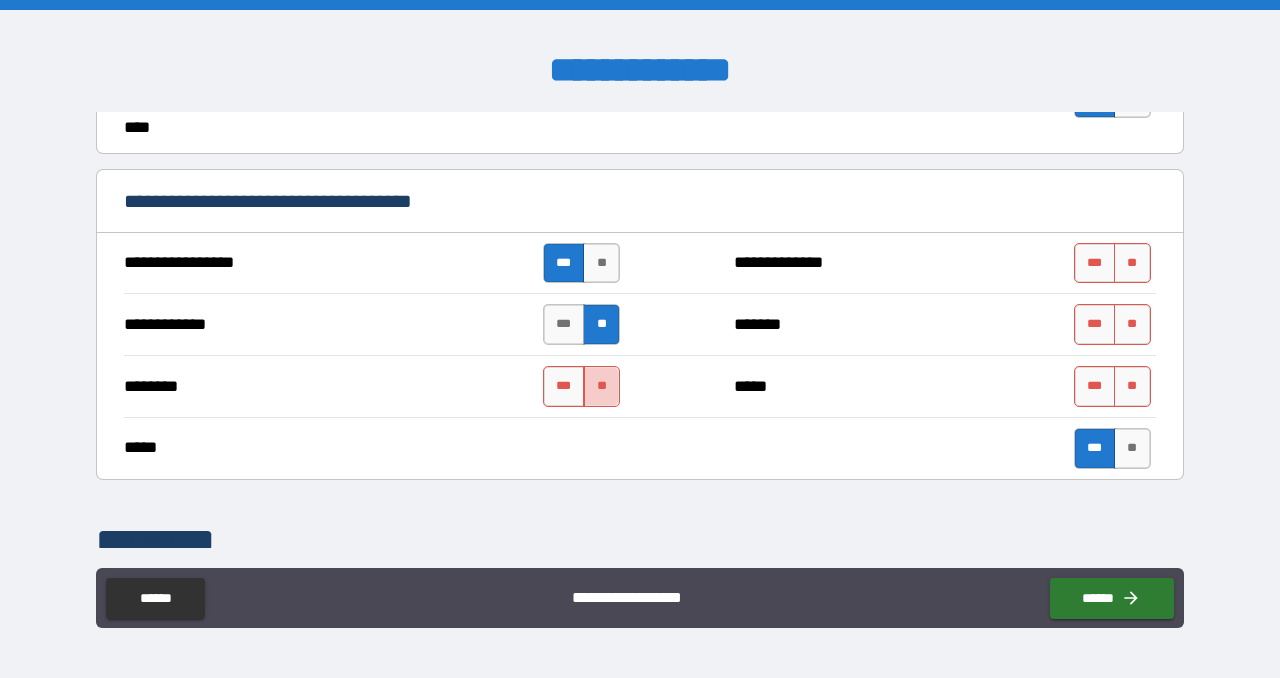 click on "**" at bounding box center [601, 386] 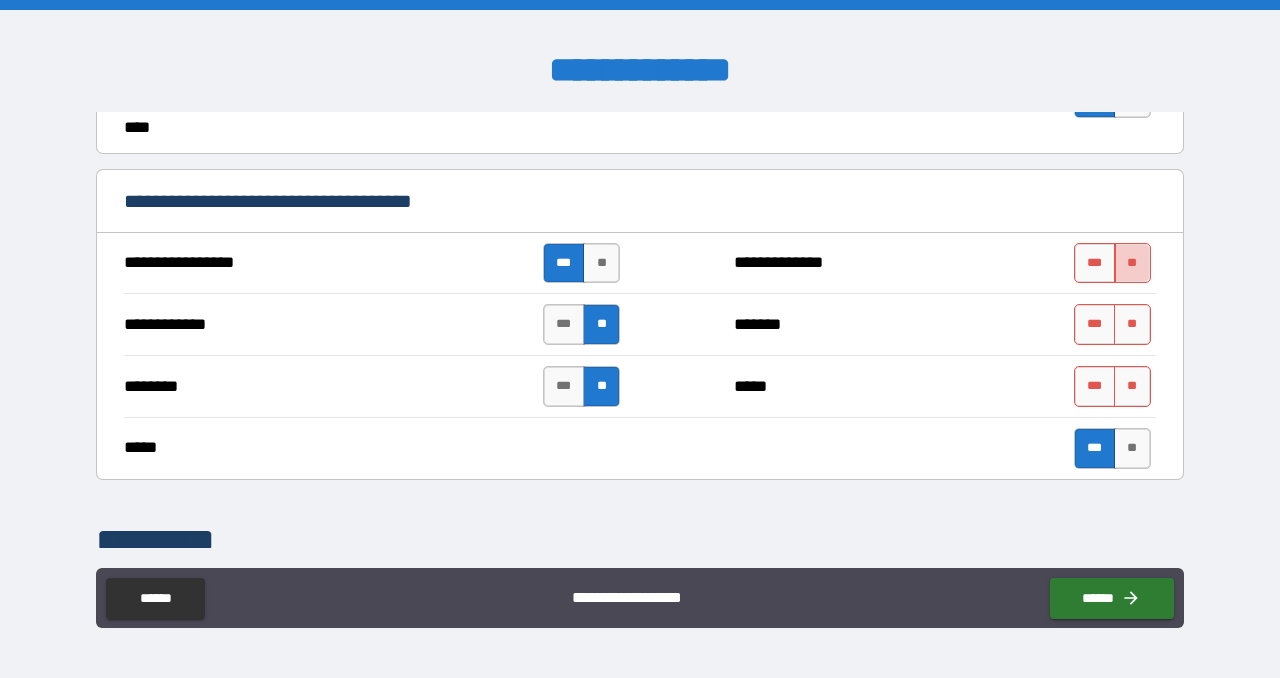 click on "**" at bounding box center (1132, 263) 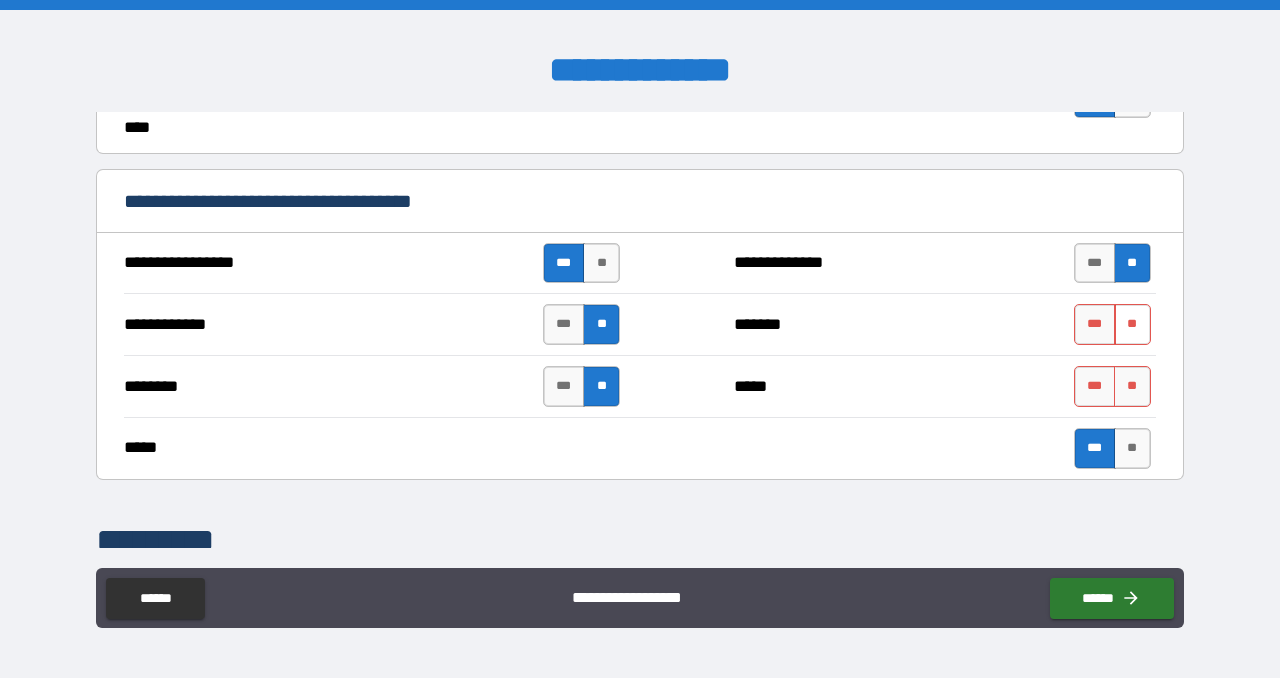 click on "**" at bounding box center [1132, 324] 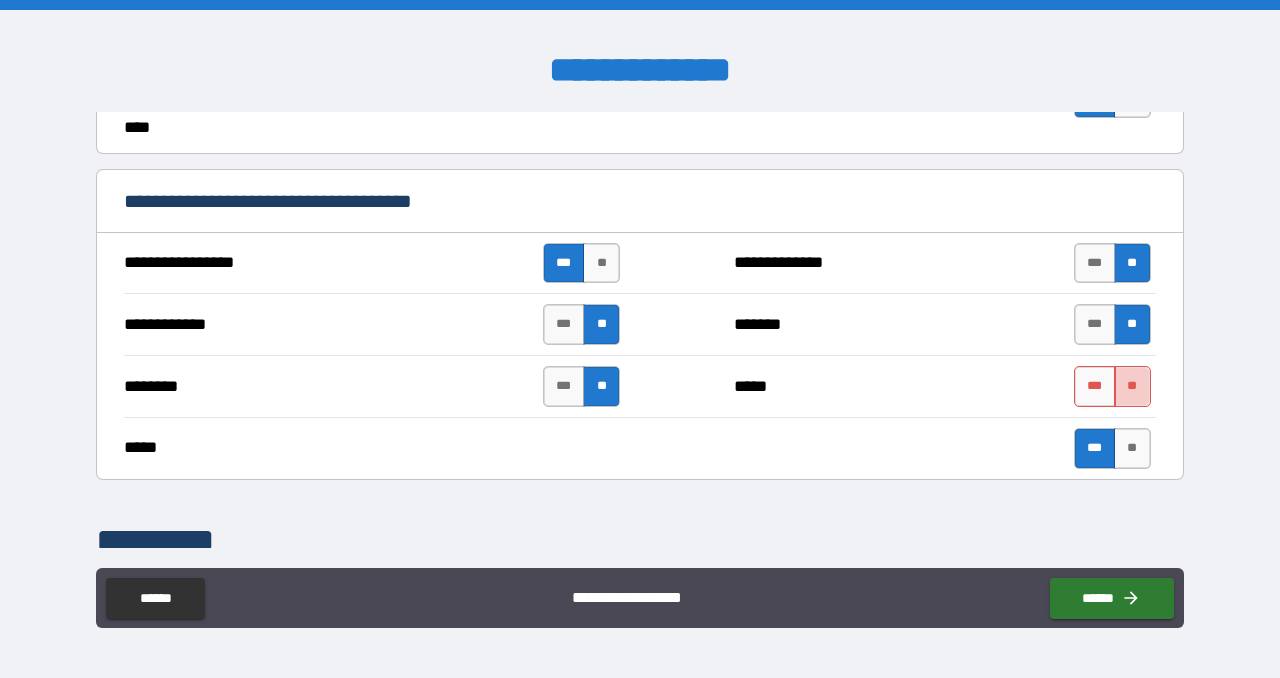 click on "**" at bounding box center [1132, 386] 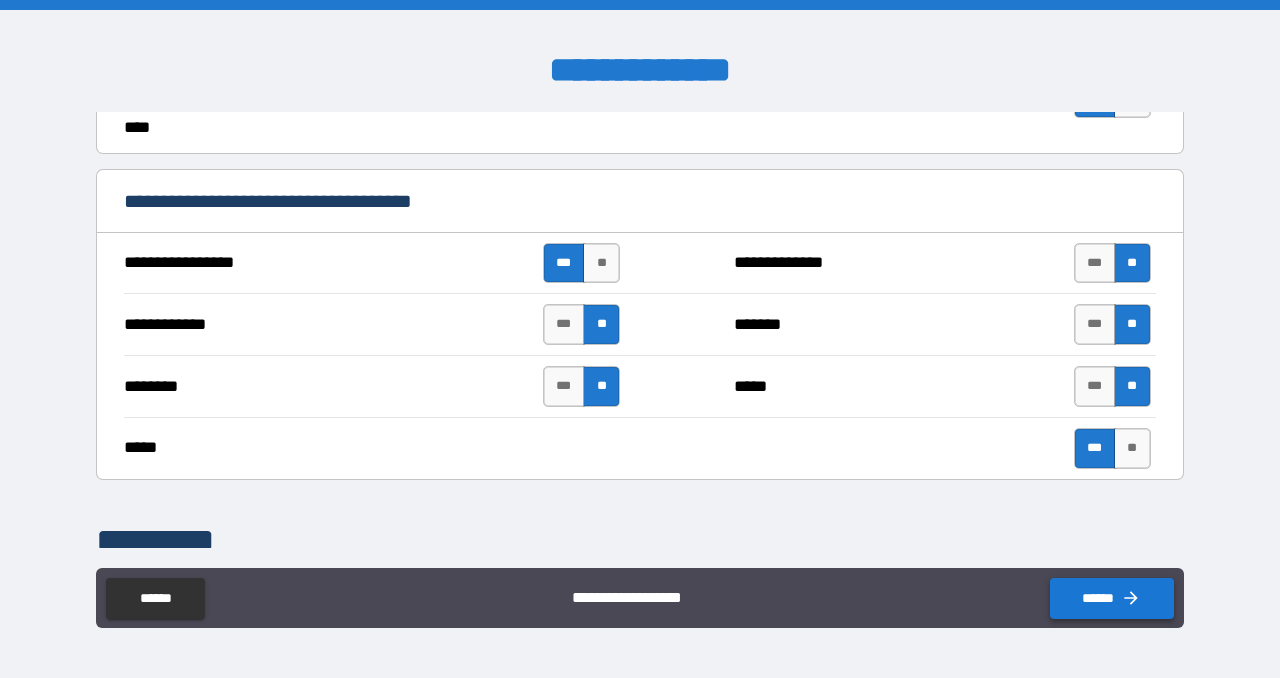 click on "******" at bounding box center [1112, 598] 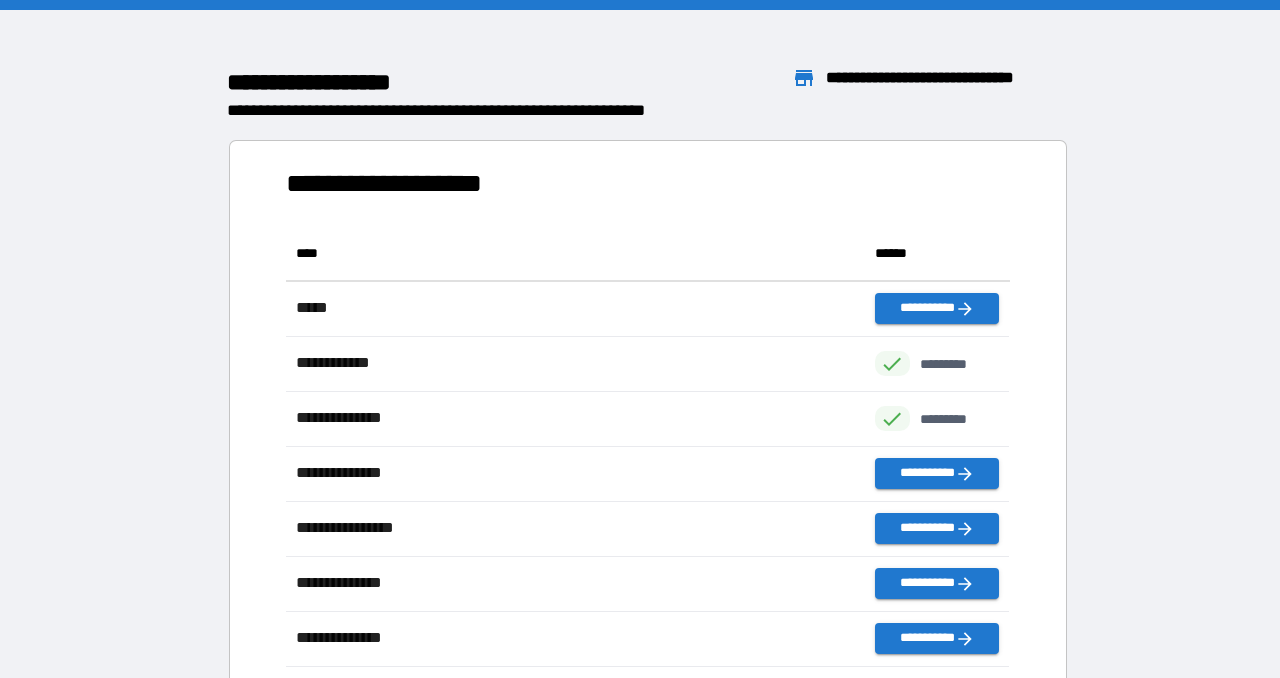 scroll, scrollTop: 1, scrollLeft: 0, axis: vertical 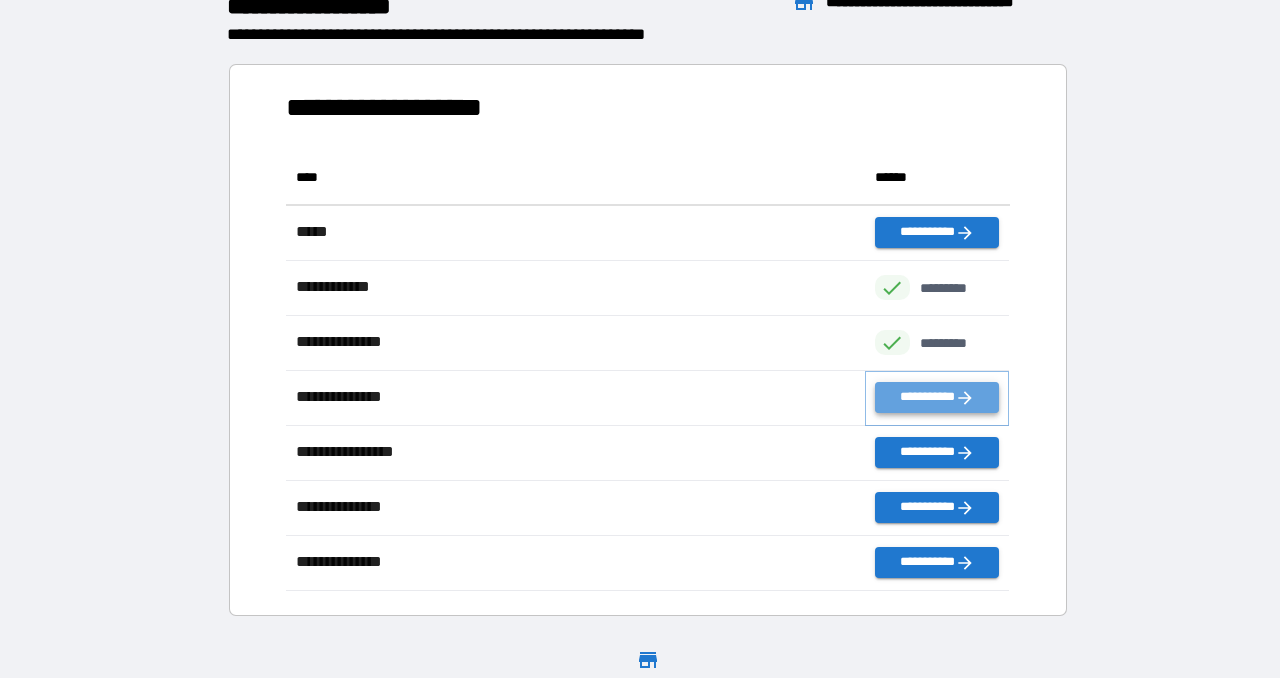 click 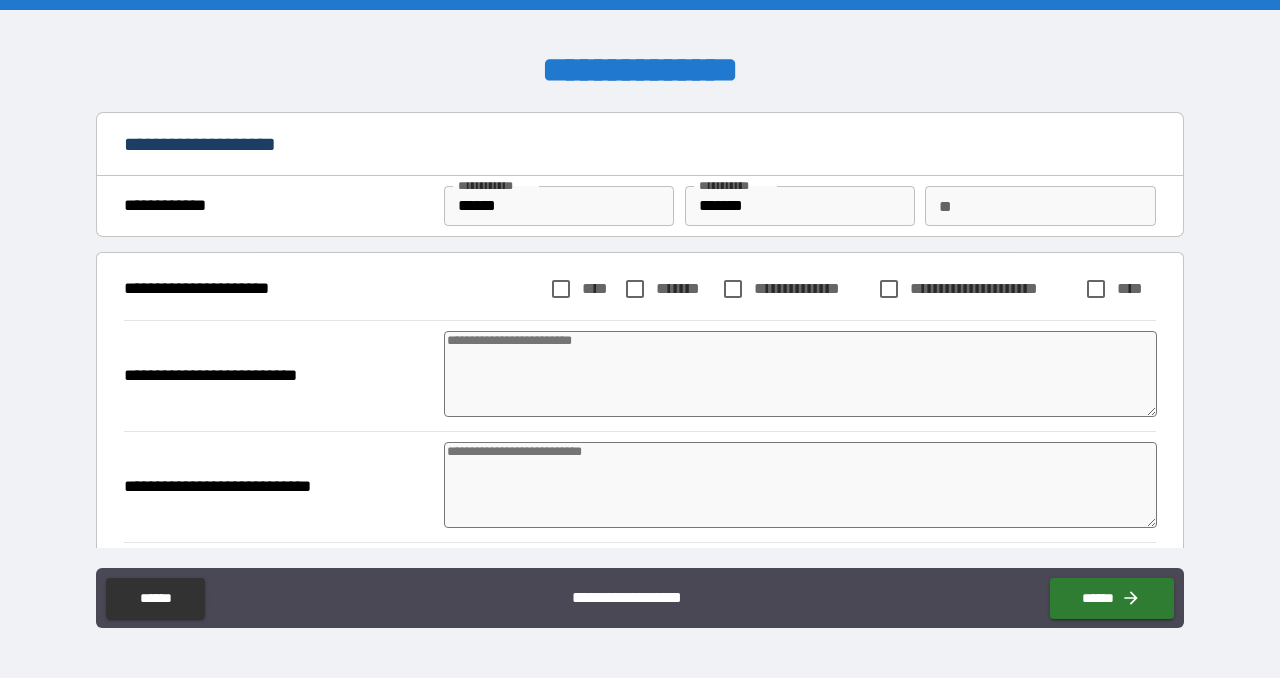 click on "**" at bounding box center [1040, 206] 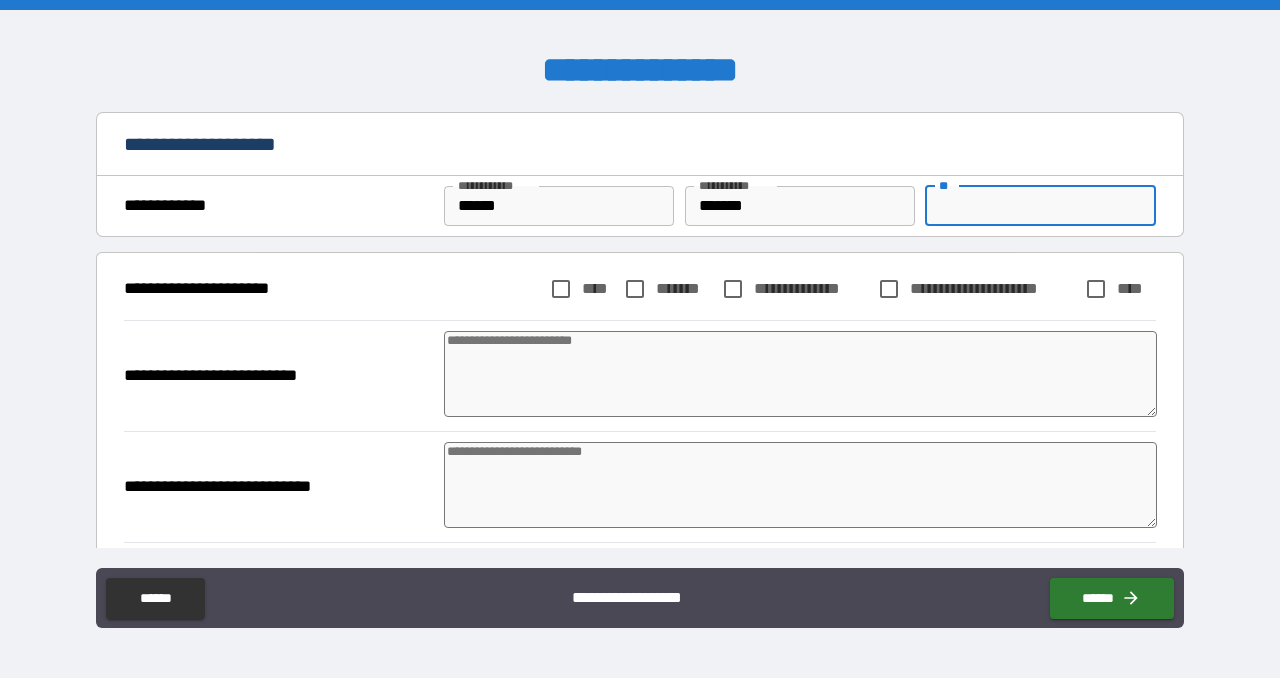type on "*" 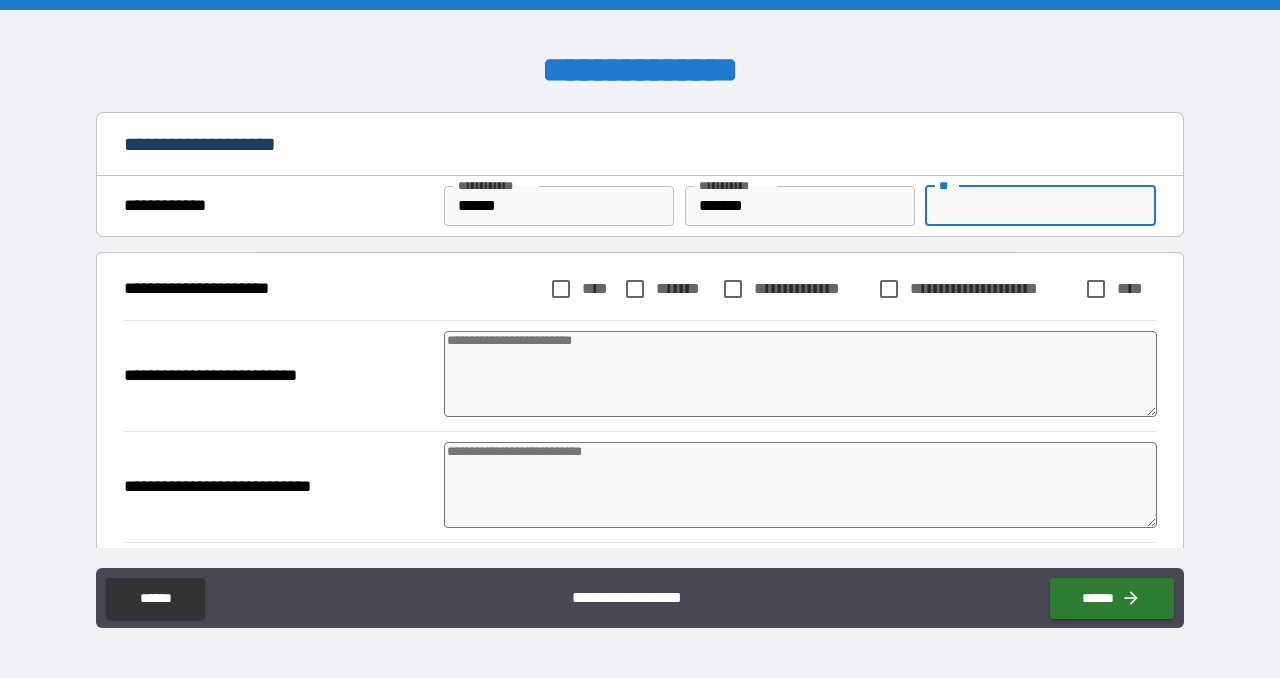 type on "*" 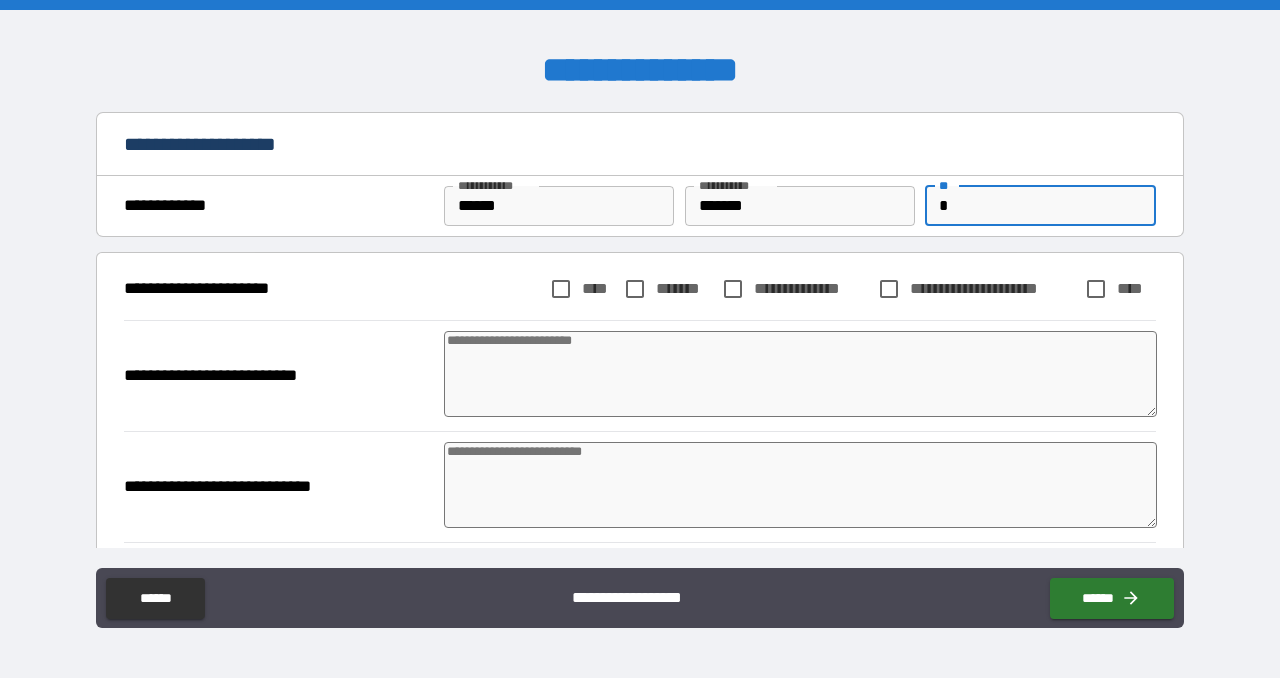 type on "*" 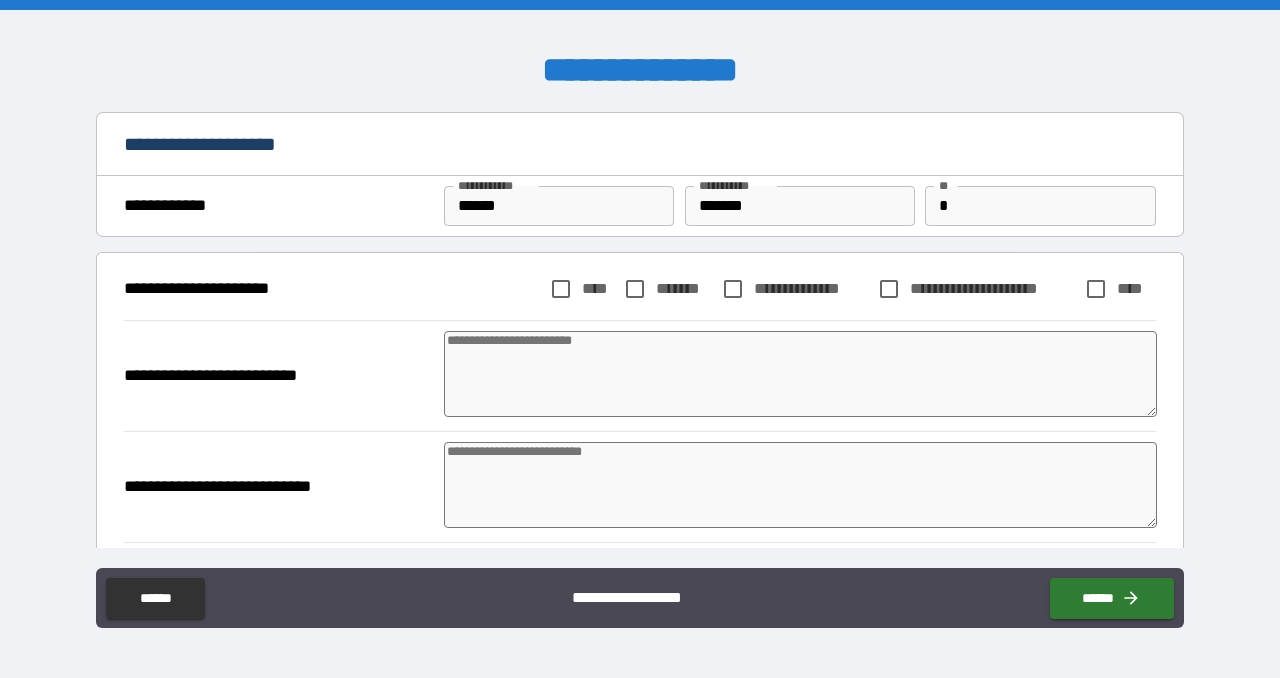 type on "*" 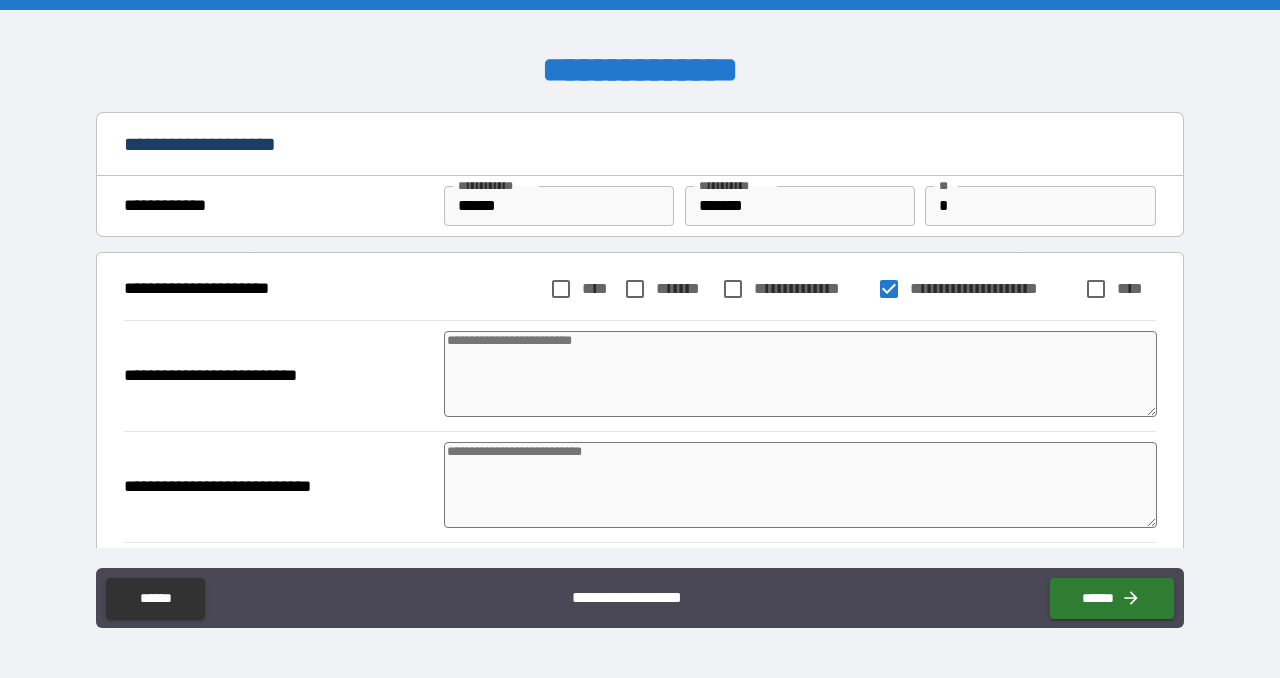 type on "*" 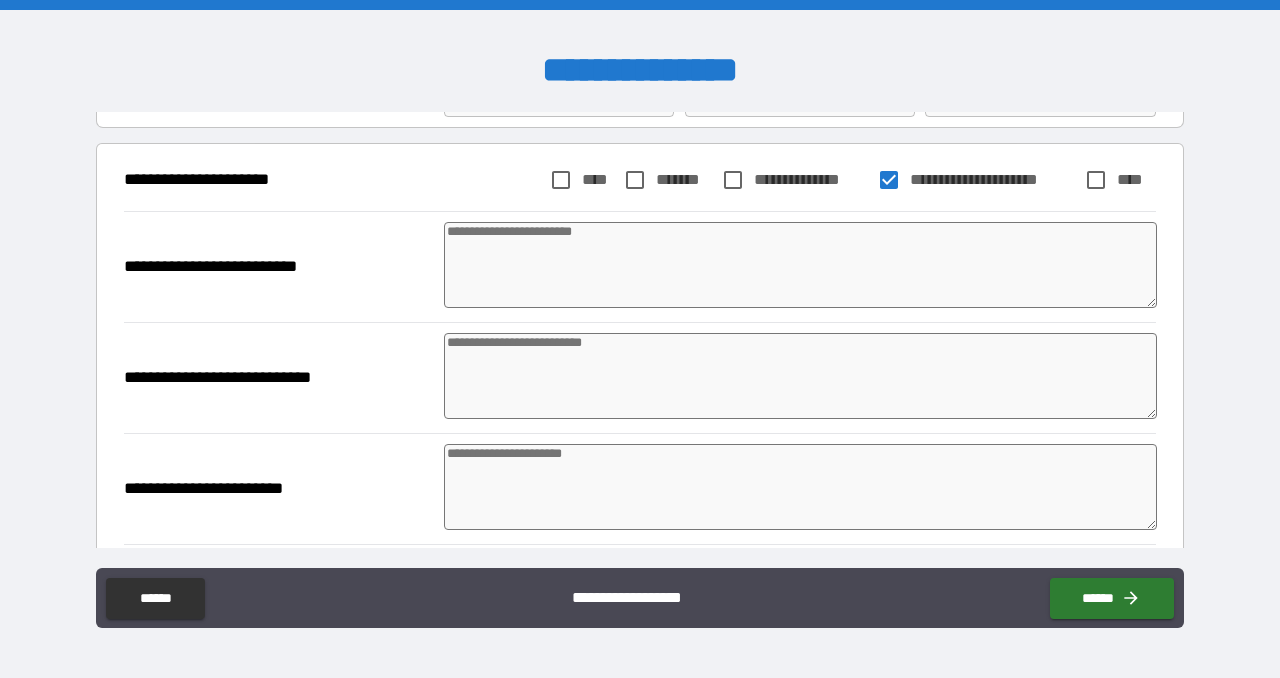 scroll, scrollTop: 121, scrollLeft: 0, axis: vertical 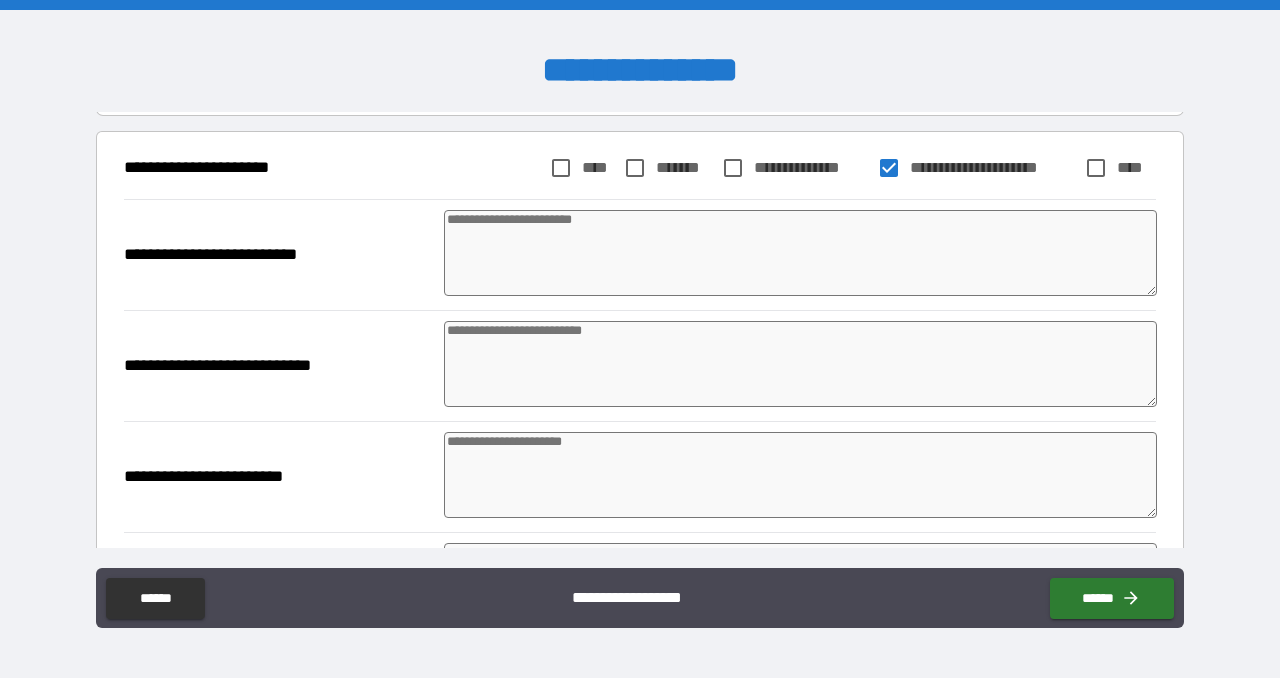 click at bounding box center (800, 364) 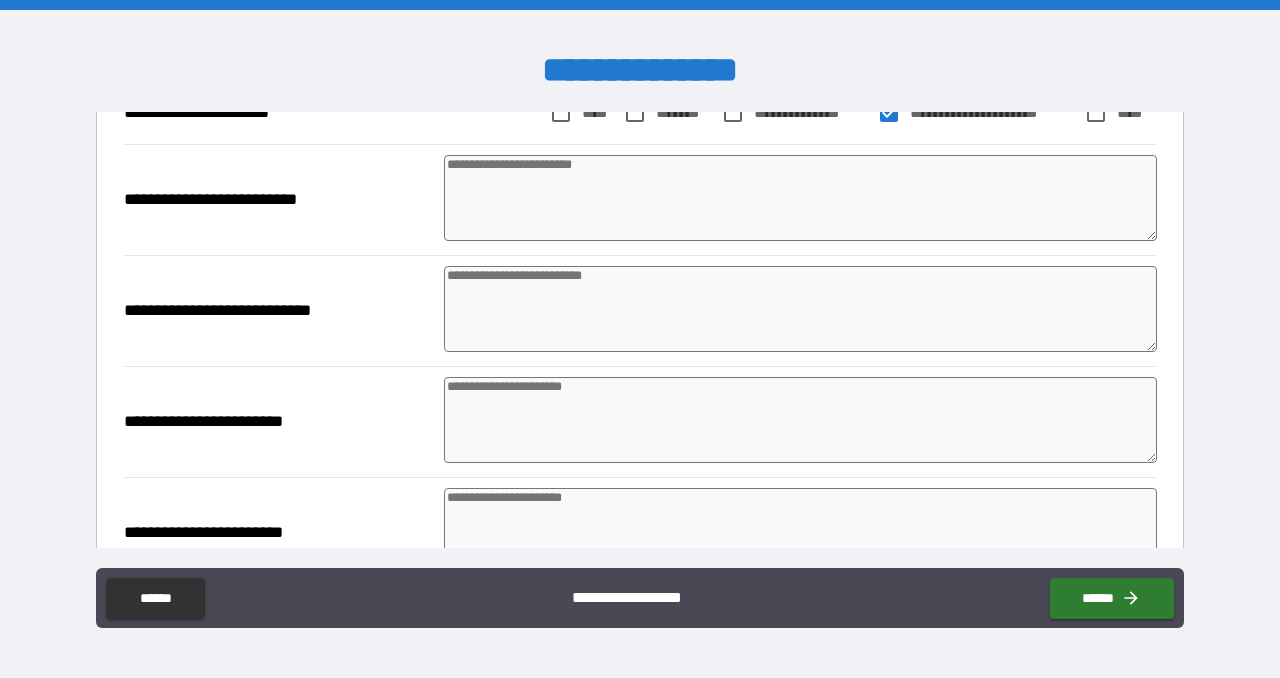 scroll, scrollTop: 200, scrollLeft: 0, axis: vertical 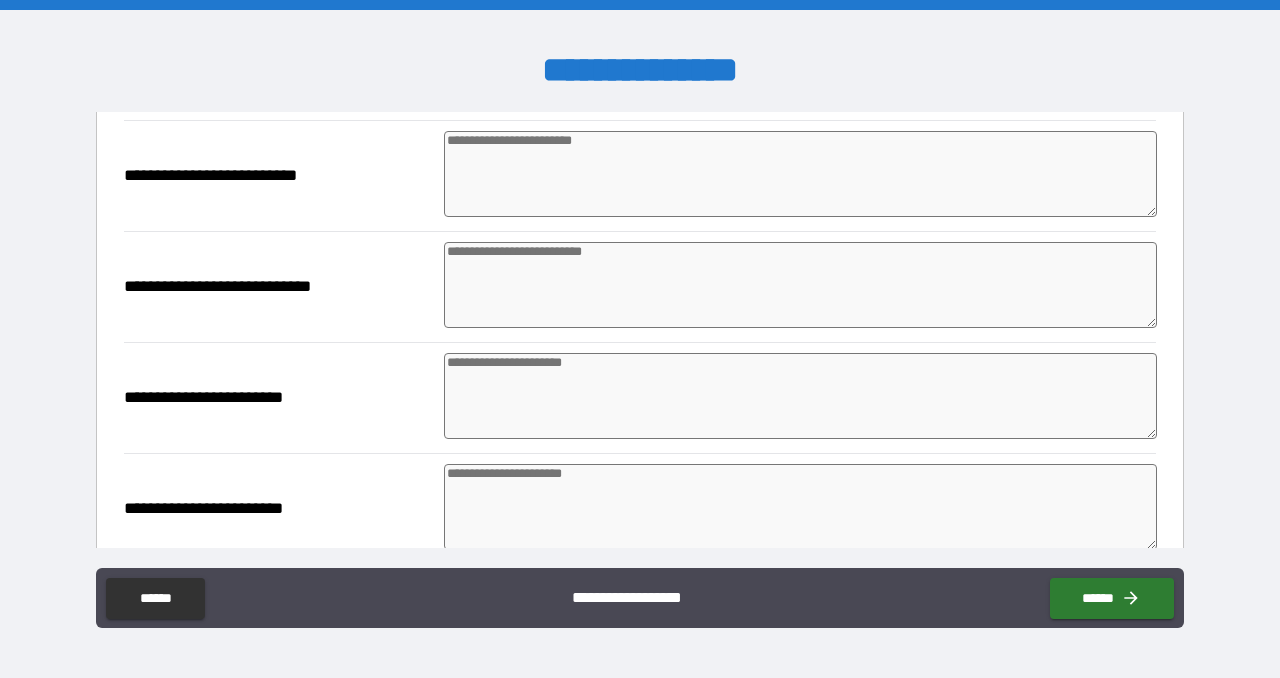 click at bounding box center [800, 396] 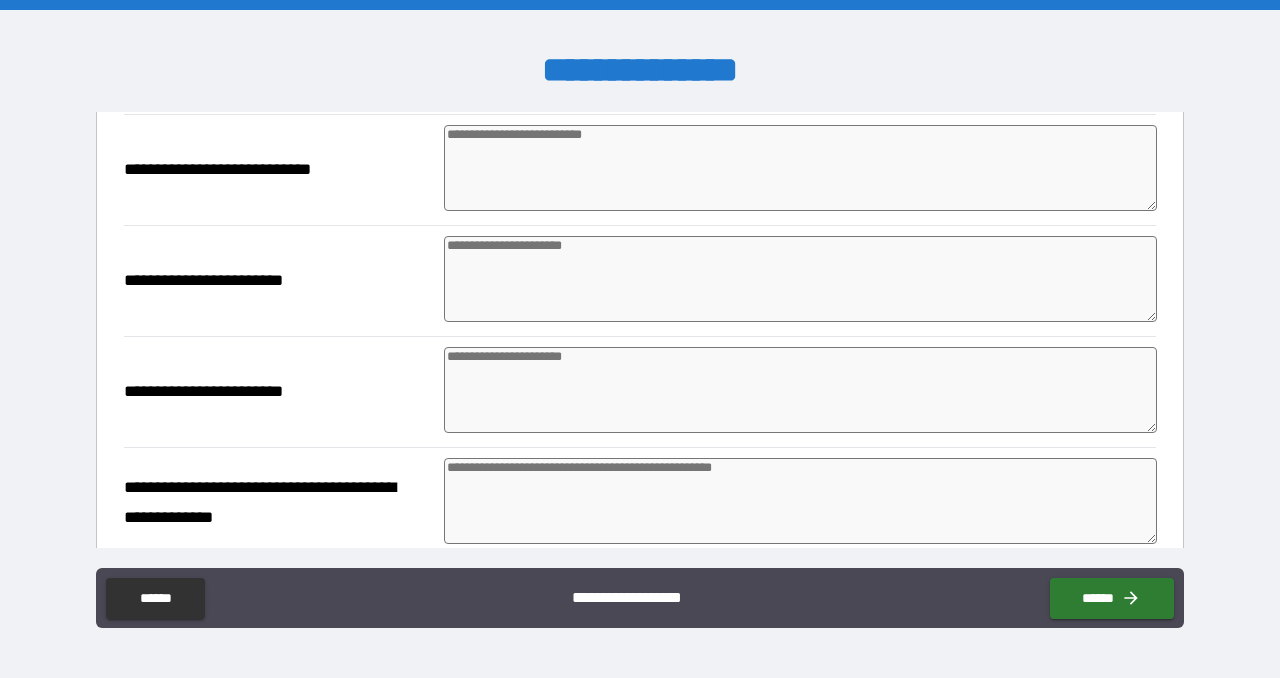 scroll, scrollTop: 323, scrollLeft: 0, axis: vertical 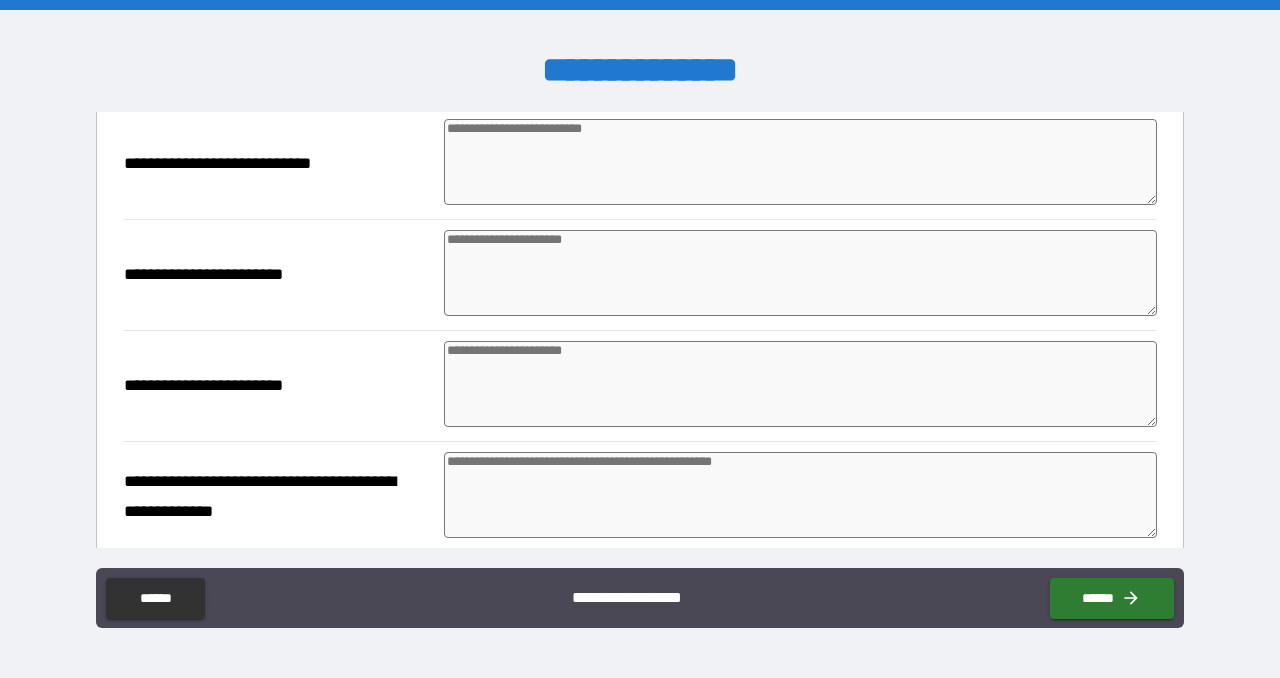 click at bounding box center (800, 384) 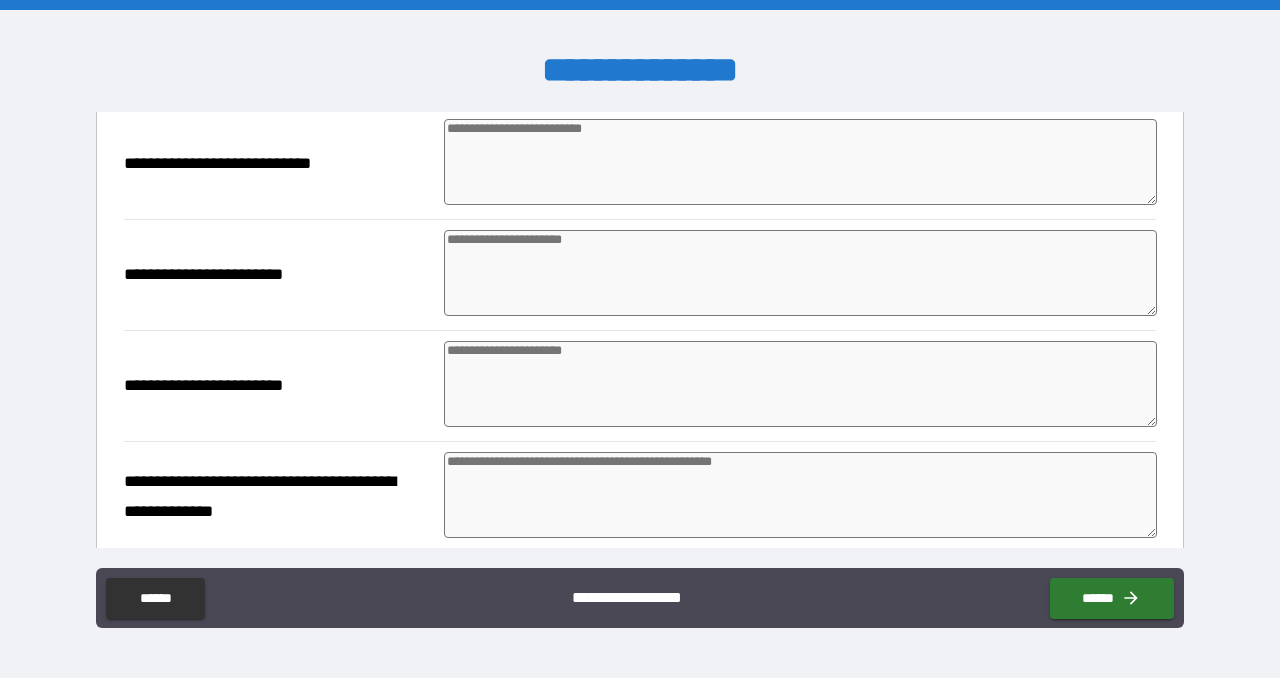 type on "*" 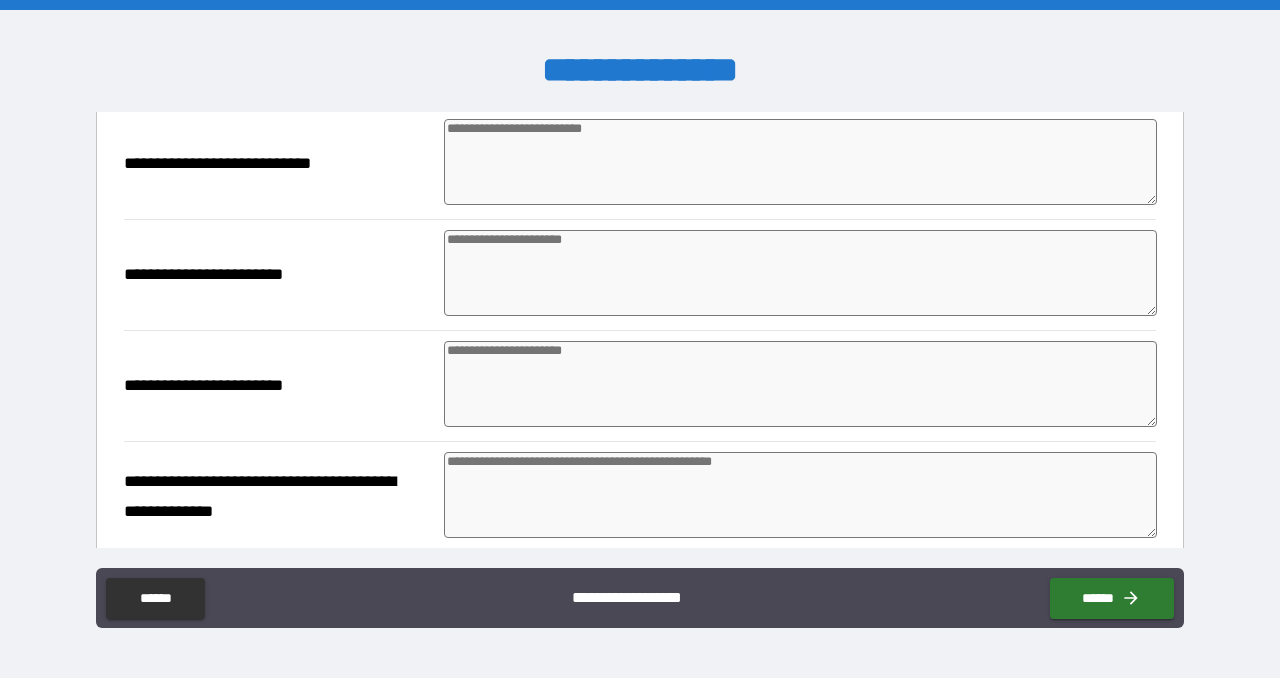 type on "*" 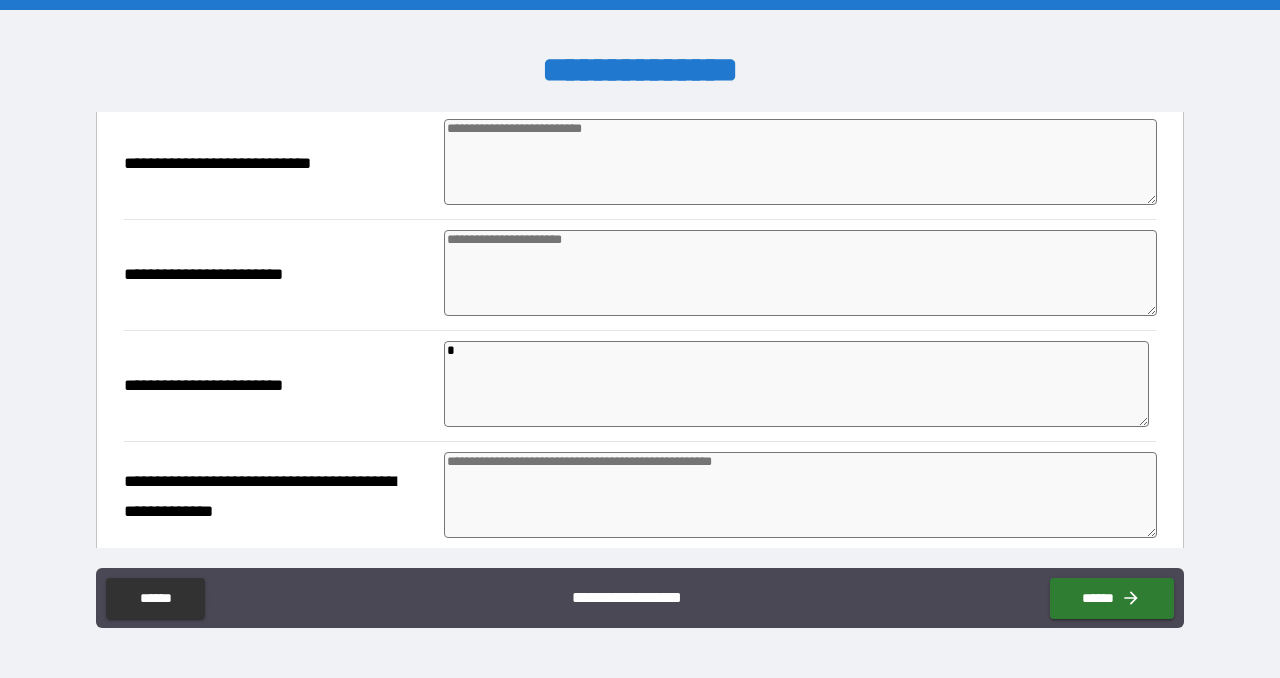 type on "*" 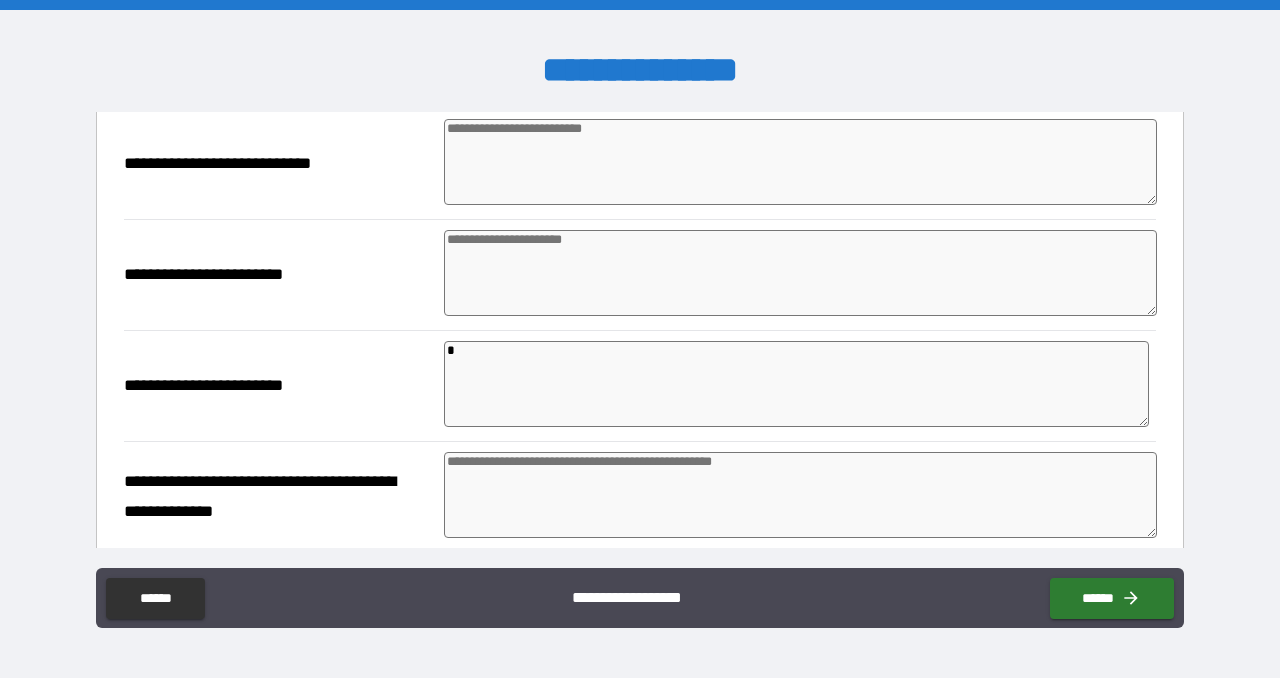 type on "*" 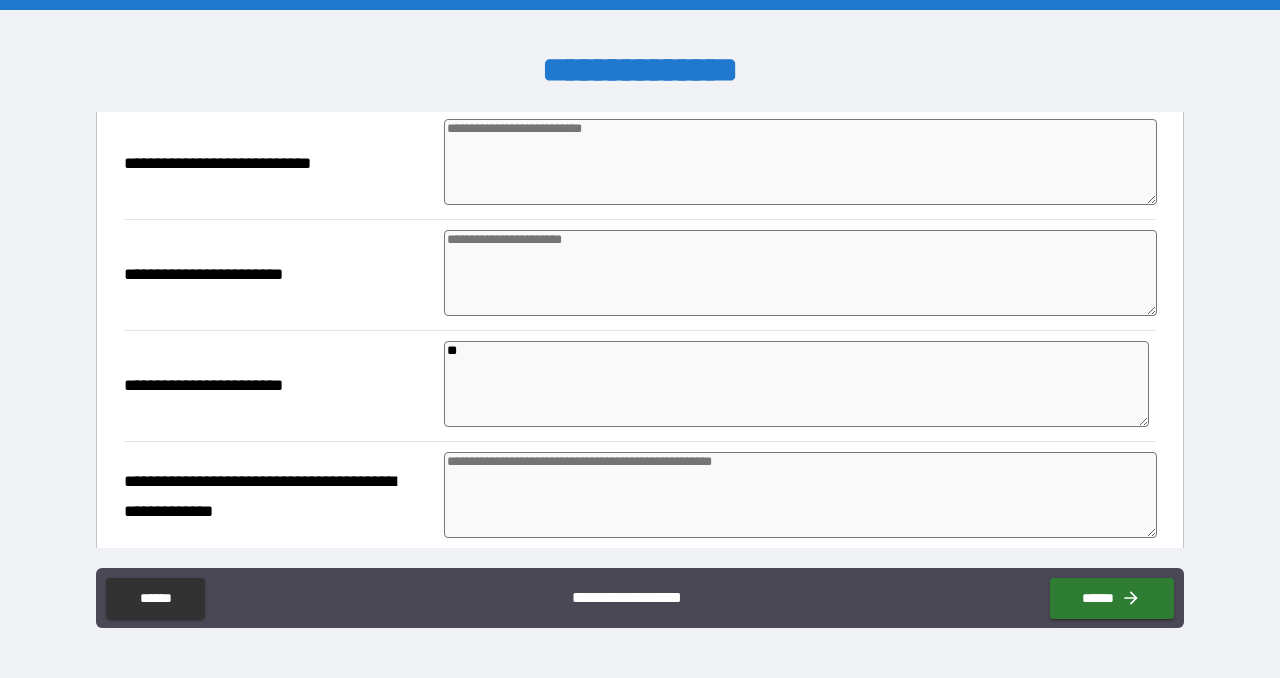 type on "*" 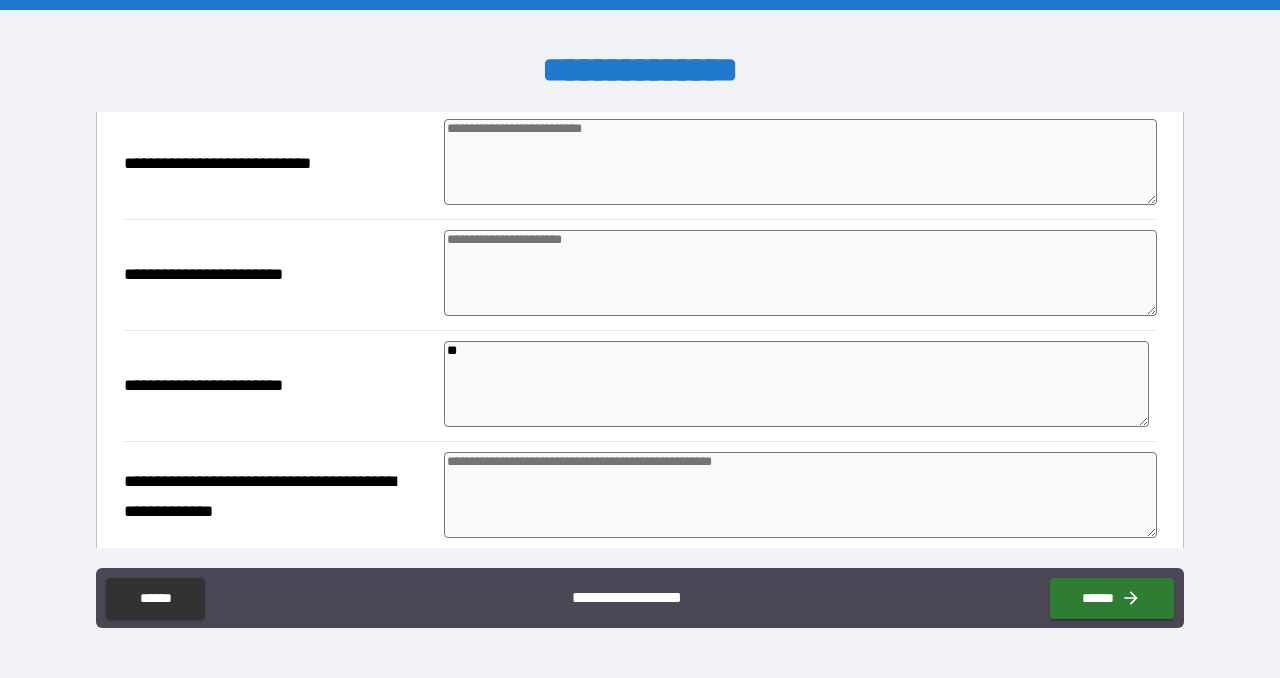 type on "*" 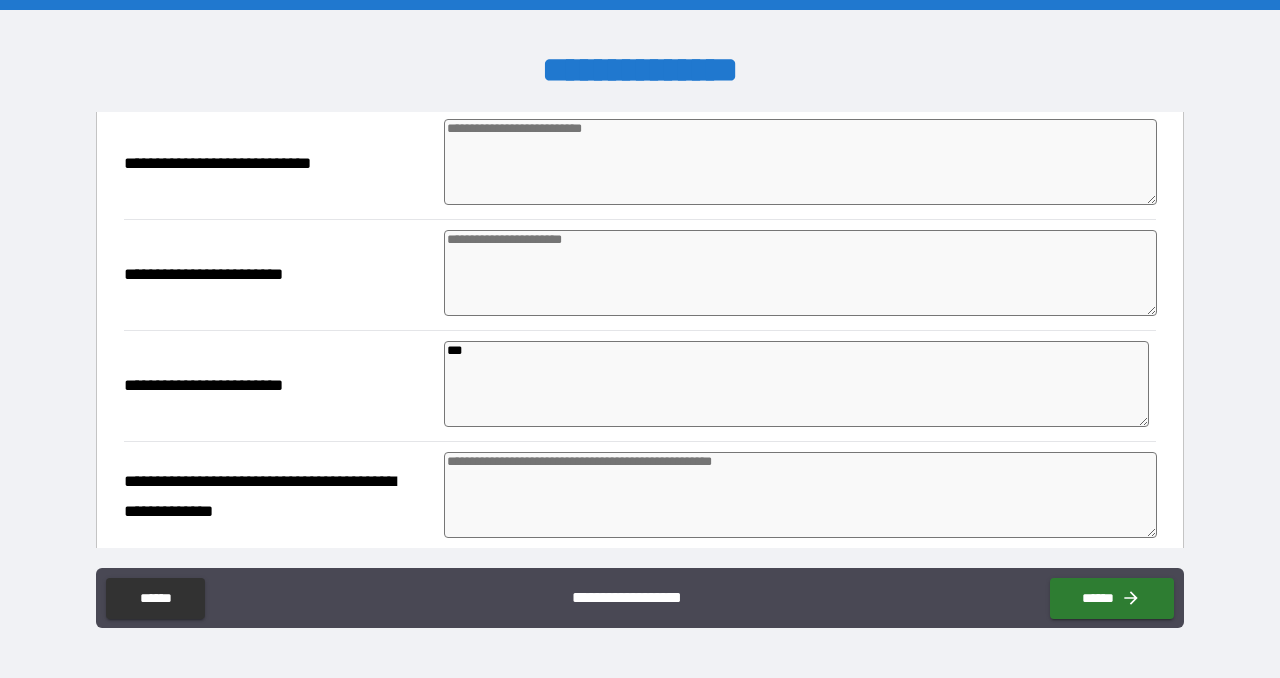 type on "*" 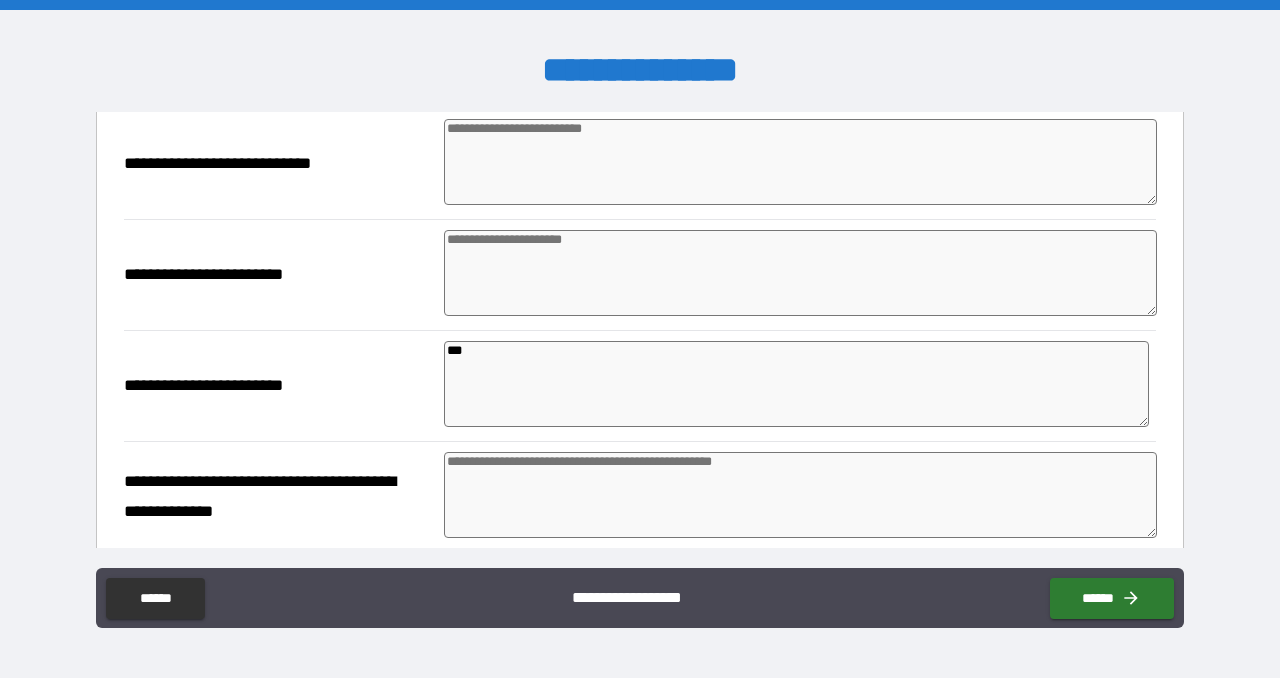 type on "*" 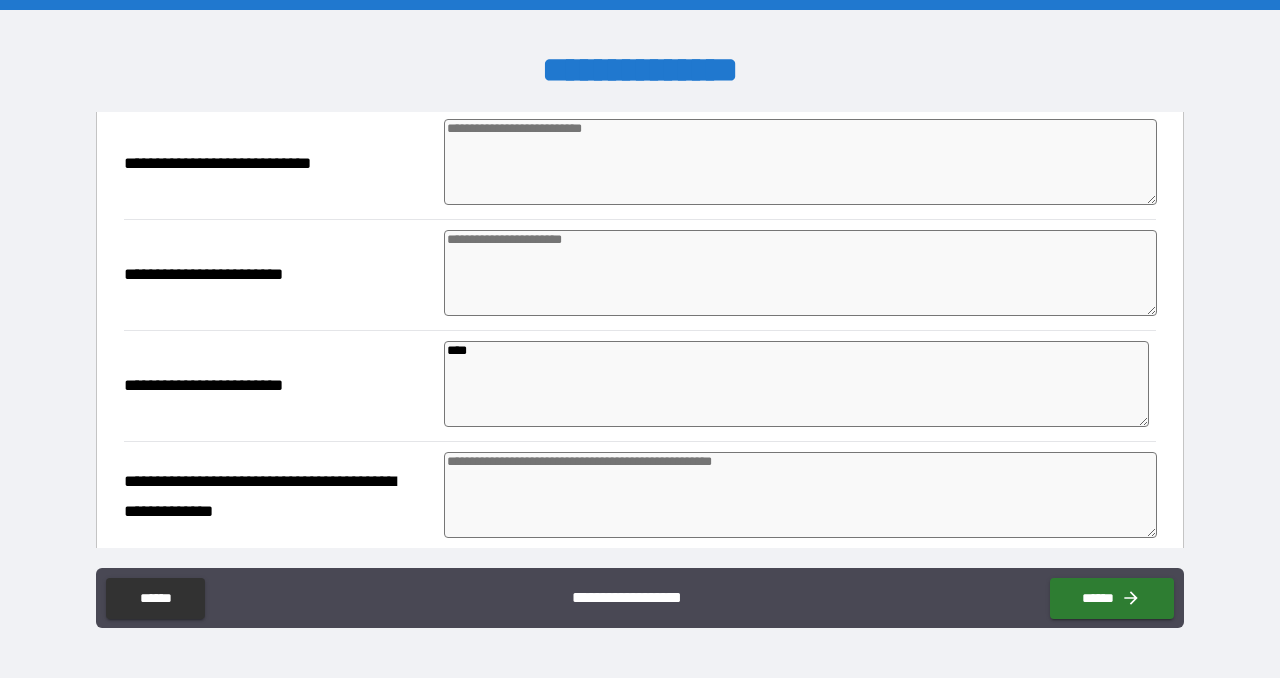 type on "*" 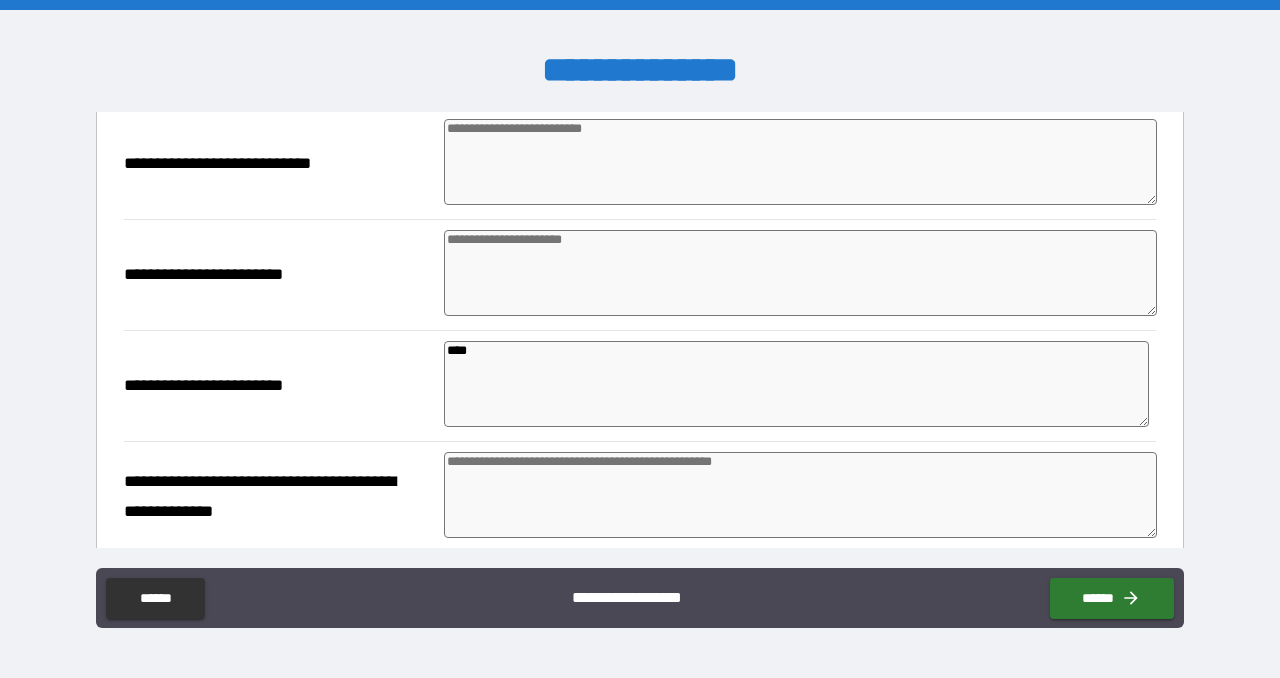 type on "*" 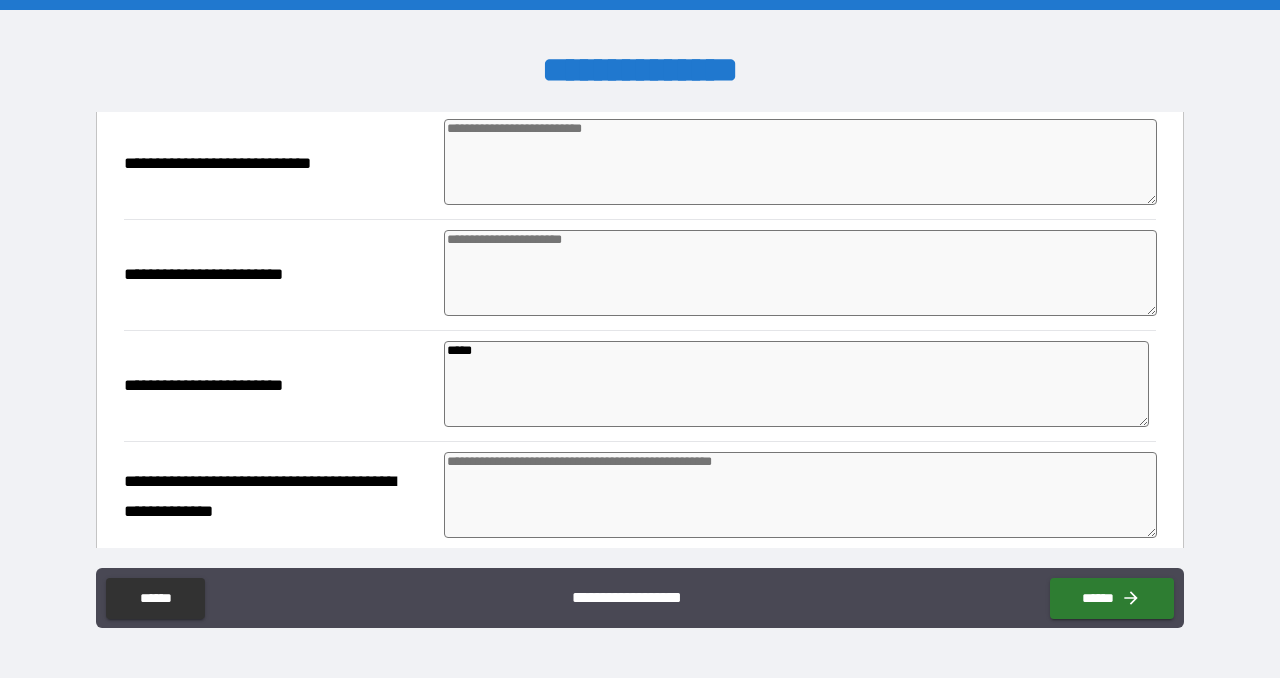 type on "*" 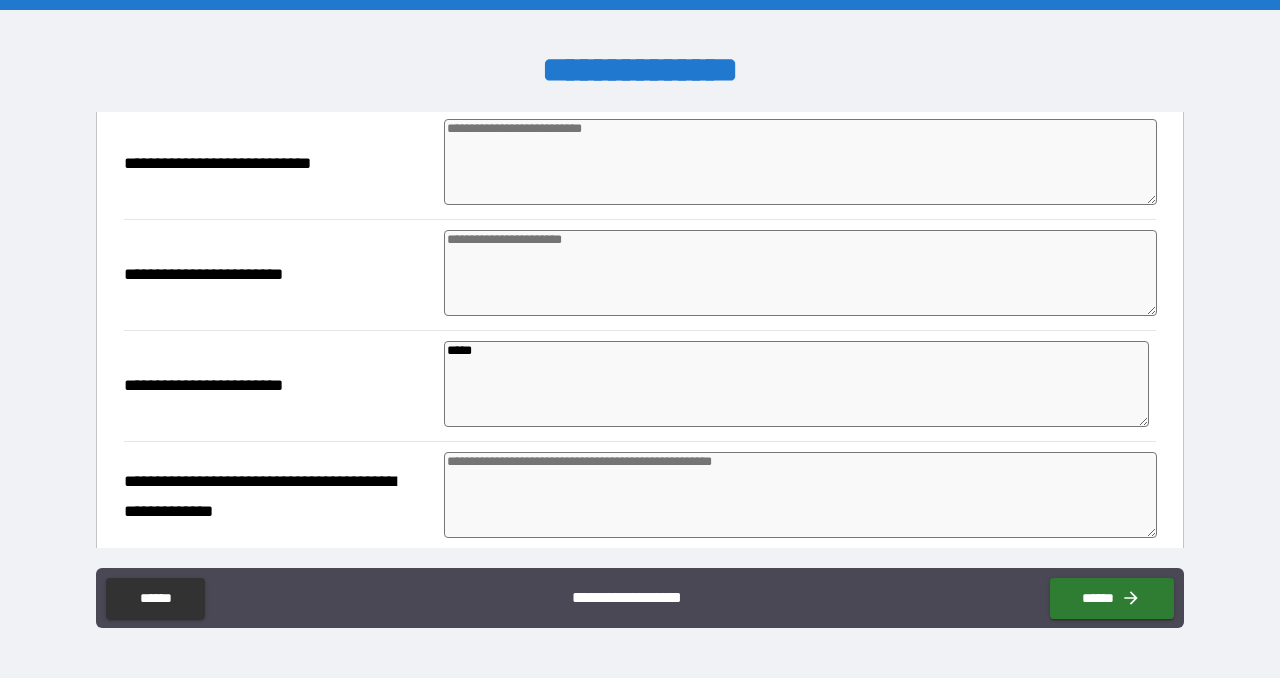type on "*" 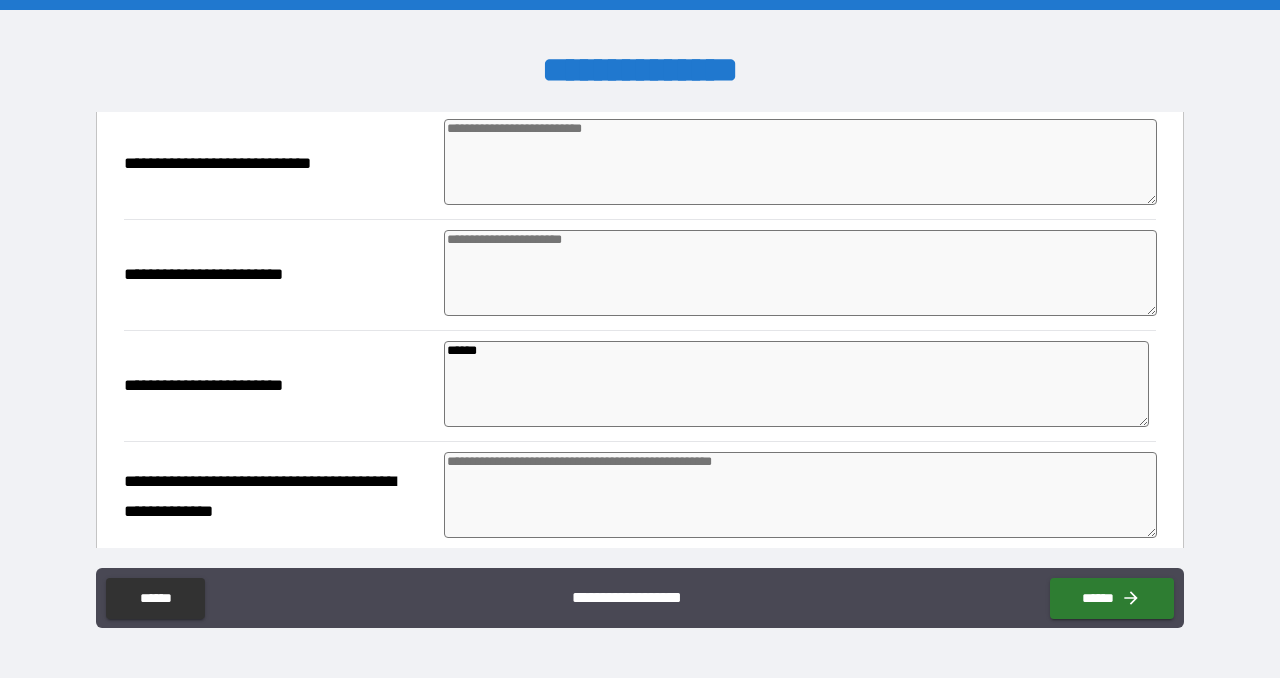 type on "*" 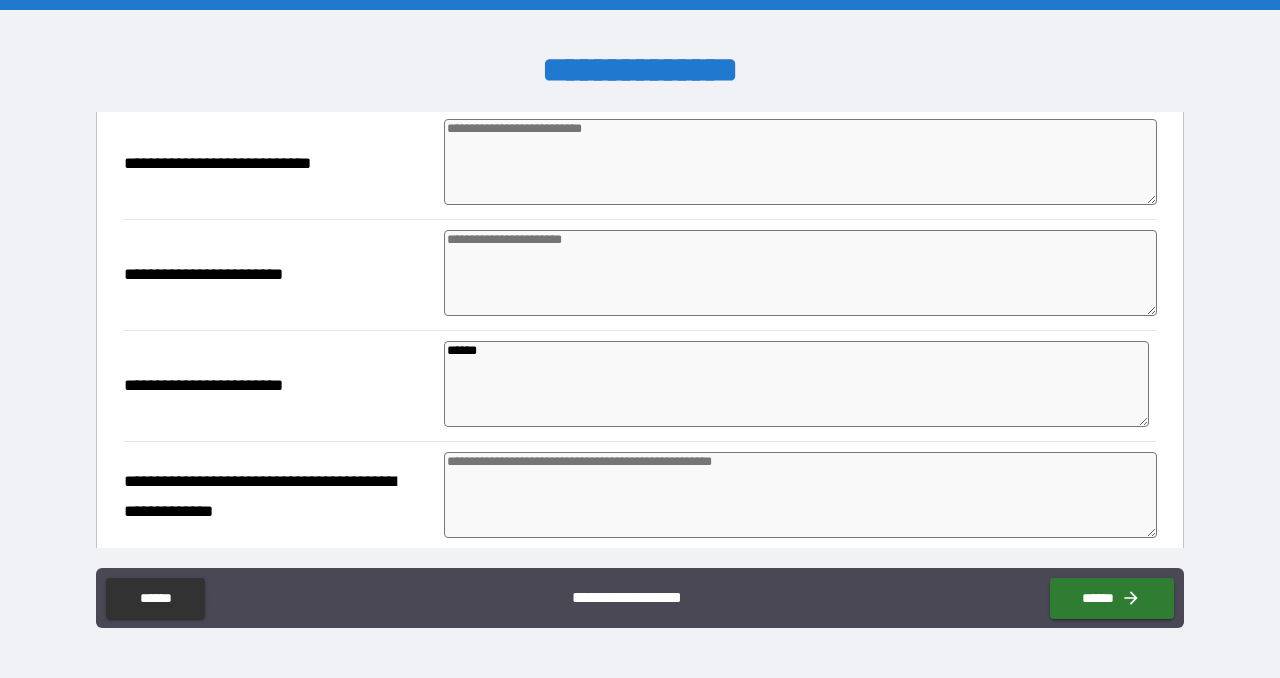 type on "*" 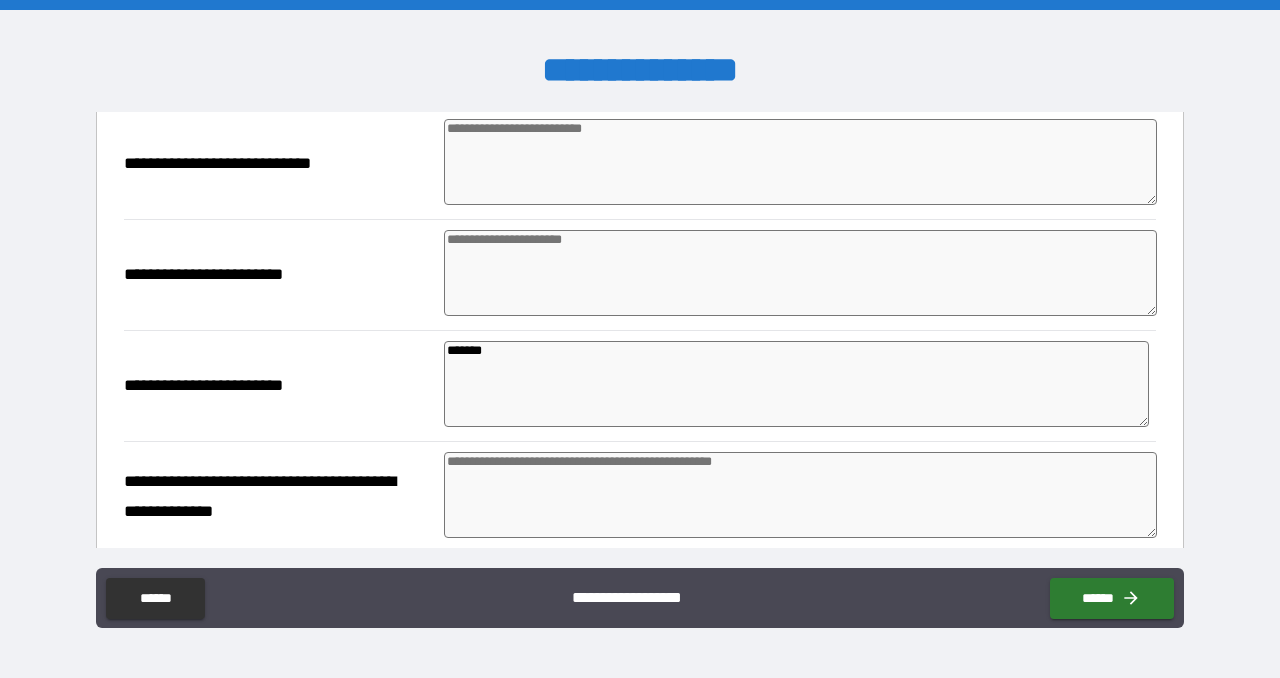 type on "*" 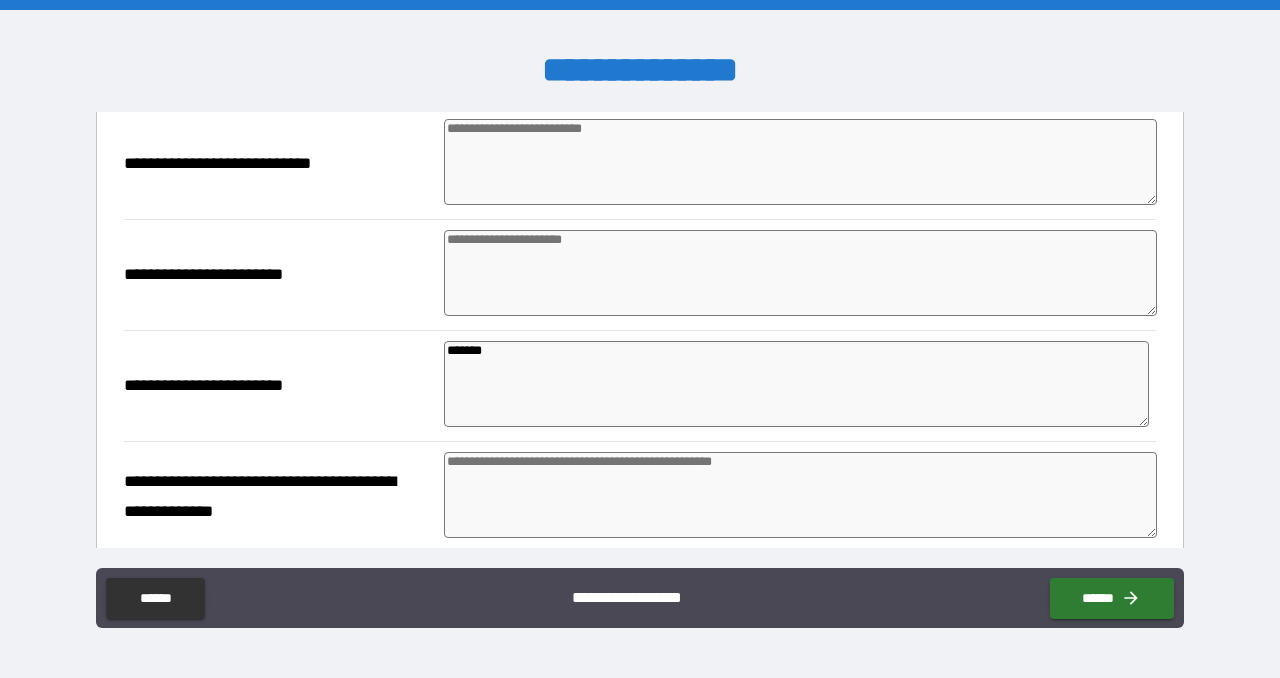 type on "*" 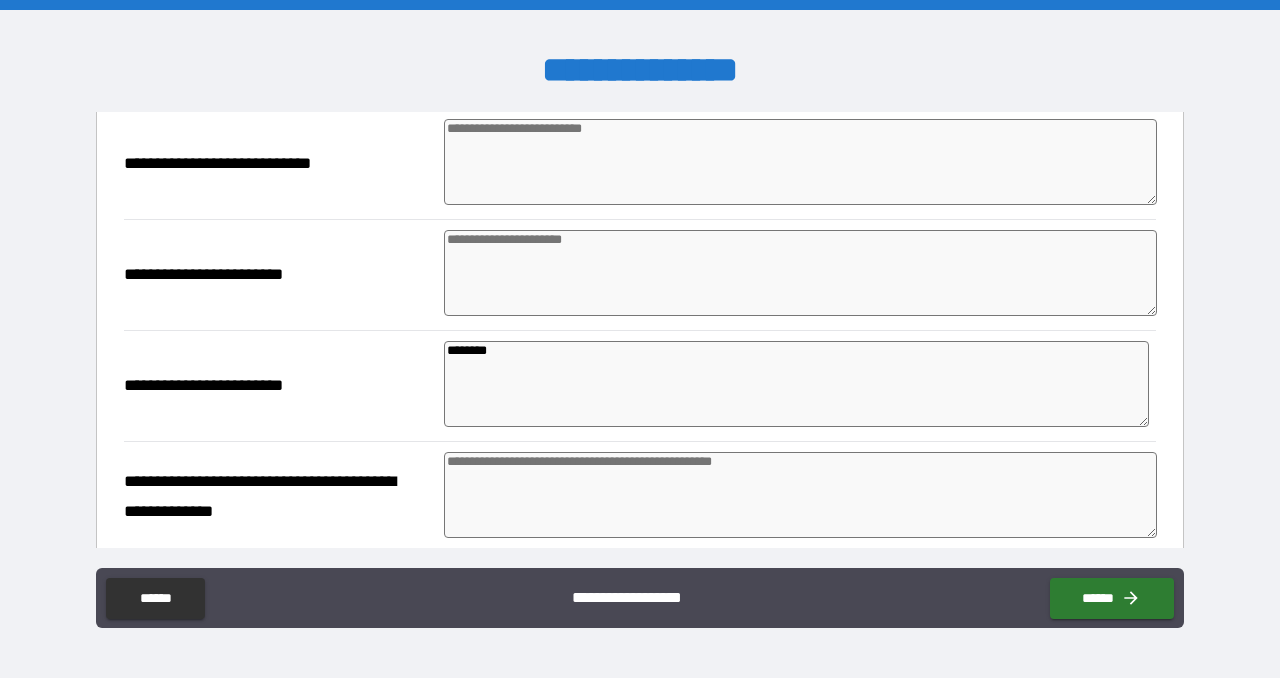 type on "*********" 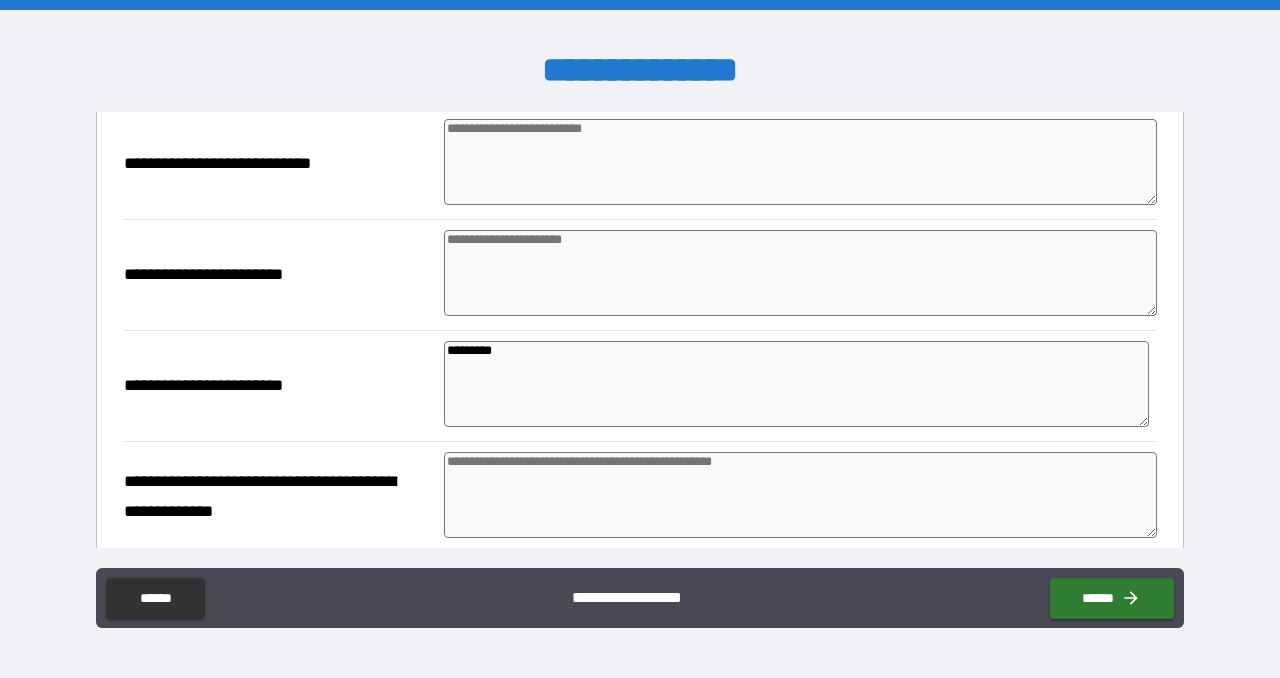type on "*" 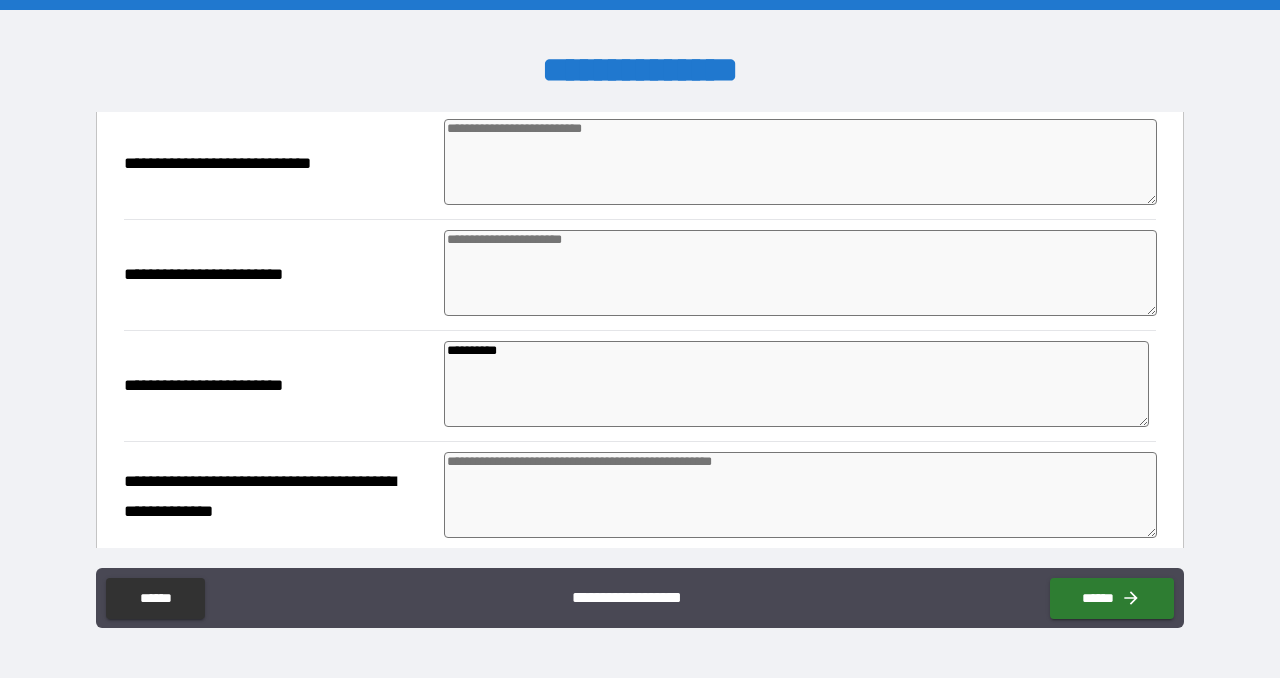 type on "*" 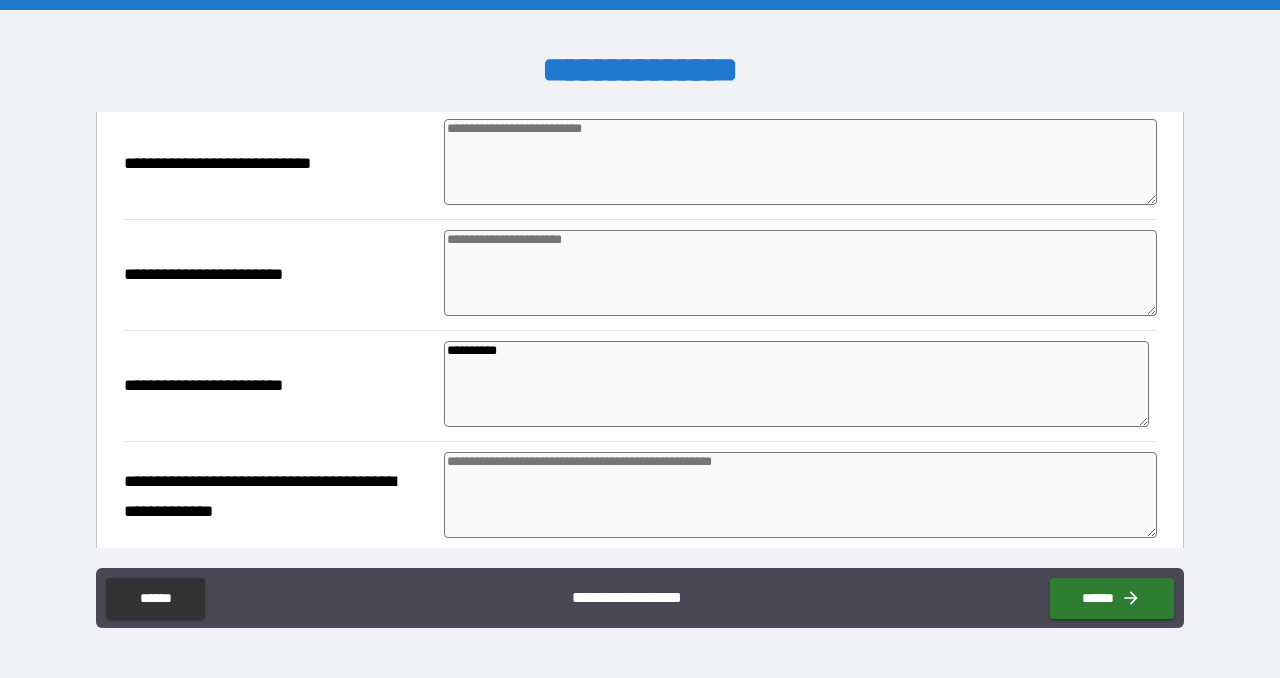 type on "*" 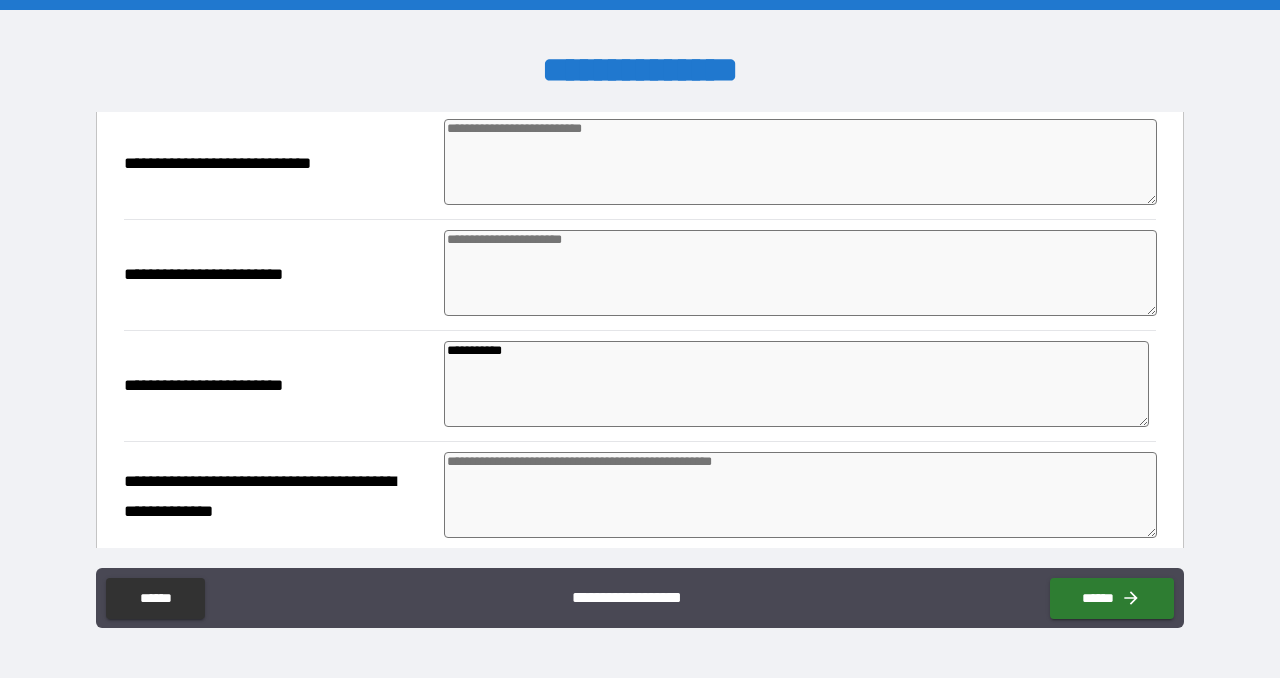 type on "*" 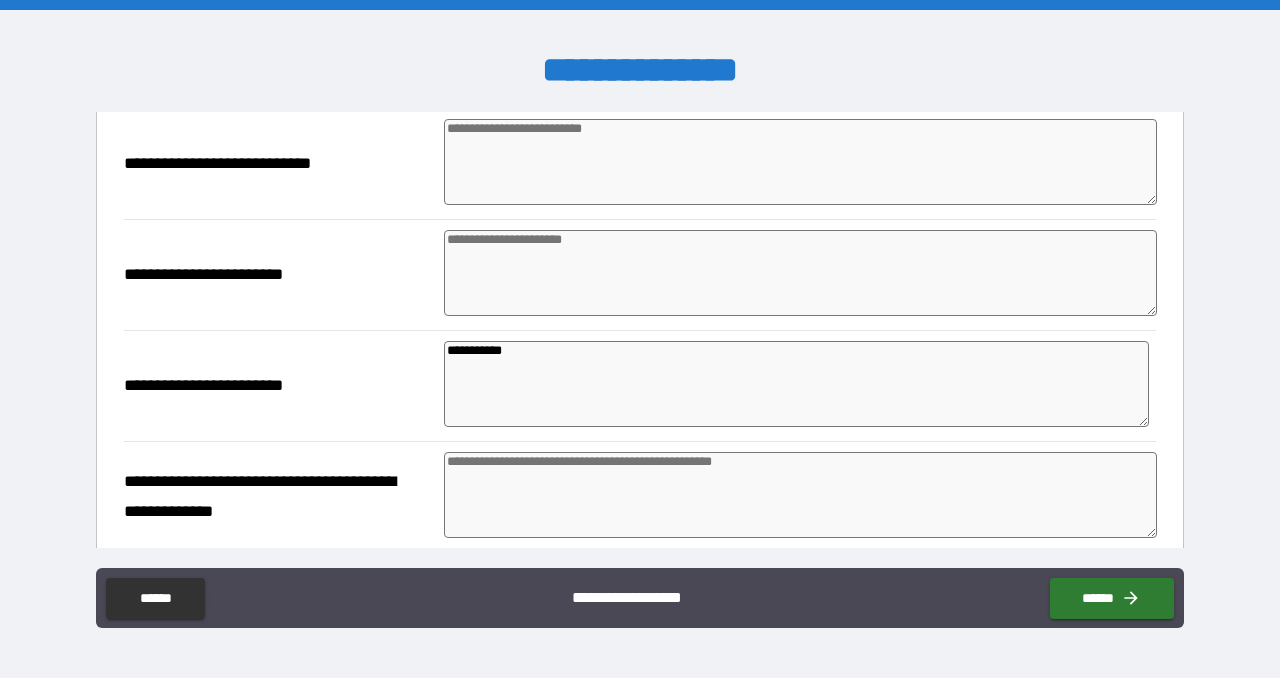 type on "*" 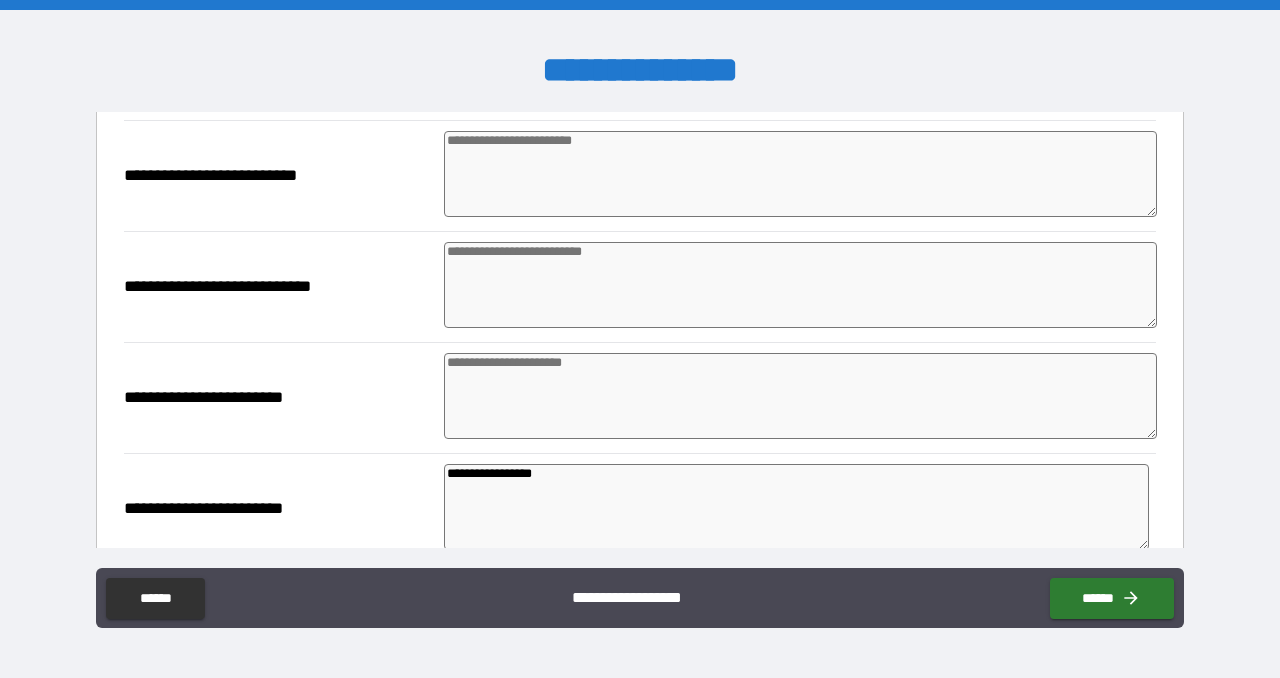 click on "**********" at bounding box center [279, 398] 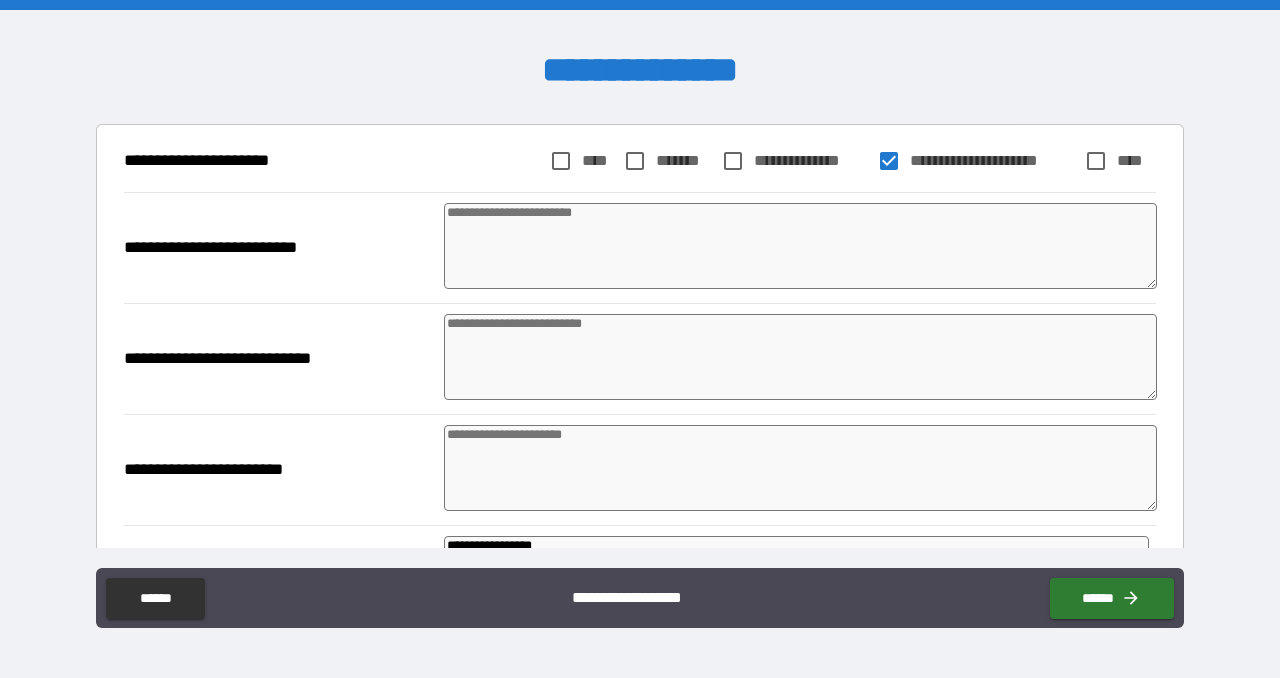 scroll, scrollTop: 110, scrollLeft: 0, axis: vertical 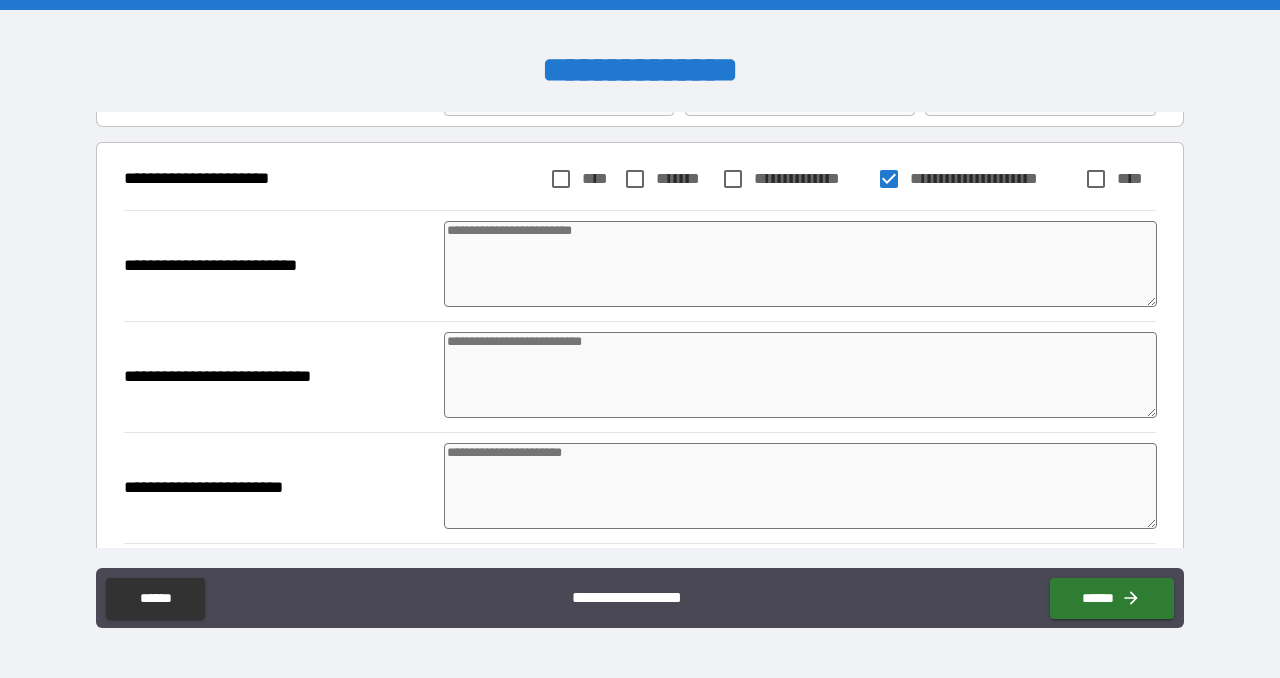 click at bounding box center (800, 486) 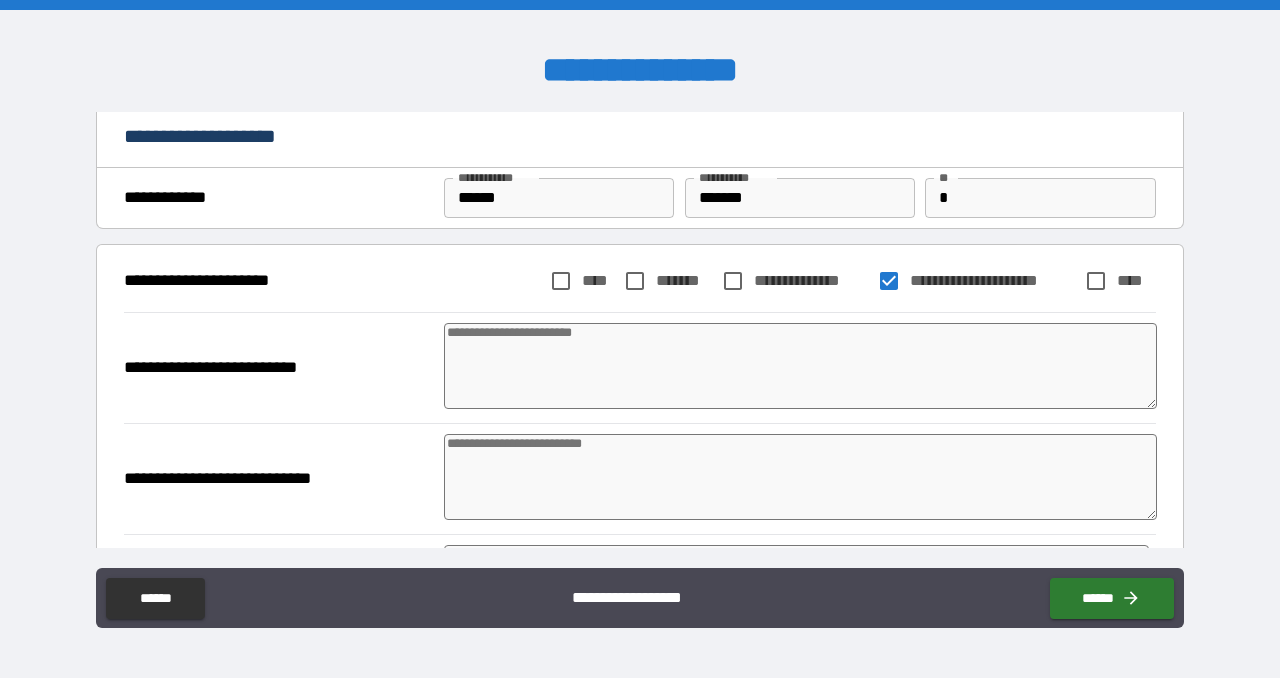 scroll, scrollTop: 0, scrollLeft: 0, axis: both 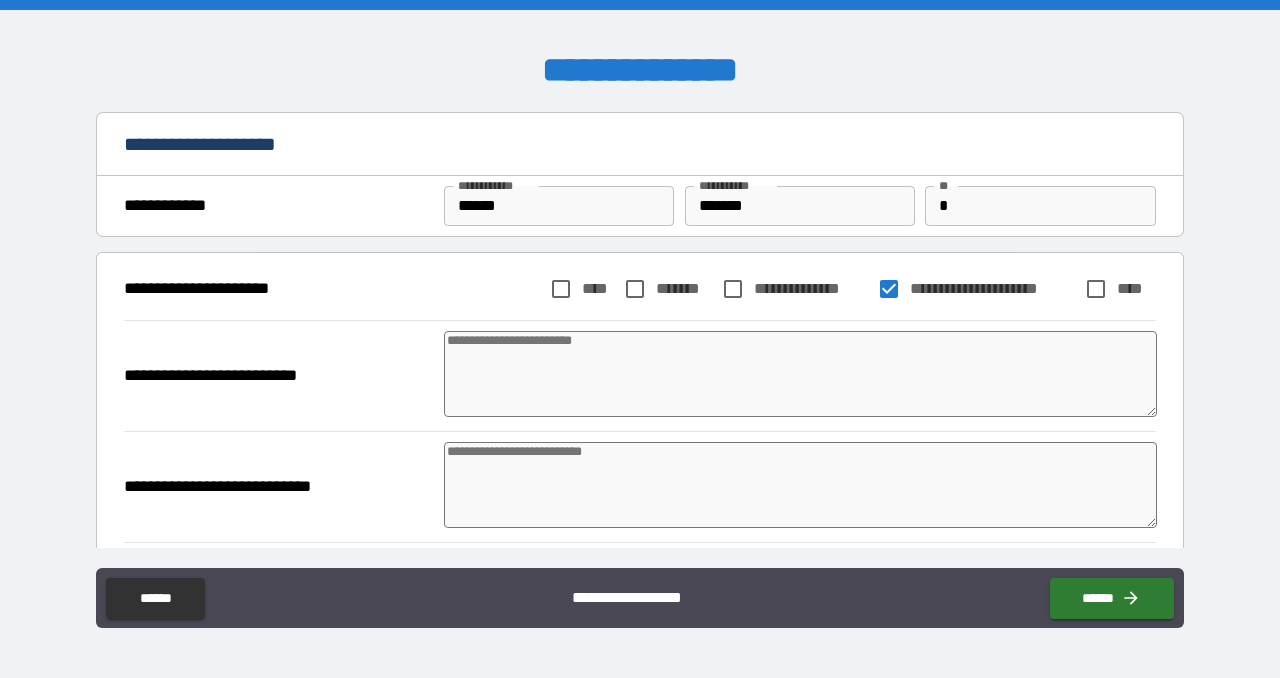 click on "**********" at bounding box center [279, 487] 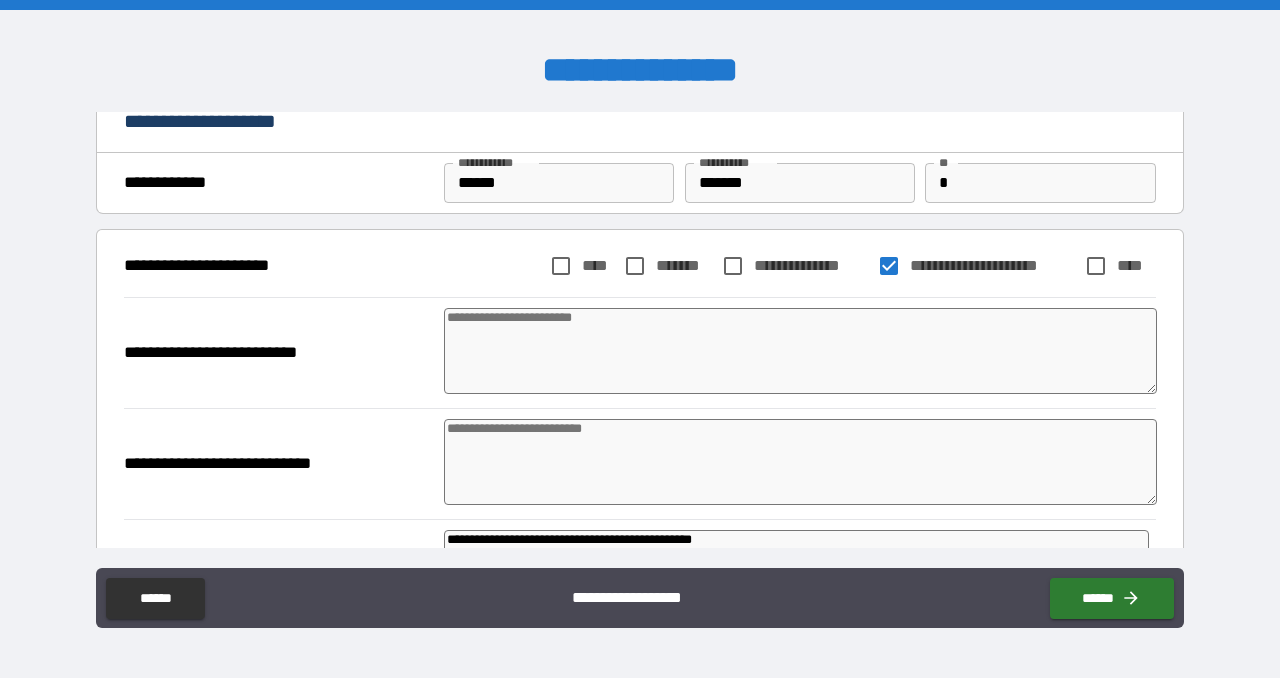 scroll, scrollTop: 5, scrollLeft: 0, axis: vertical 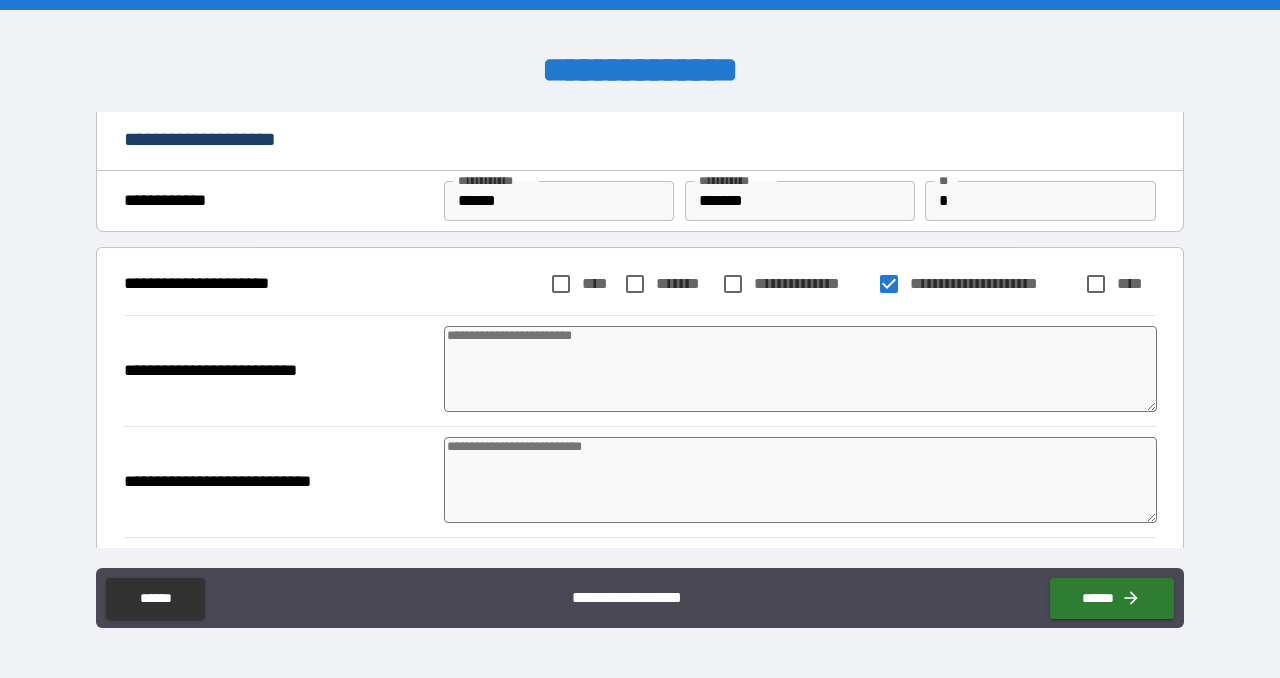 click at bounding box center (800, 480) 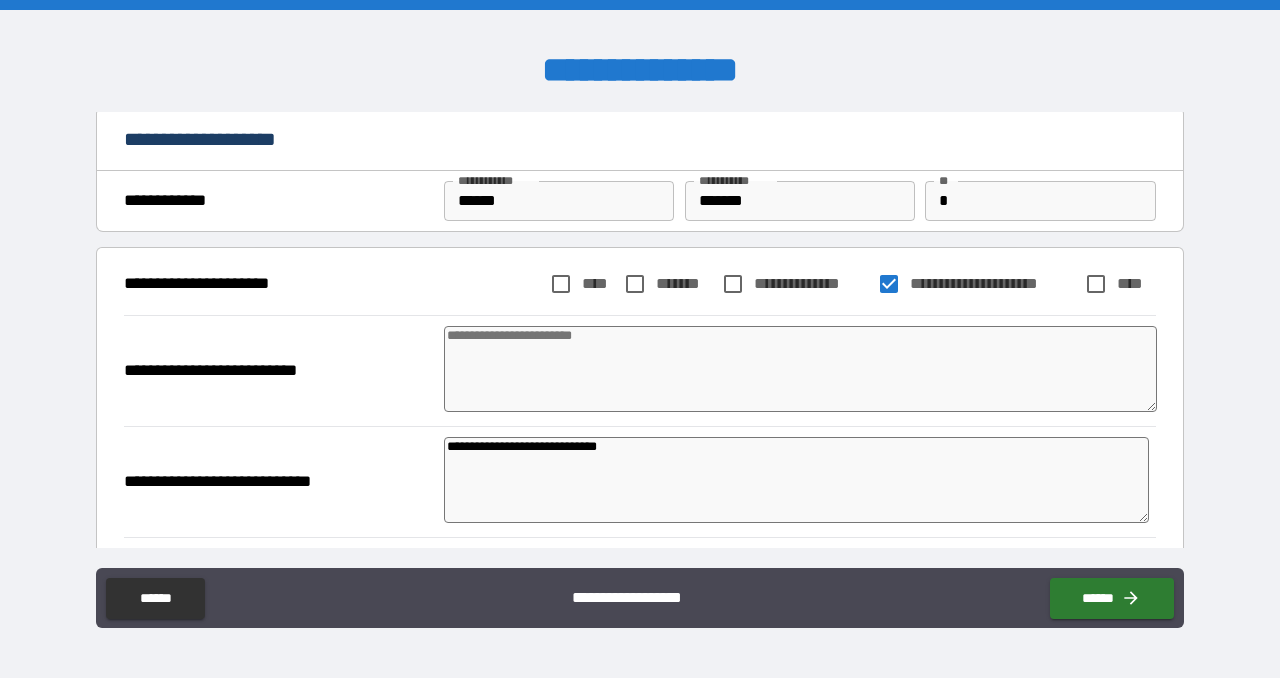 click on "**********" at bounding box center (640, 370) 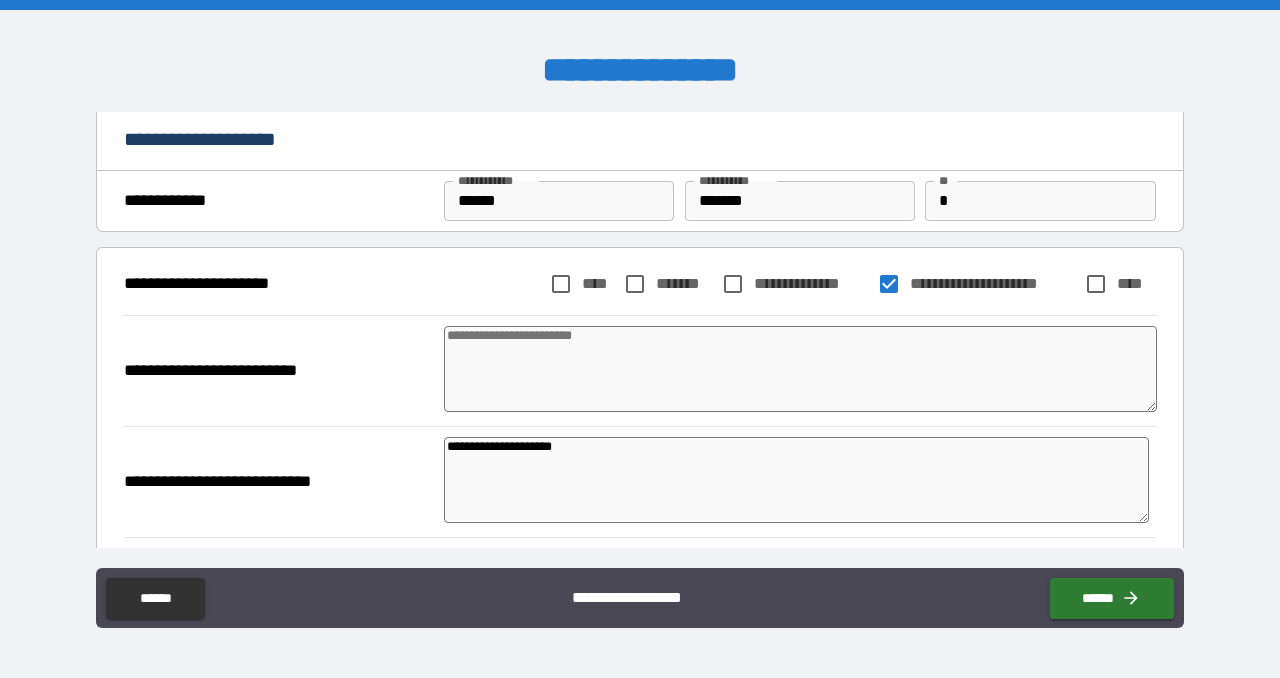 click on "**********" at bounding box center (277, 482) 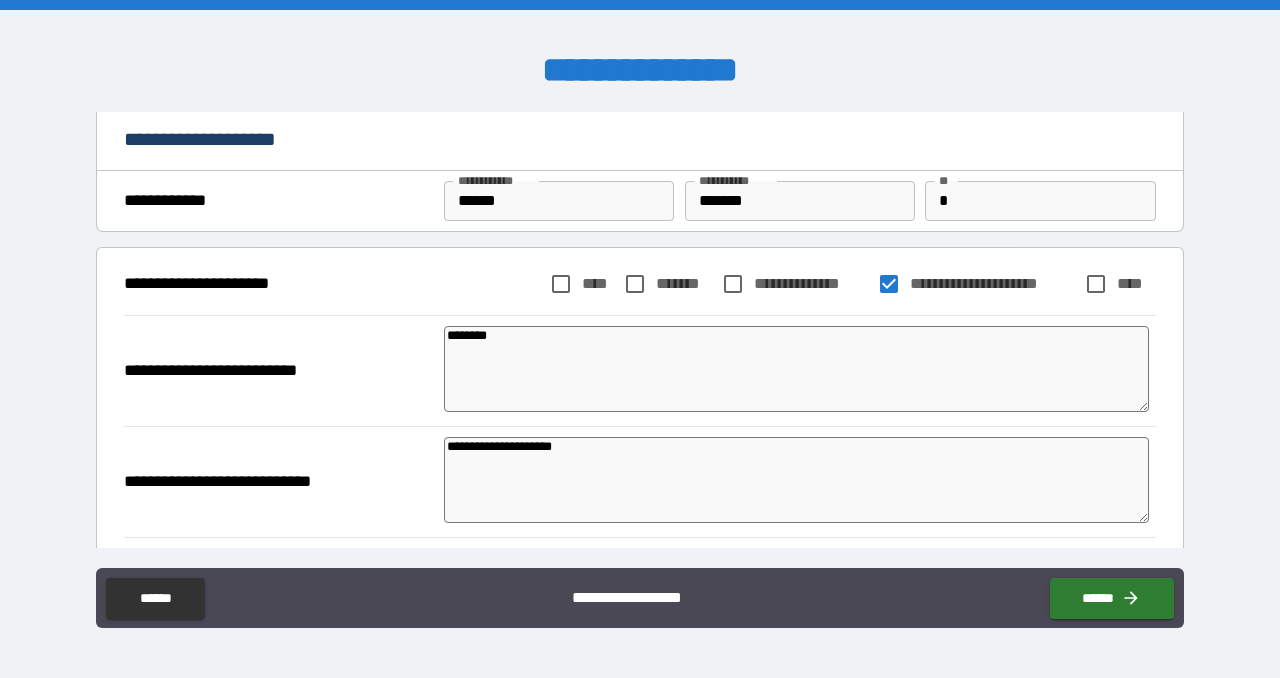 click on "**********" at bounding box center (279, 371) 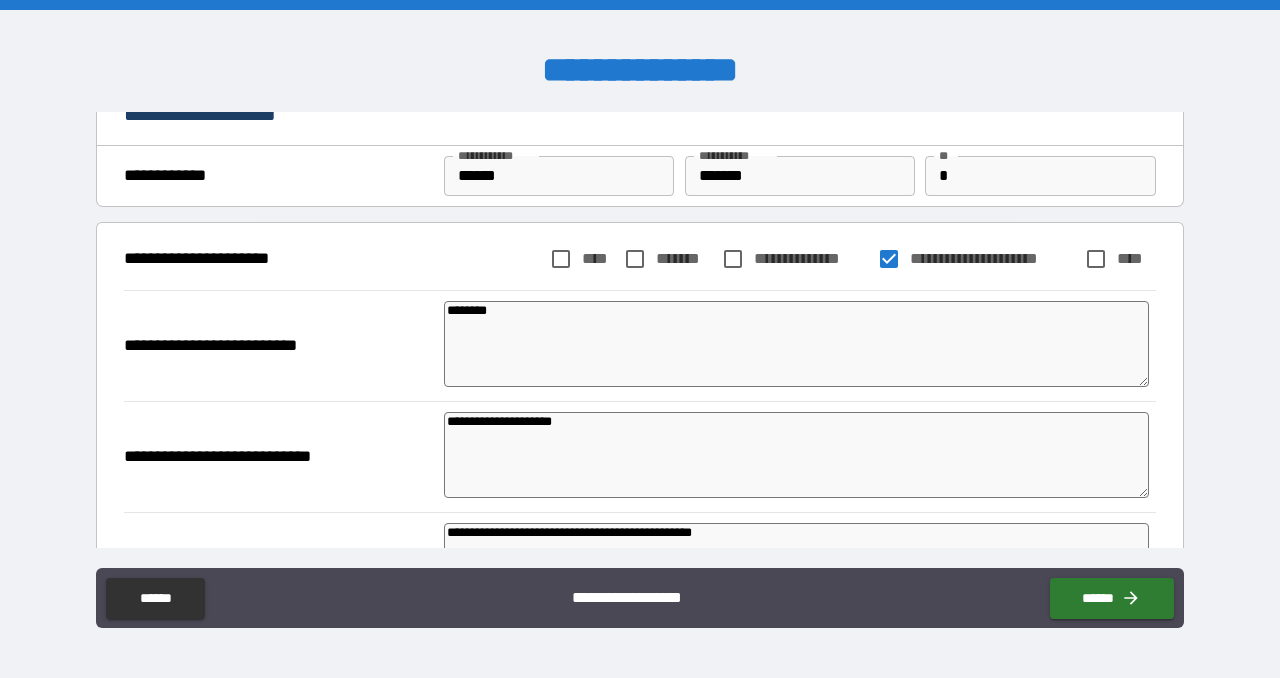 scroll, scrollTop: 31, scrollLeft: 0, axis: vertical 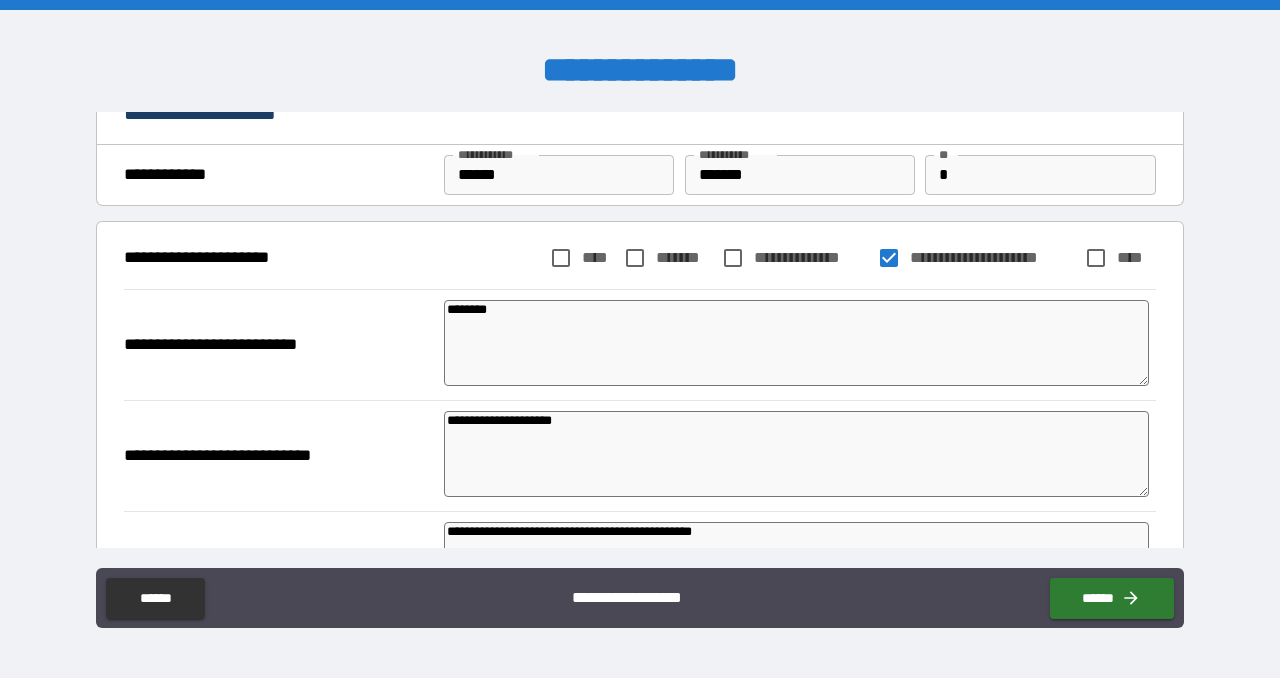 click on "********" at bounding box center [796, 343] 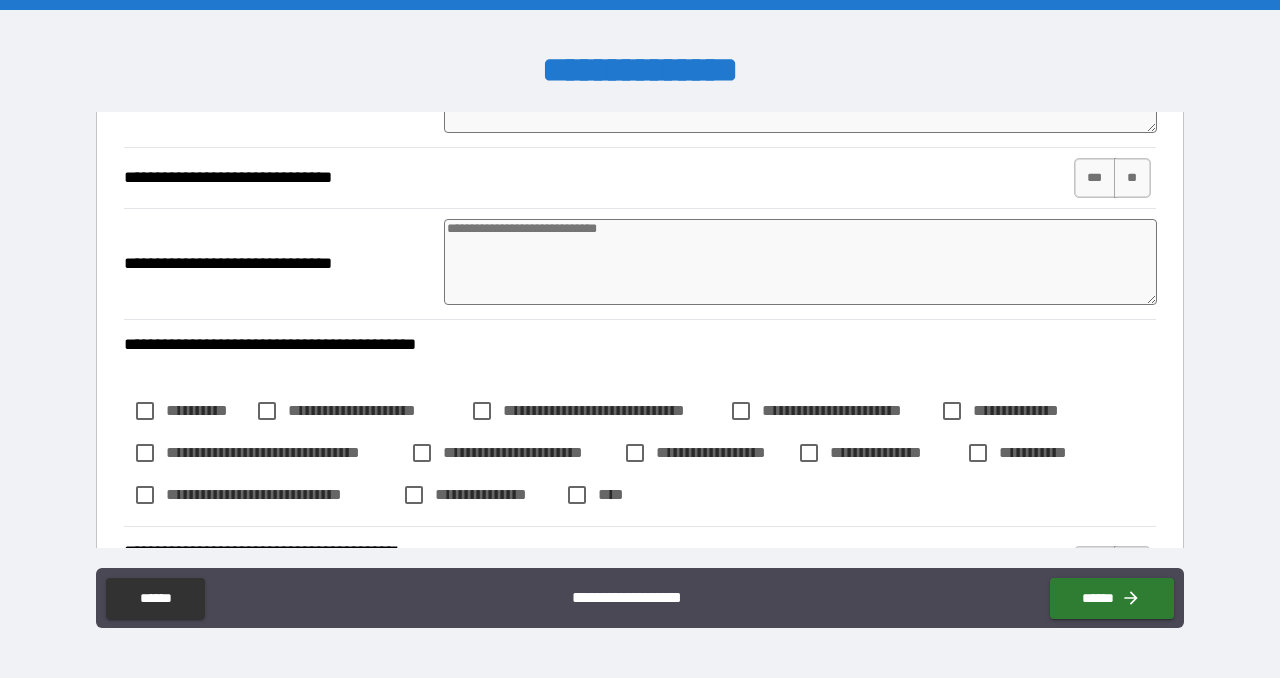scroll, scrollTop: 846, scrollLeft: 0, axis: vertical 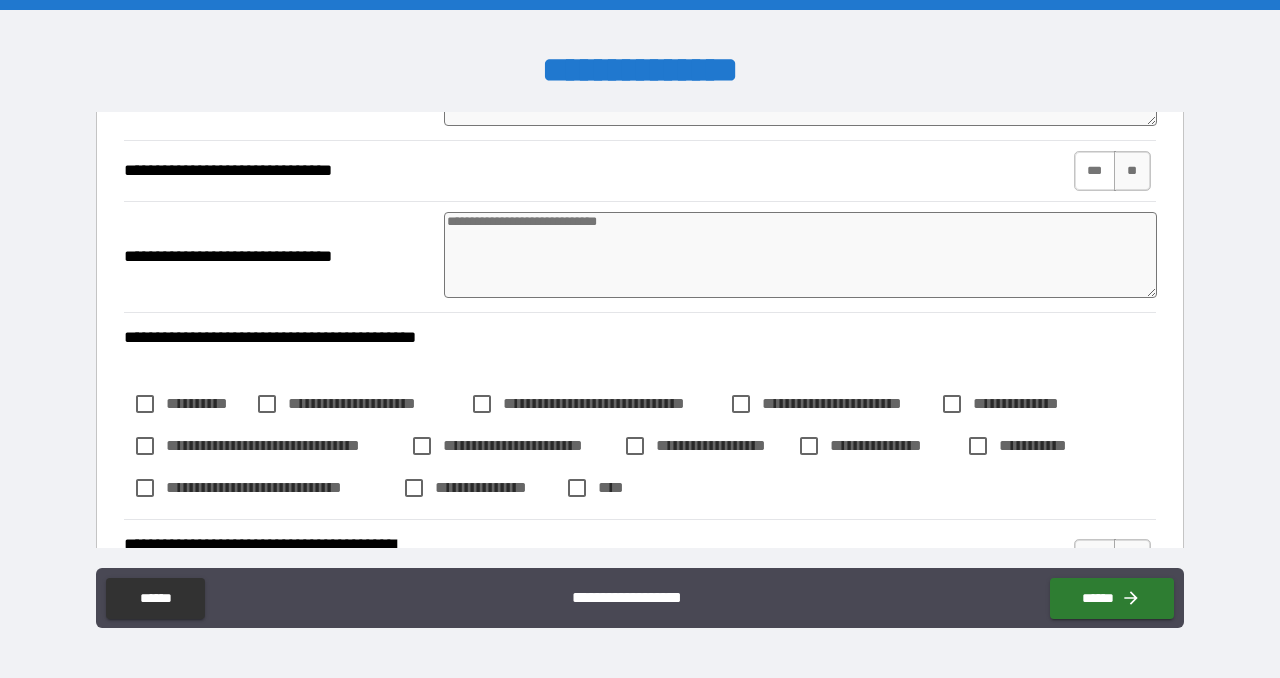 click on "***" at bounding box center (1095, 171) 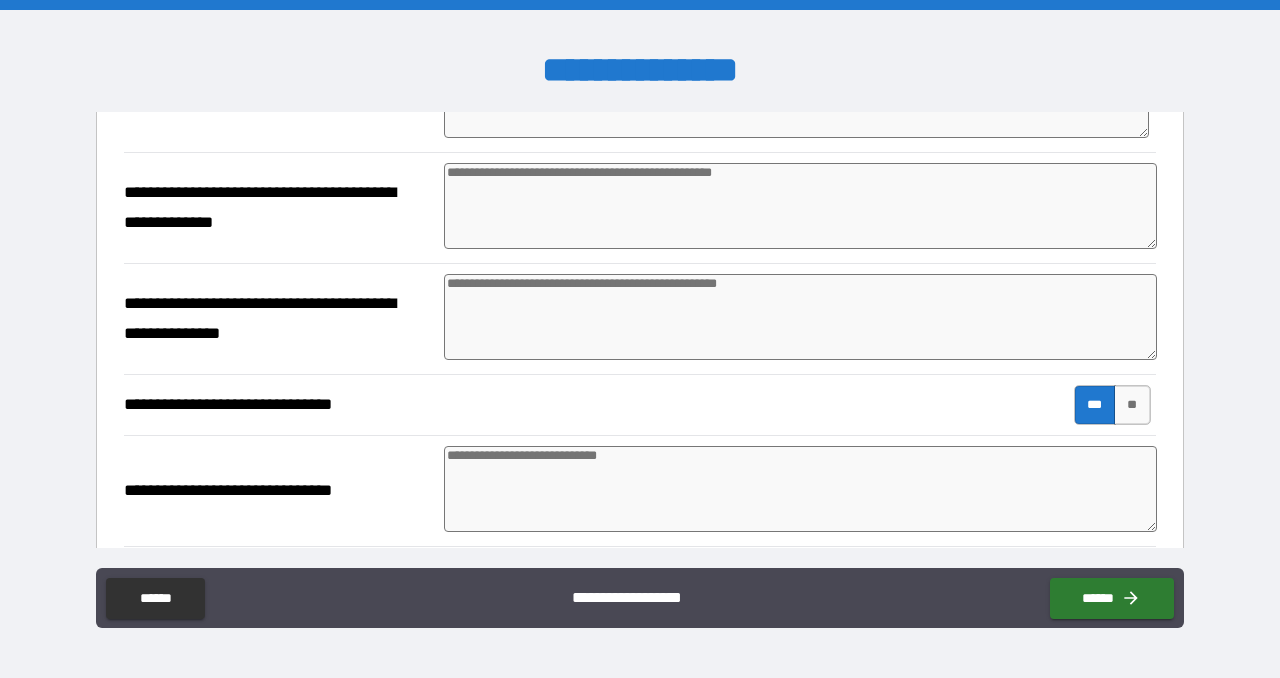 scroll, scrollTop: 618, scrollLeft: 0, axis: vertical 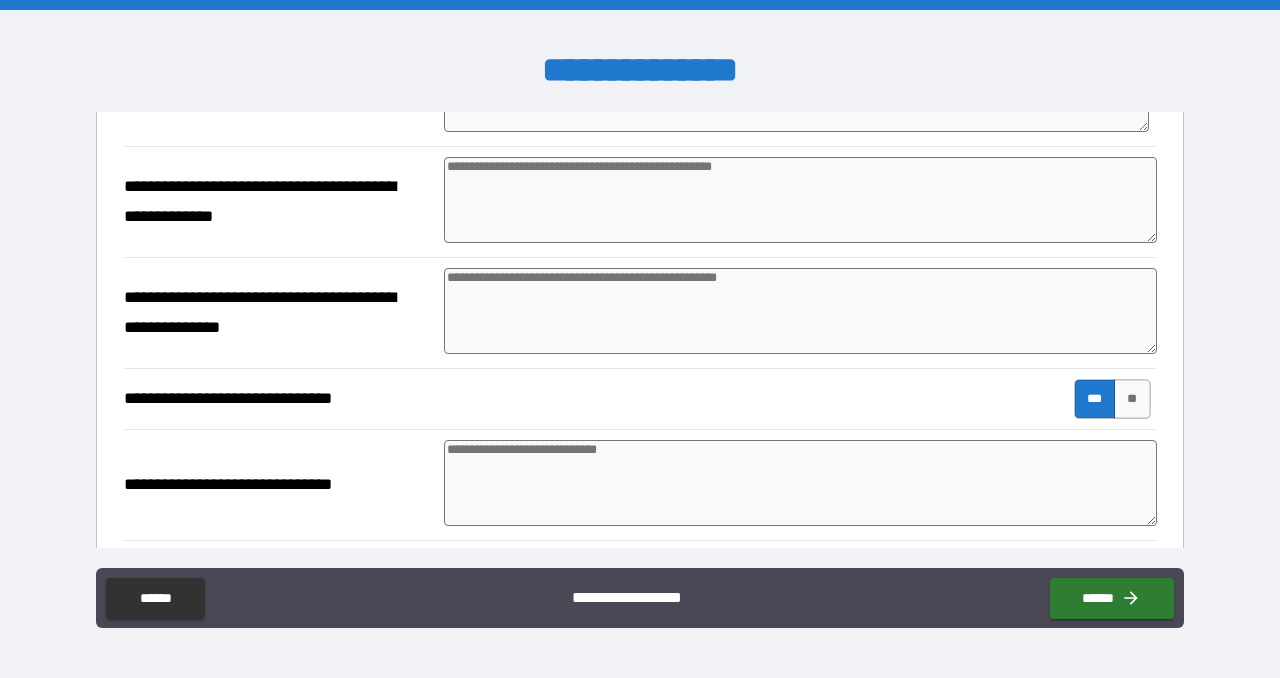 click at bounding box center [800, 200] 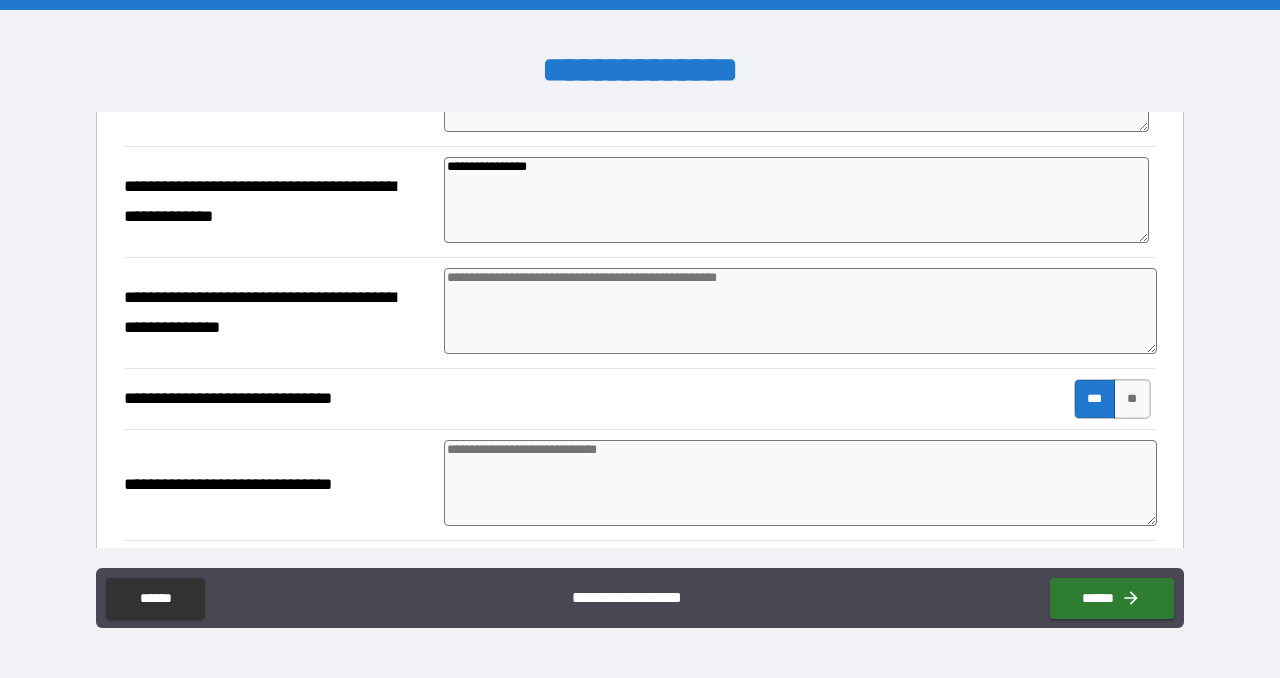 click on "**********" at bounding box center [796, 200] 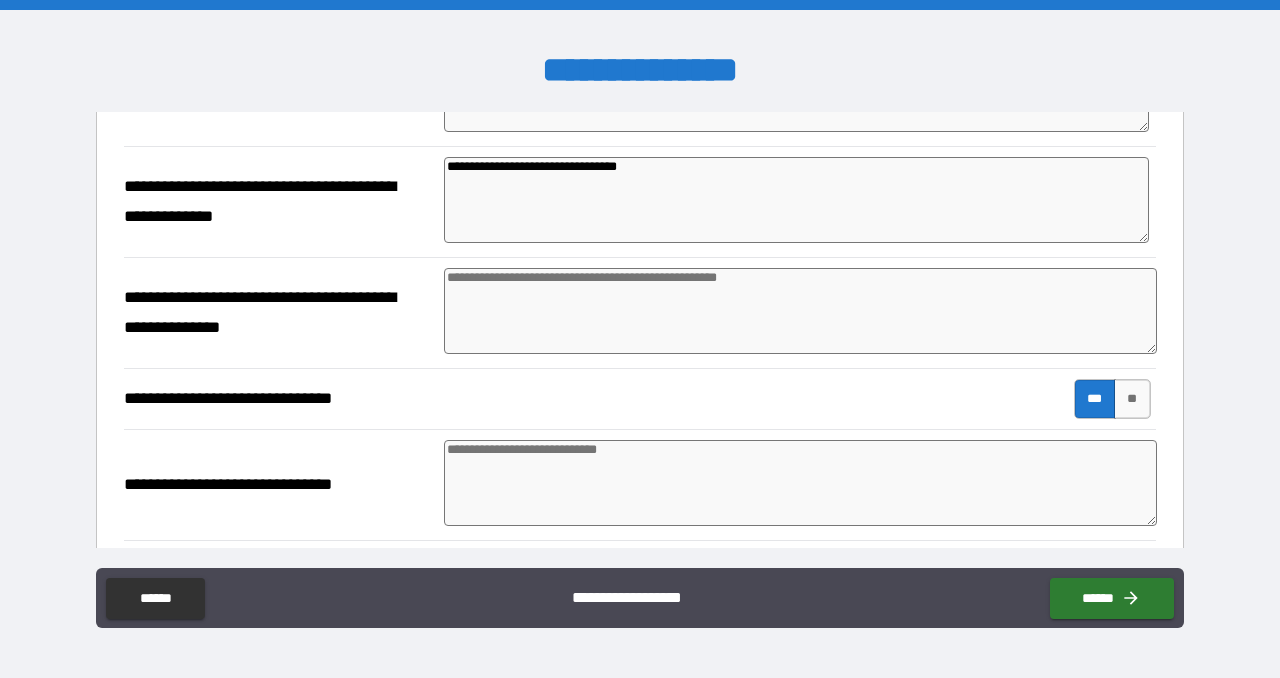 click on "**********" at bounding box center [796, 200] 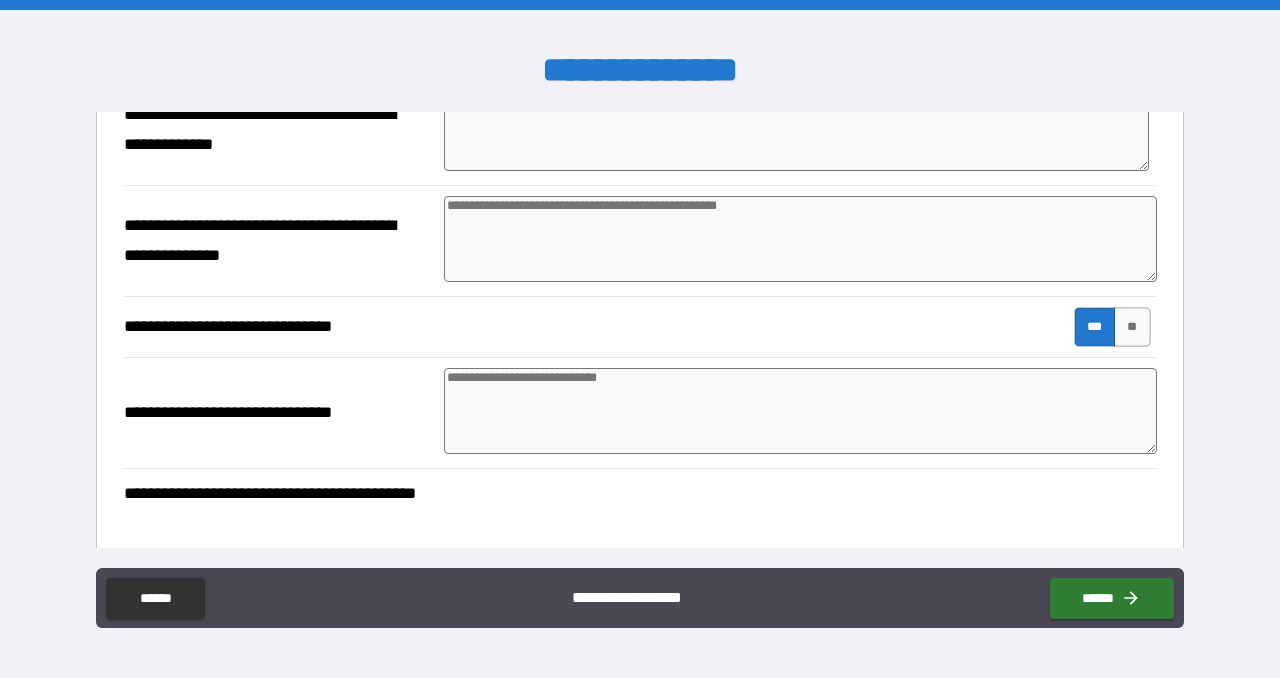 scroll, scrollTop: 694, scrollLeft: 0, axis: vertical 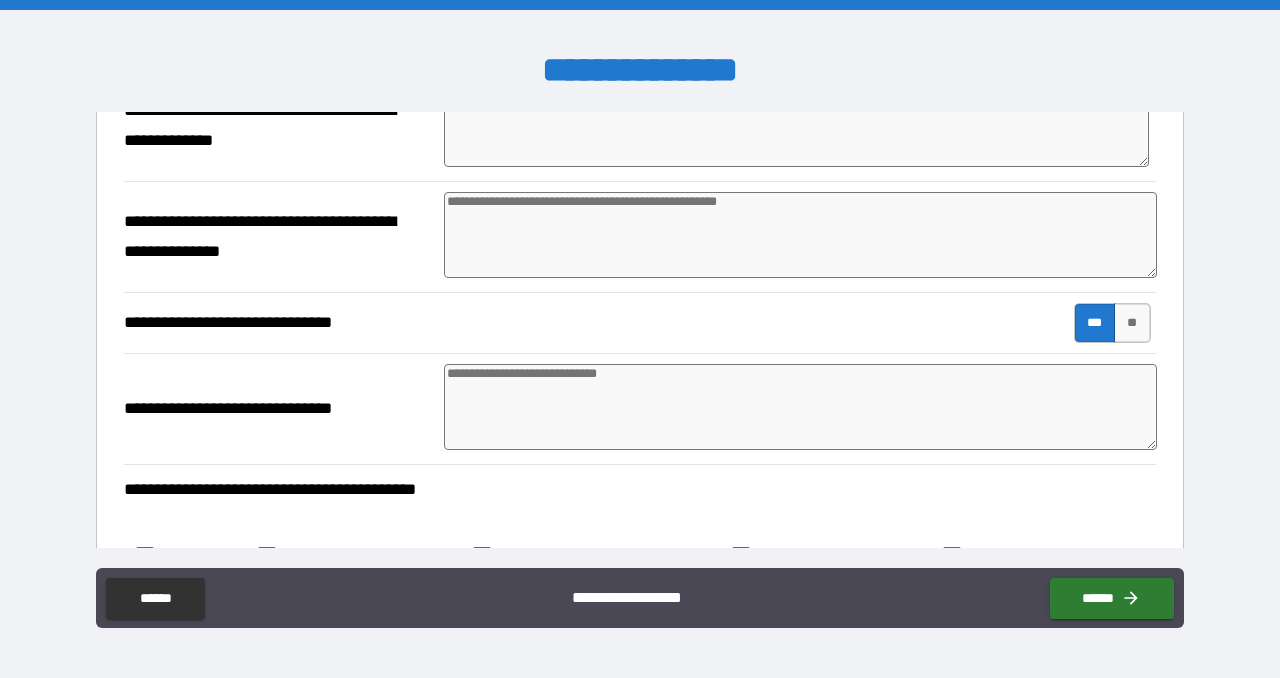 click on "**********" at bounding box center (640, 125) 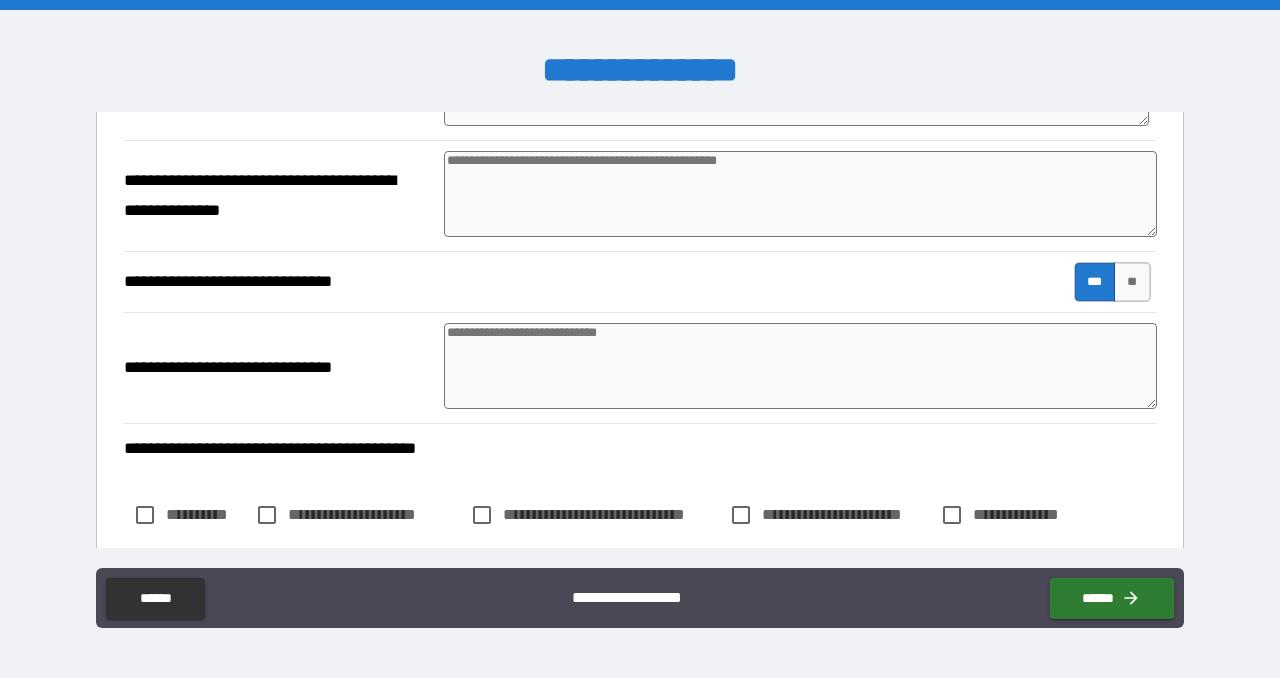 scroll, scrollTop: 737, scrollLeft: 0, axis: vertical 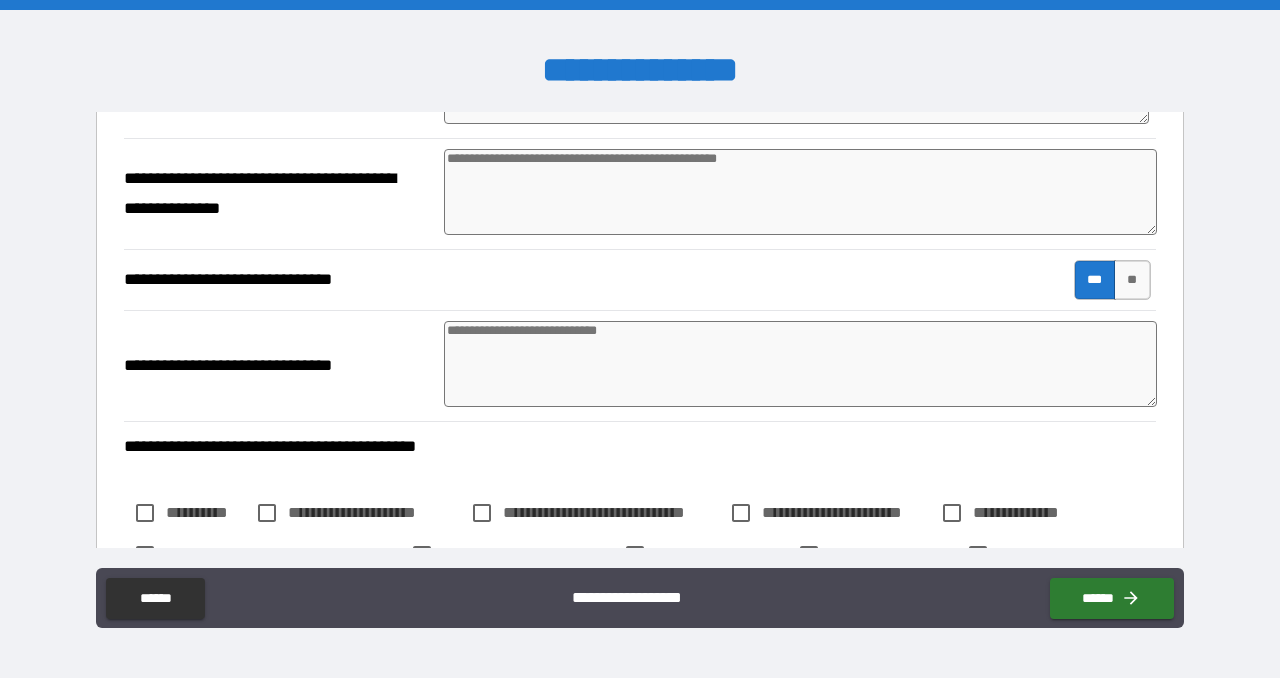click at bounding box center [800, 192] 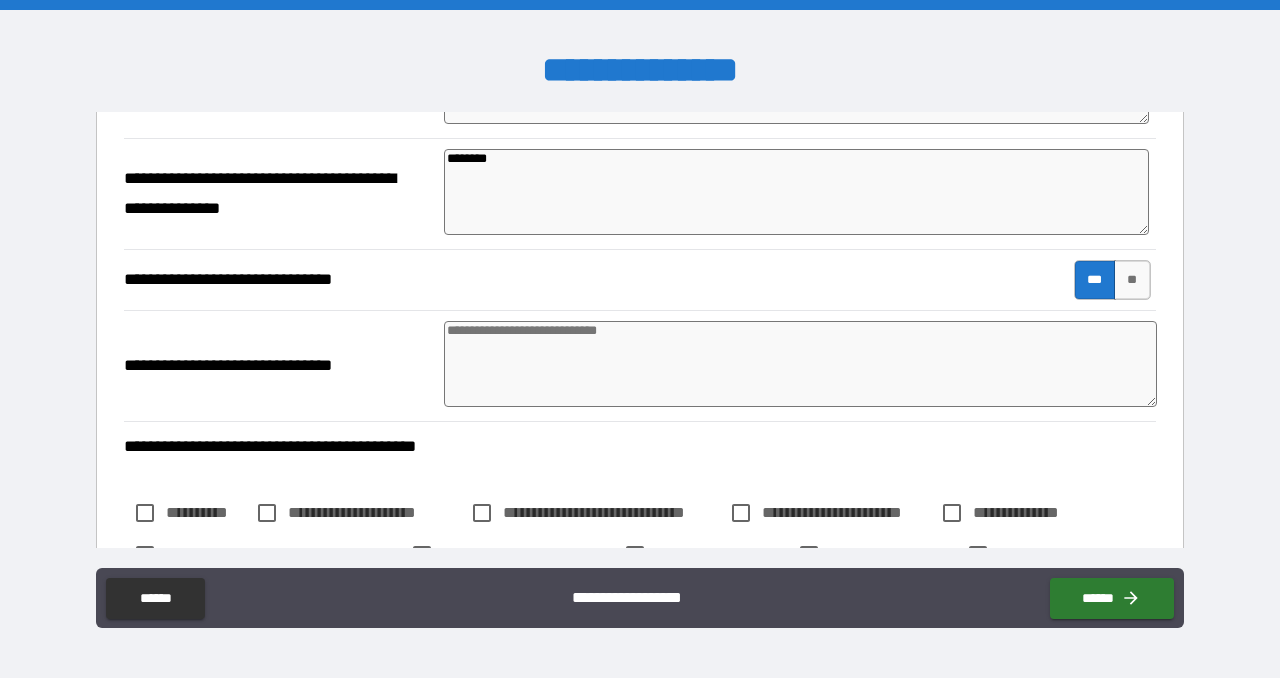 click on "**********" at bounding box center [279, 194] 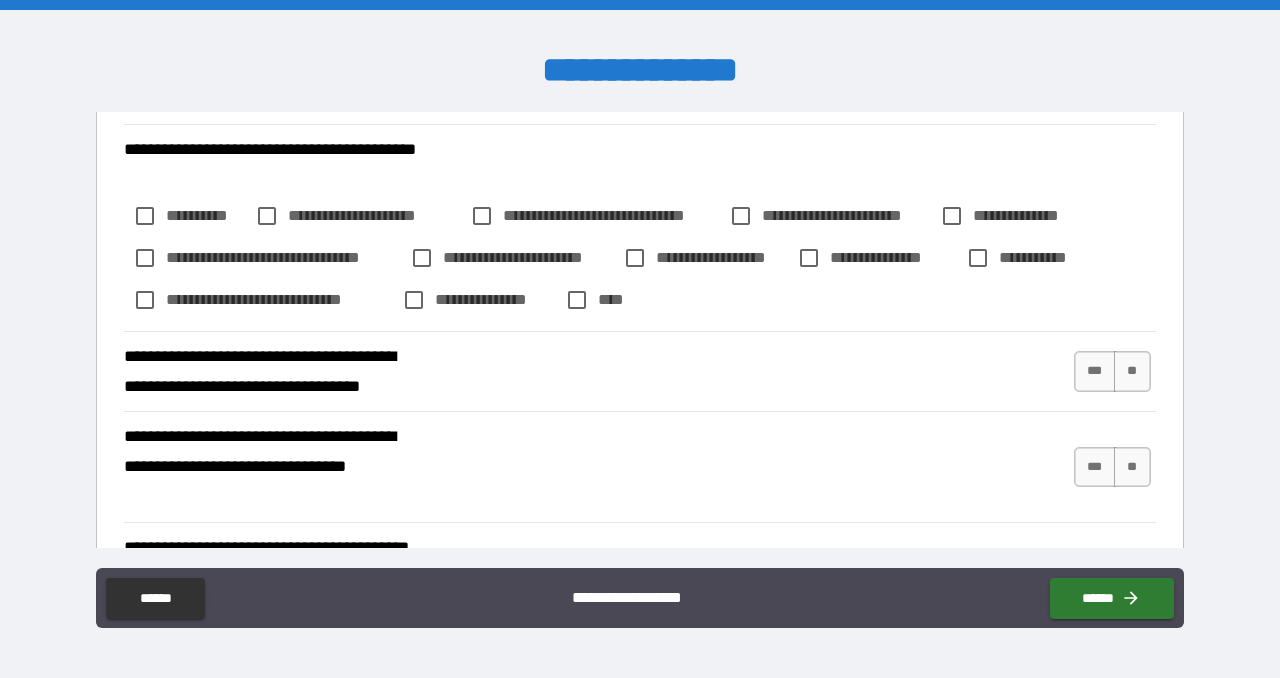scroll, scrollTop: 1035, scrollLeft: 0, axis: vertical 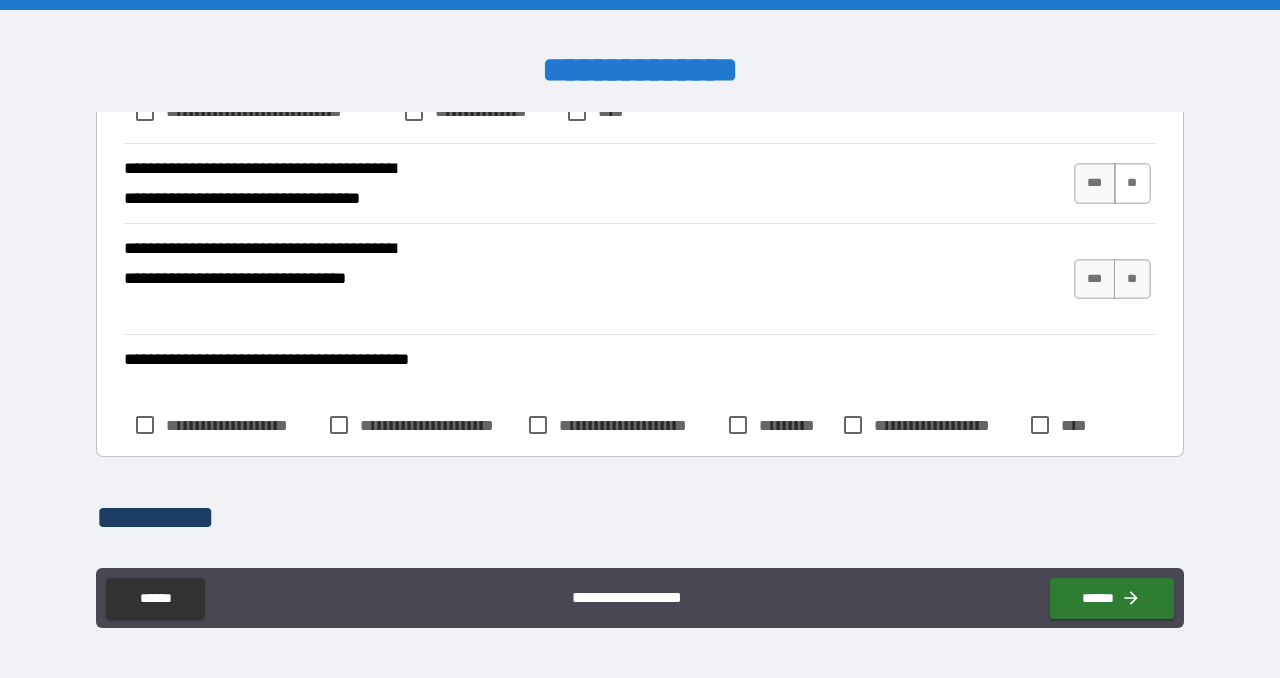 click on "**" at bounding box center [1132, 183] 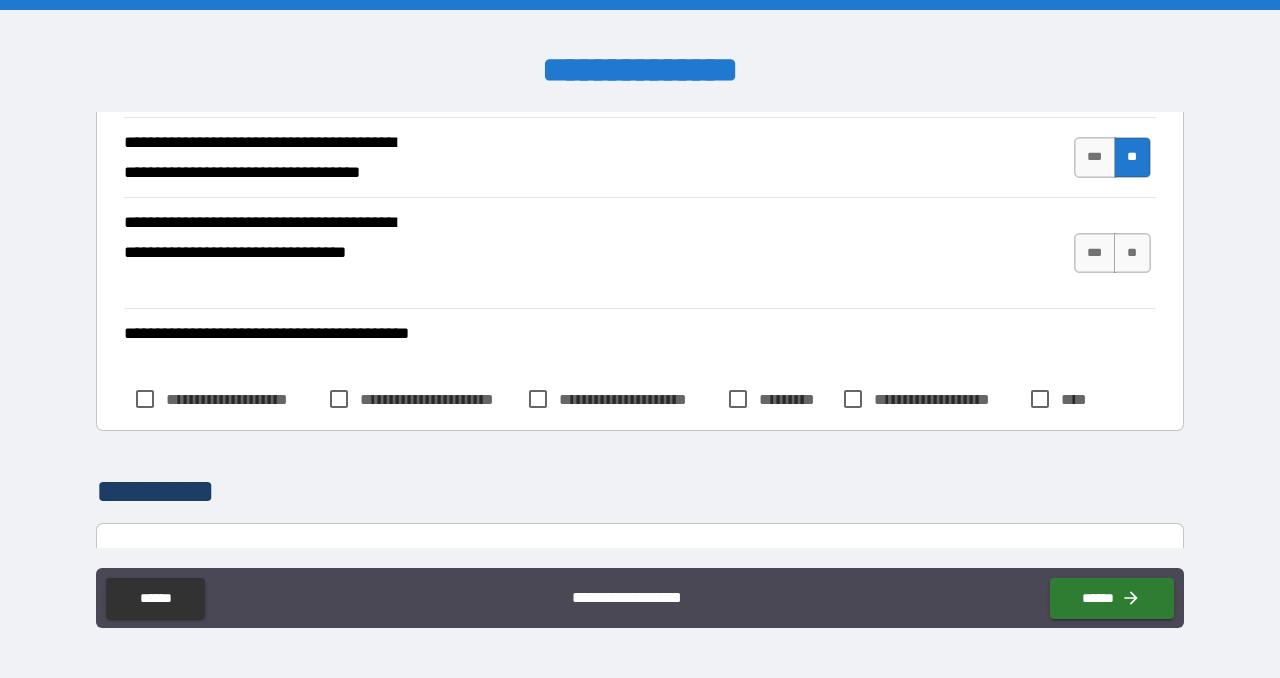 scroll, scrollTop: 1255, scrollLeft: 0, axis: vertical 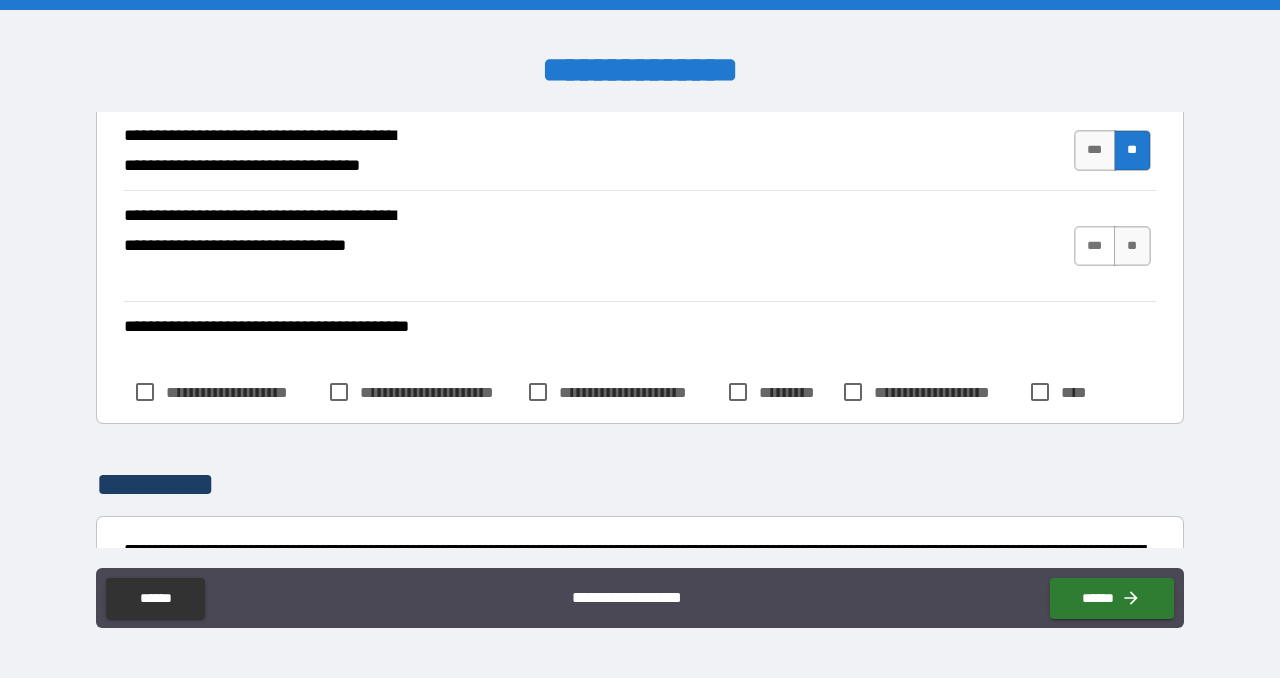 click on "***" at bounding box center [1095, 246] 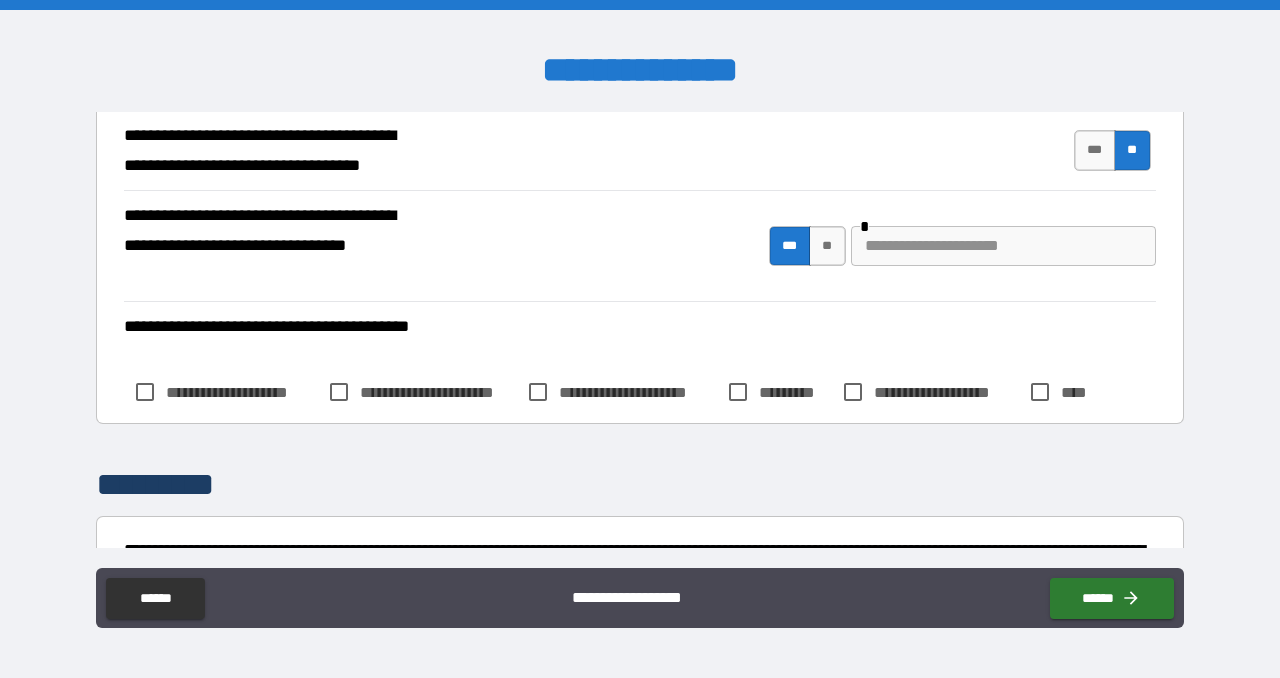 click at bounding box center (1003, 246) 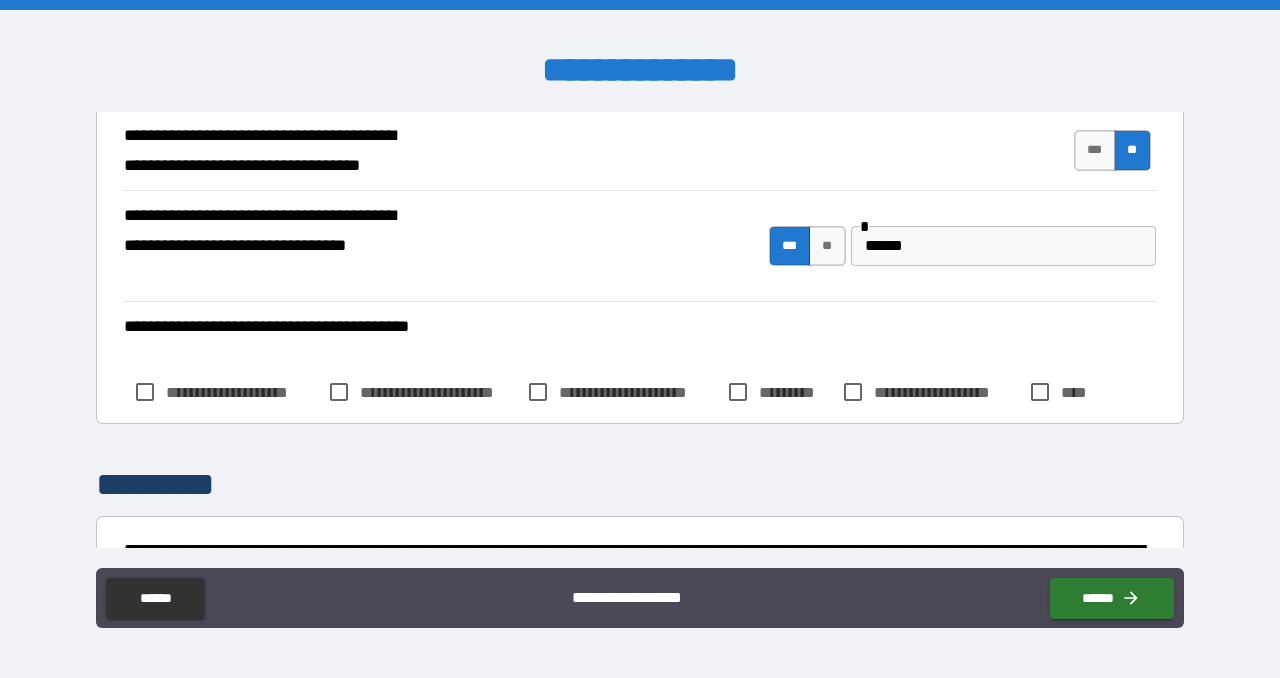 click on "**********" at bounding box center [640, 245] 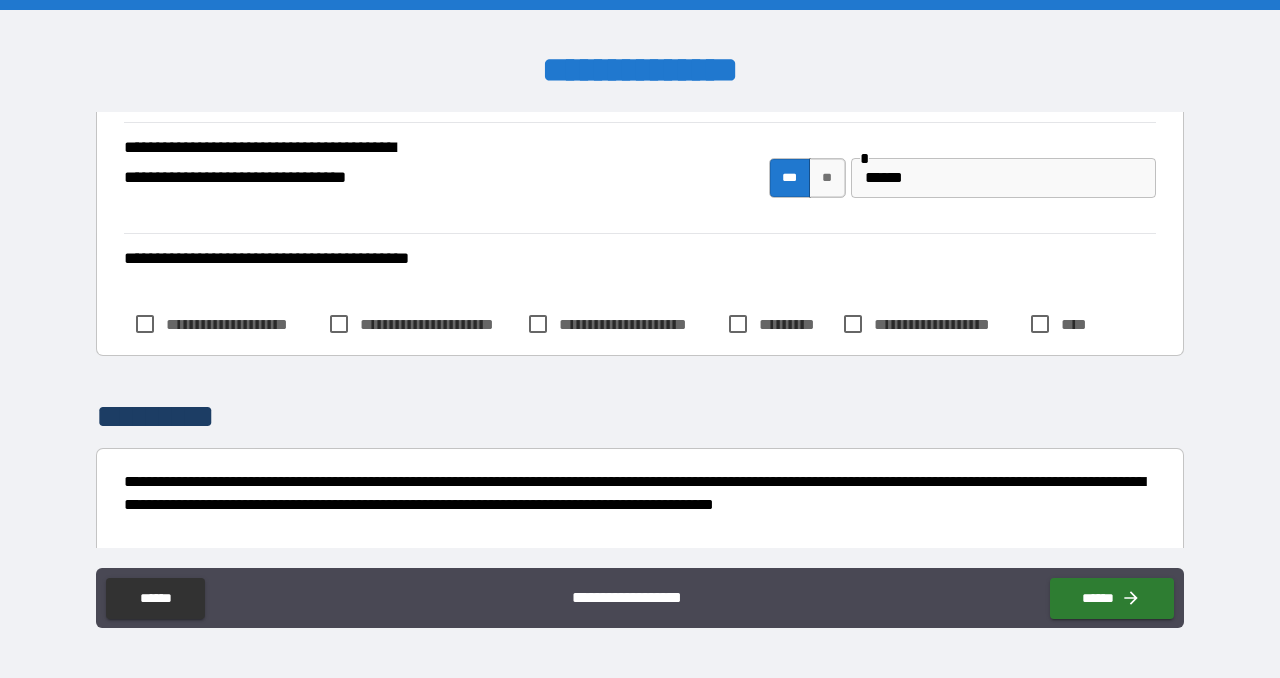 scroll, scrollTop: 1324, scrollLeft: 0, axis: vertical 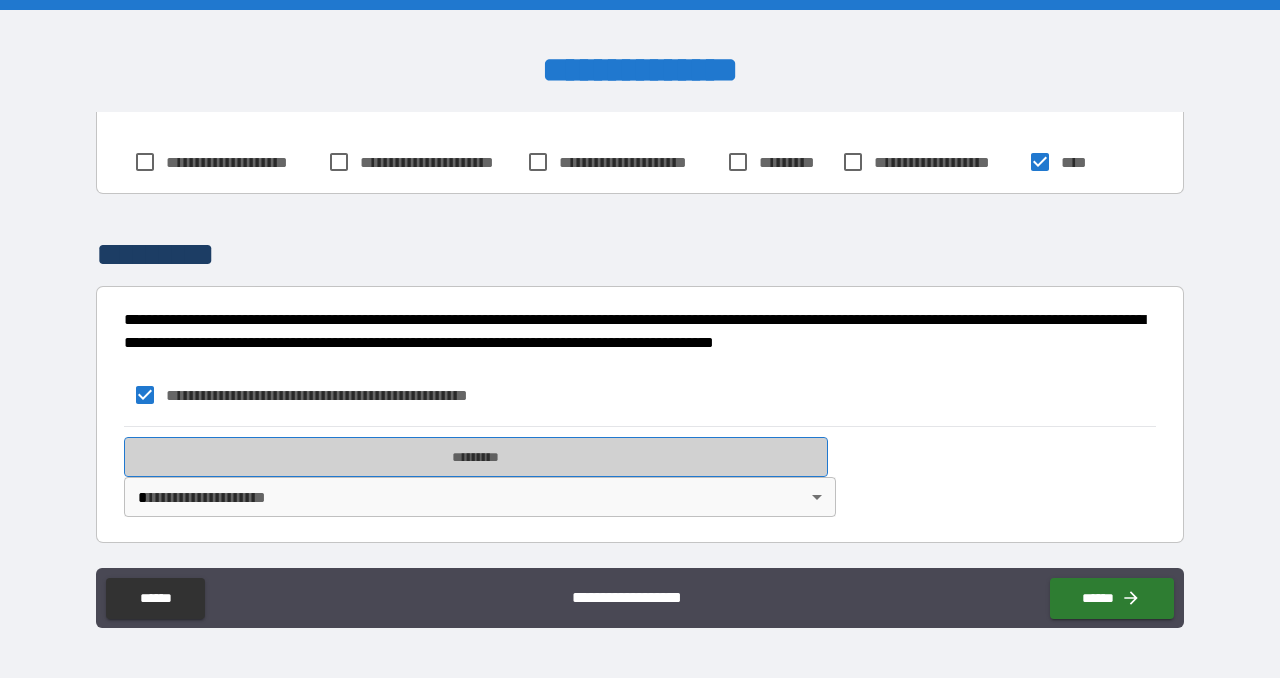 click on "*********" at bounding box center (476, 457) 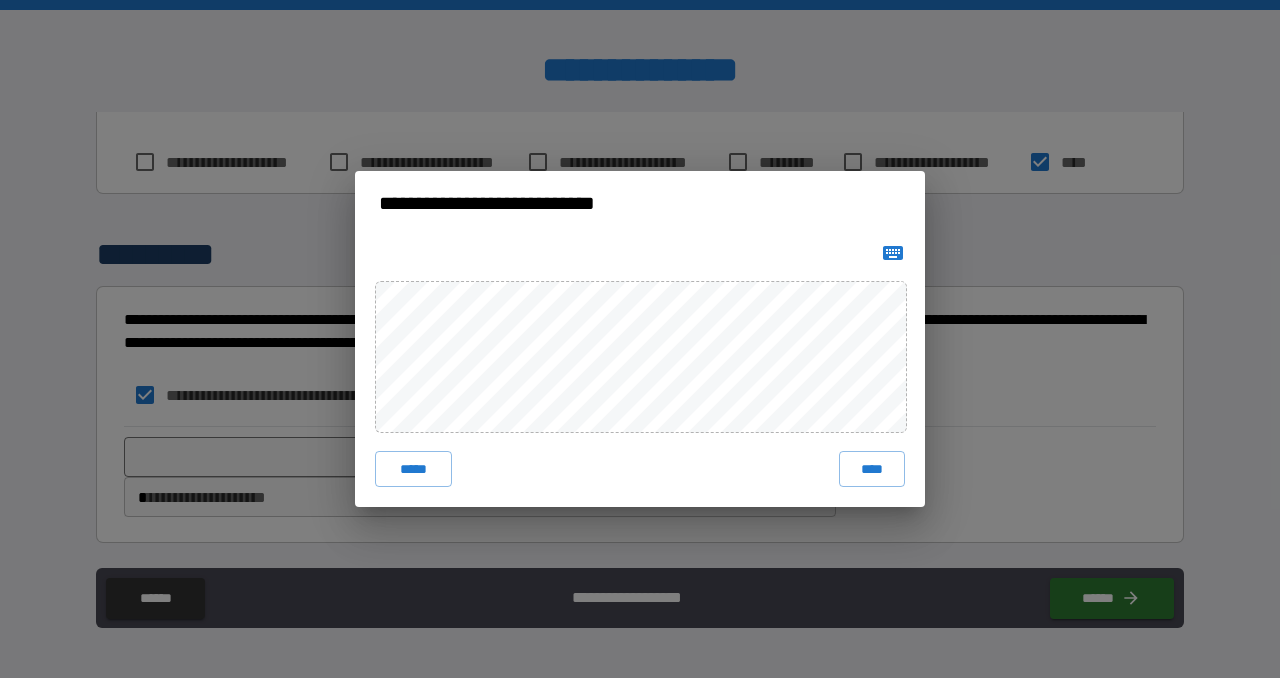 click 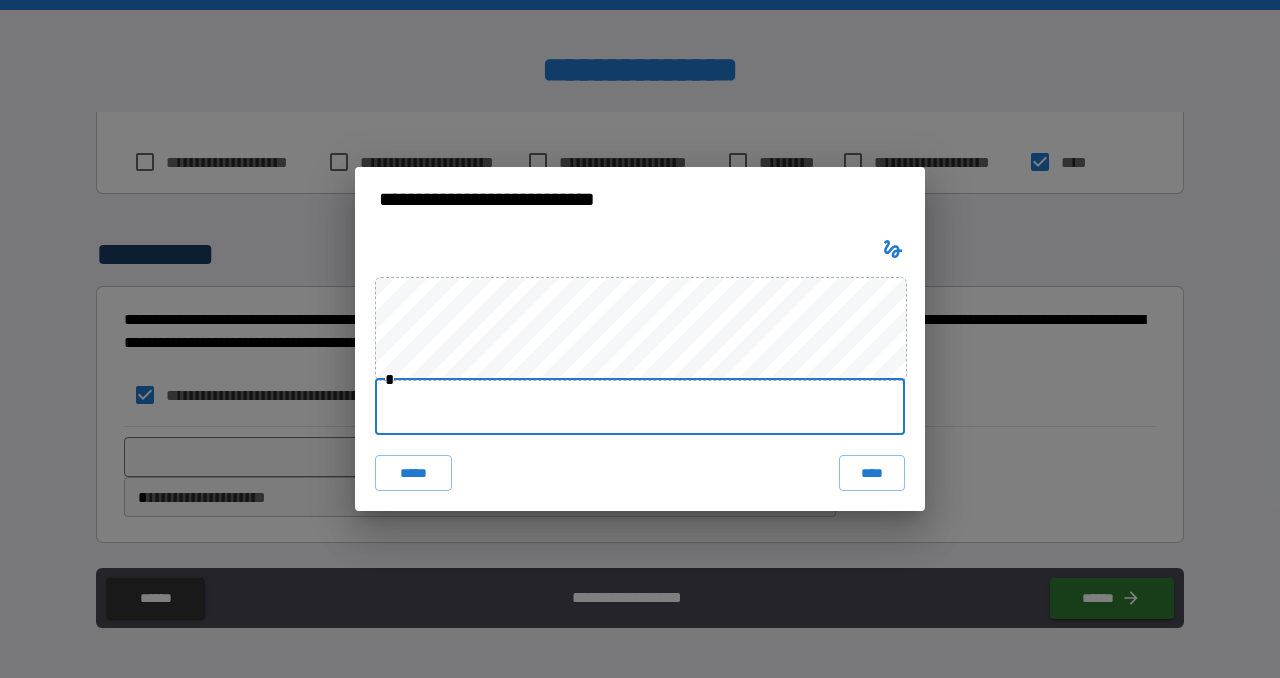 click at bounding box center (640, 407) 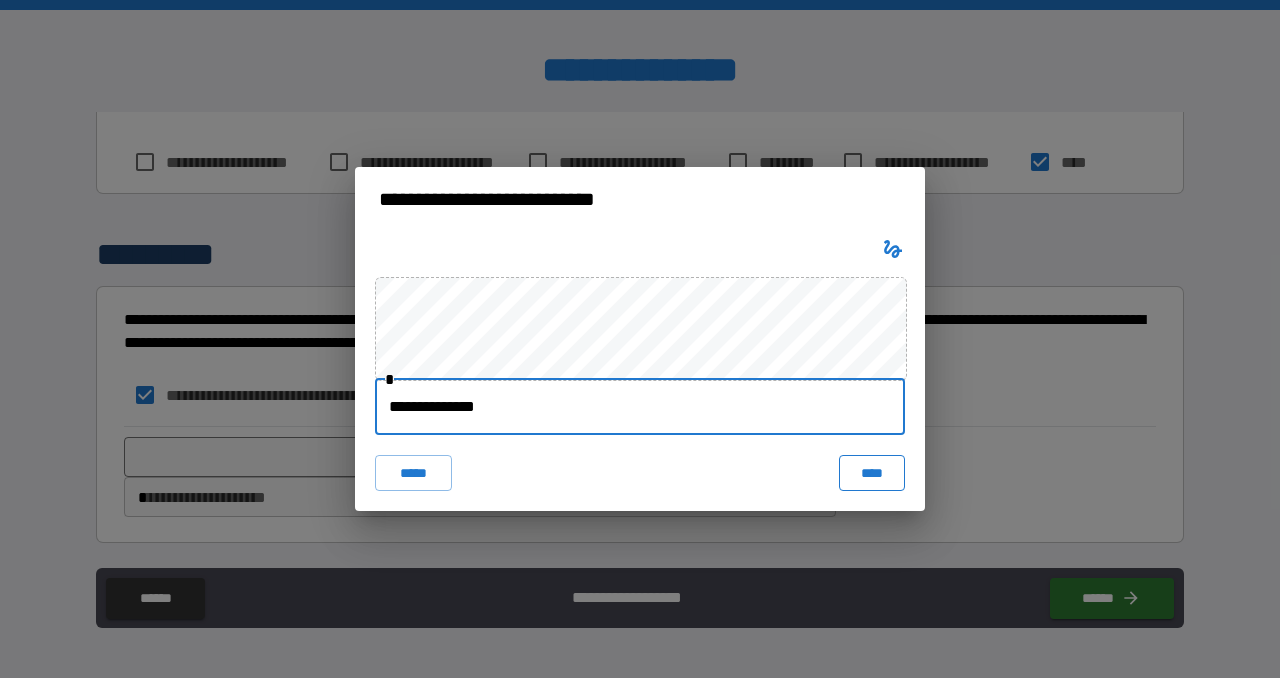 click on "****" at bounding box center (872, 473) 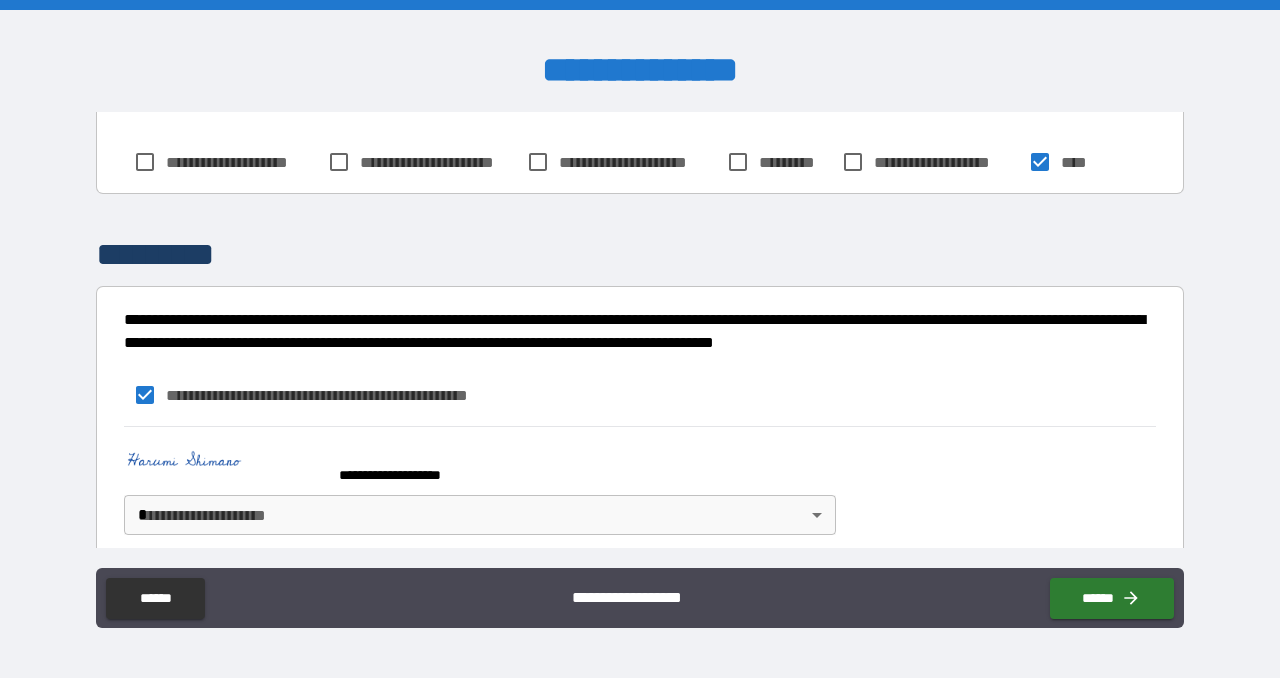scroll, scrollTop: 1502, scrollLeft: 0, axis: vertical 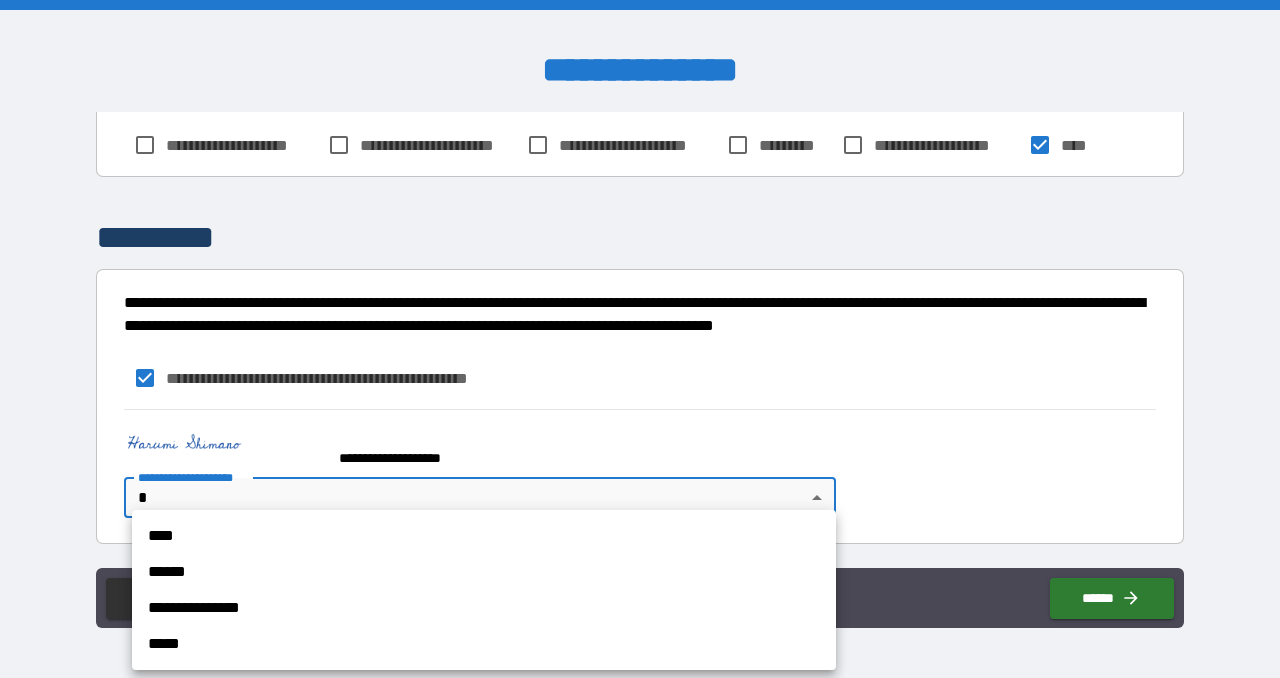 click on "**********" at bounding box center (640, 339) 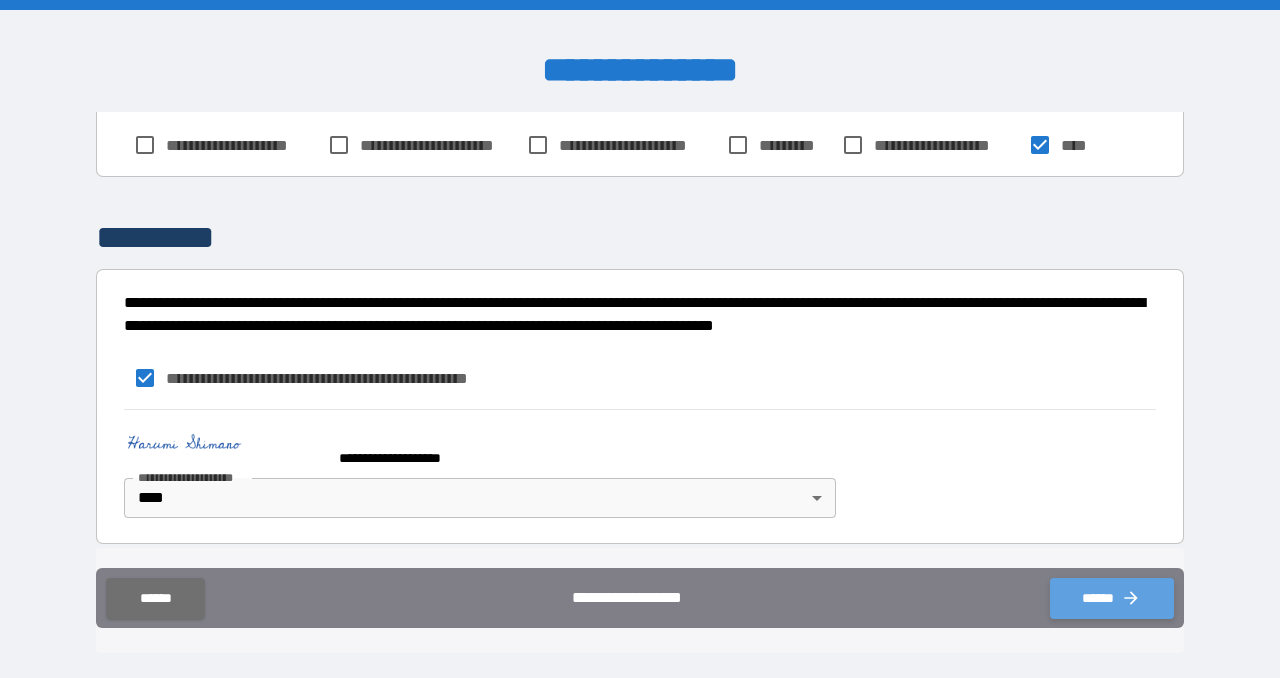 click on "******" at bounding box center (1112, 598) 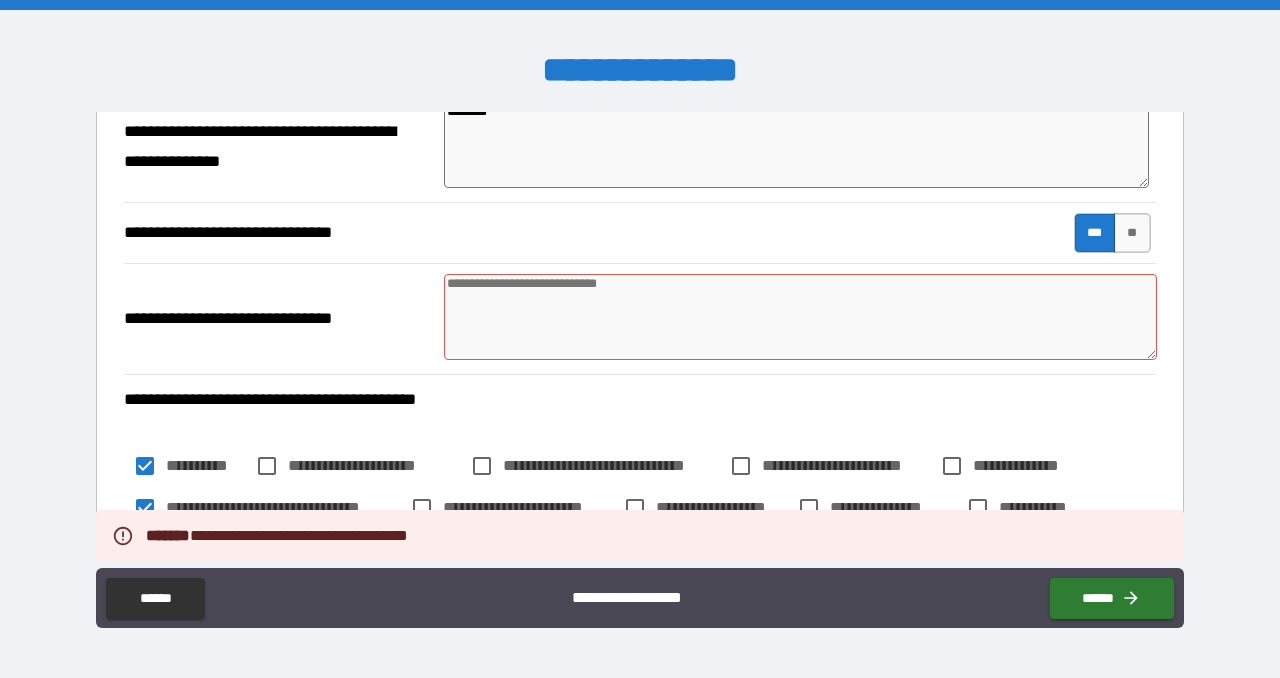 scroll, scrollTop: 758, scrollLeft: 0, axis: vertical 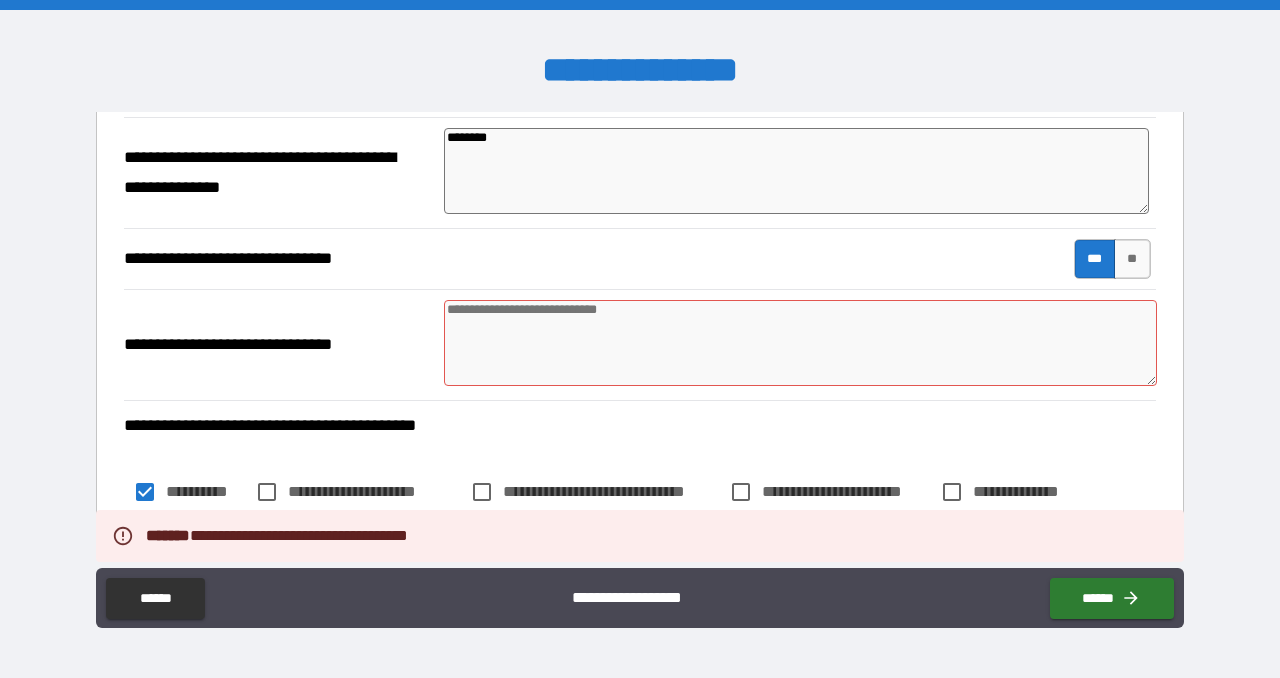 click at bounding box center (800, 343) 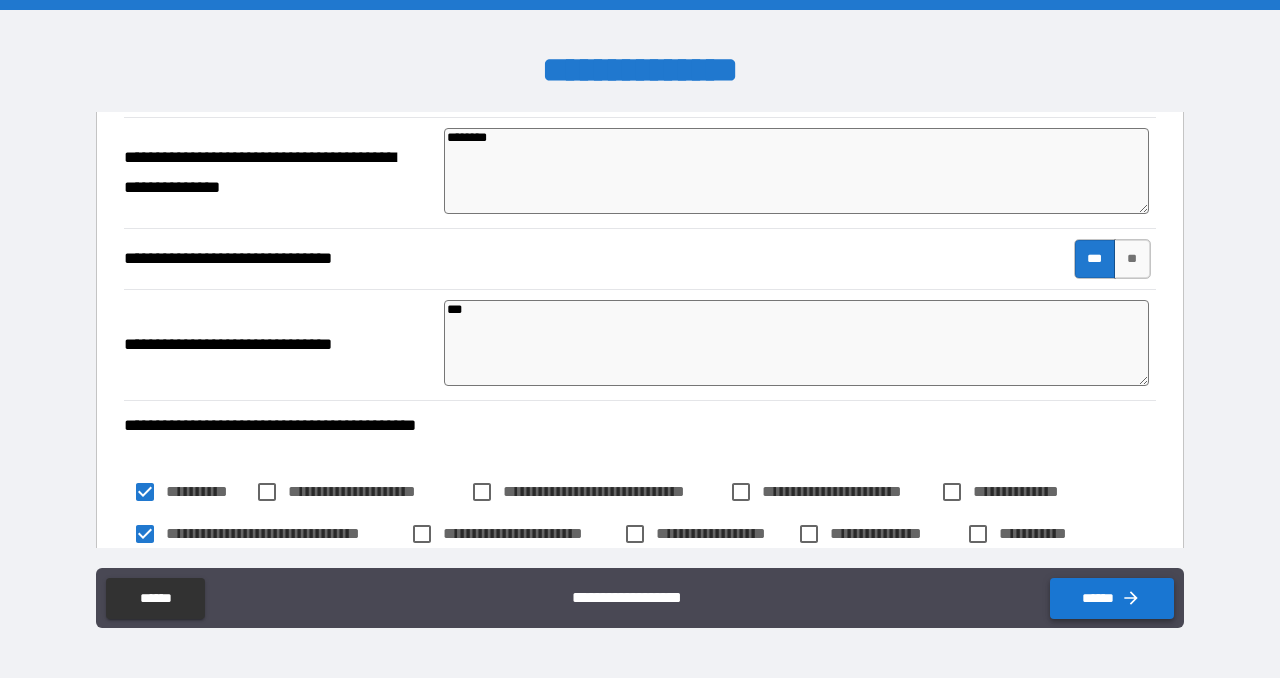 click on "******" at bounding box center (1112, 598) 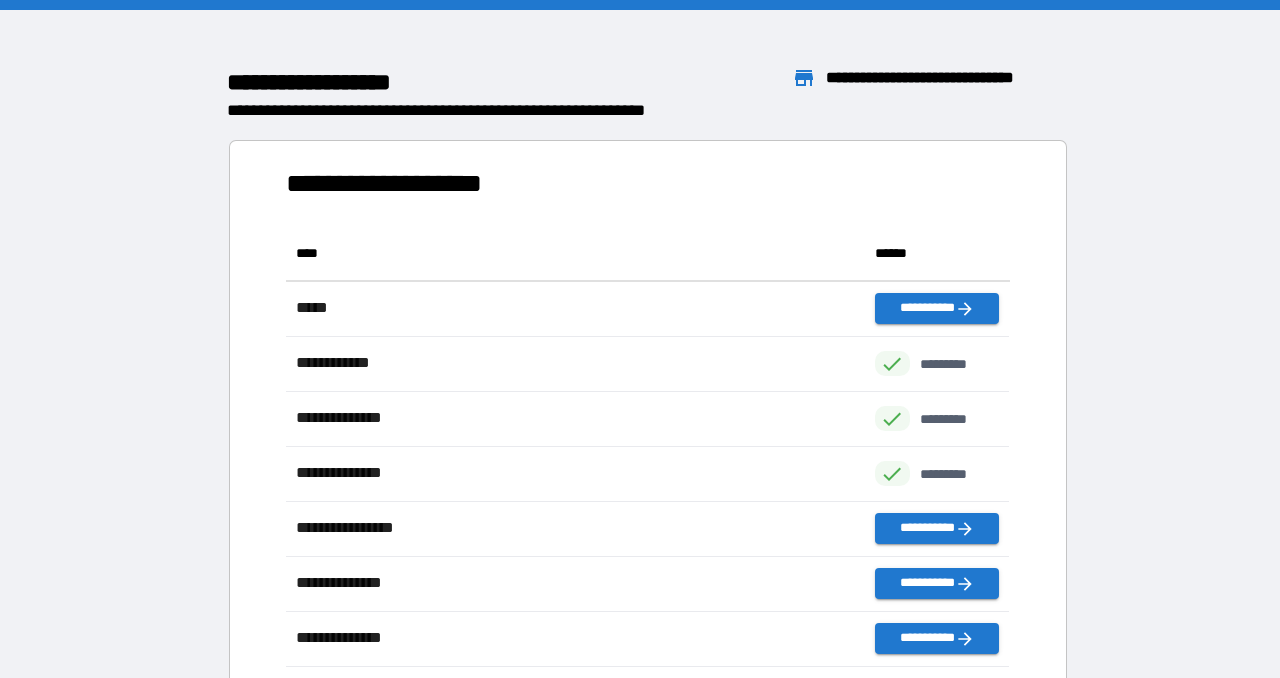 scroll, scrollTop: 1, scrollLeft: 0, axis: vertical 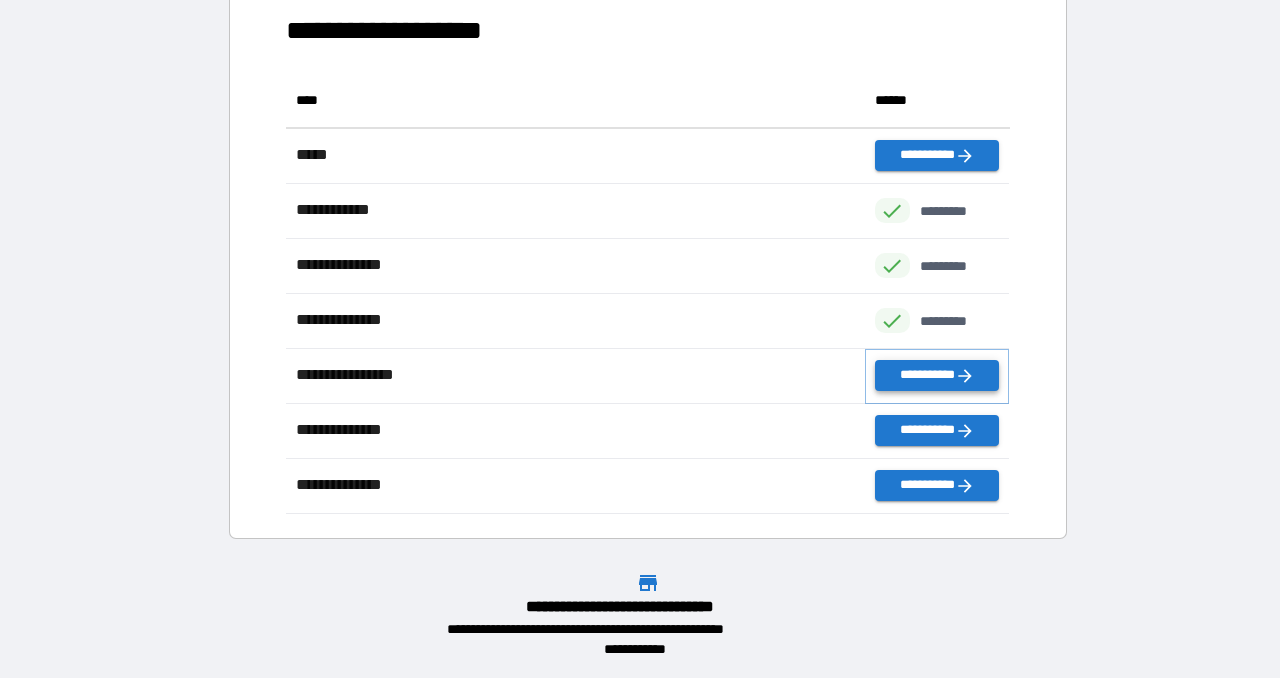 click on "**********" at bounding box center [937, 375] 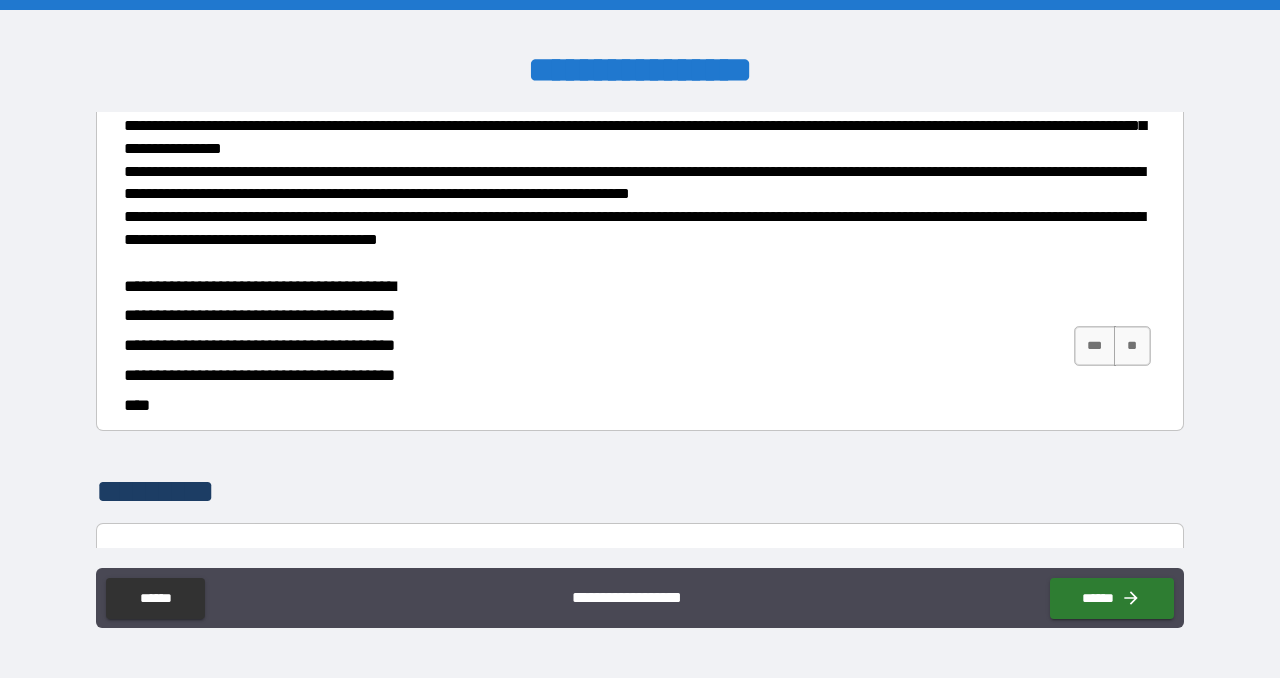 scroll, scrollTop: 436, scrollLeft: 0, axis: vertical 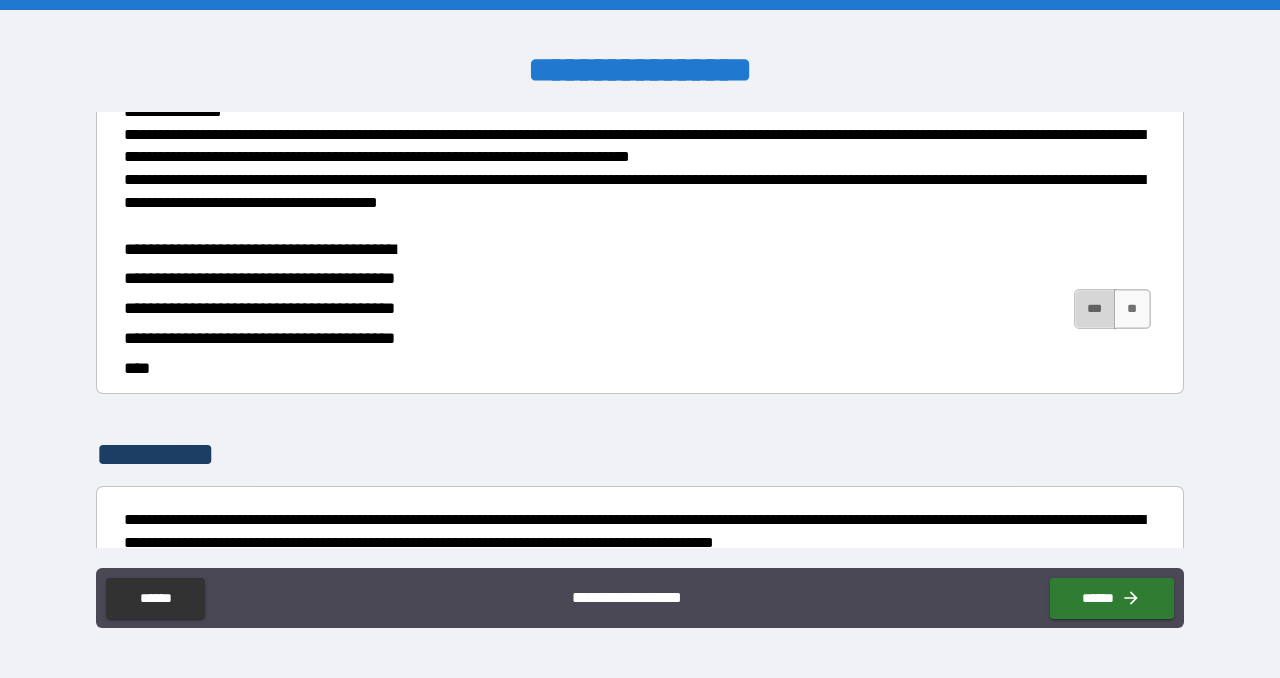 click on "***" at bounding box center [1095, 309] 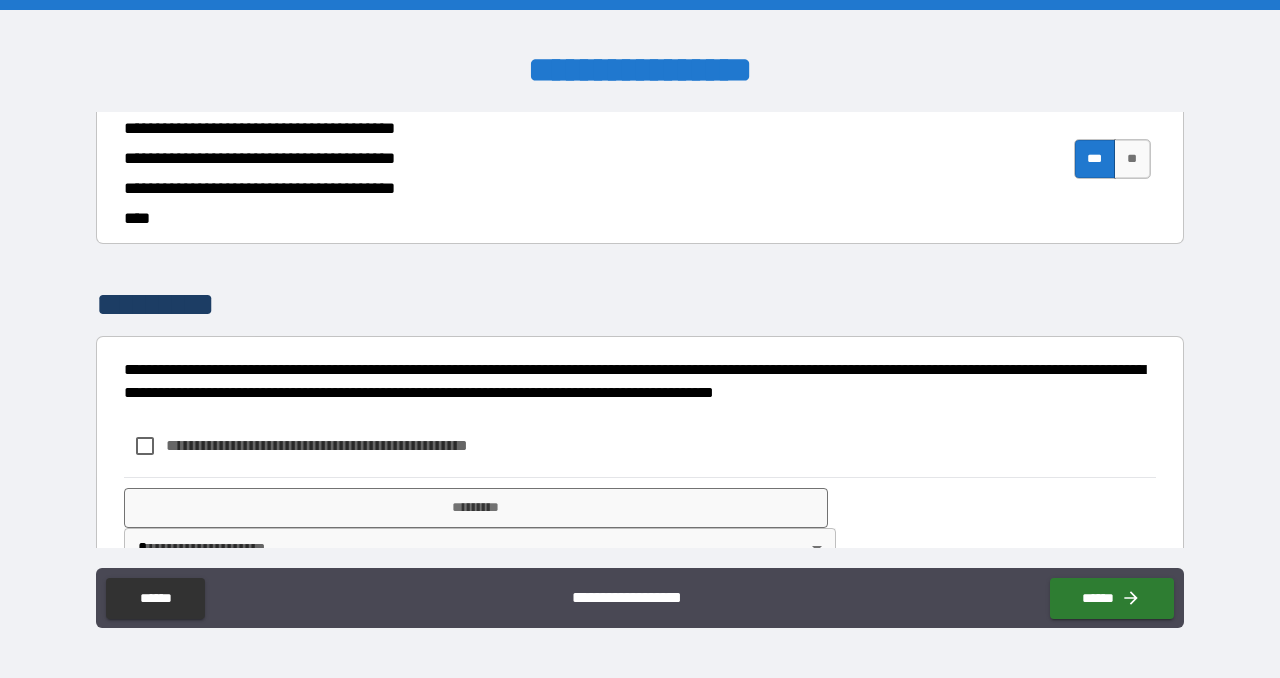 scroll, scrollTop: 636, scrollLeft: 0, axis: vertical 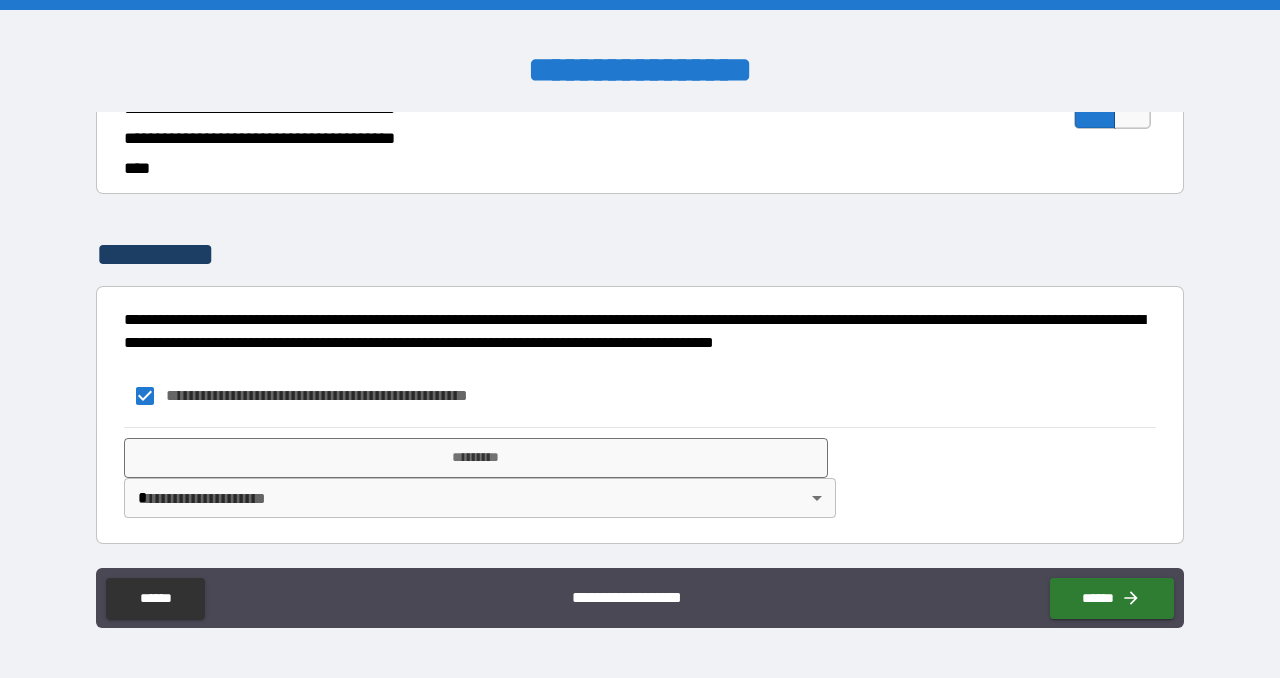 click on "**********" at bounding box center [640, 339] 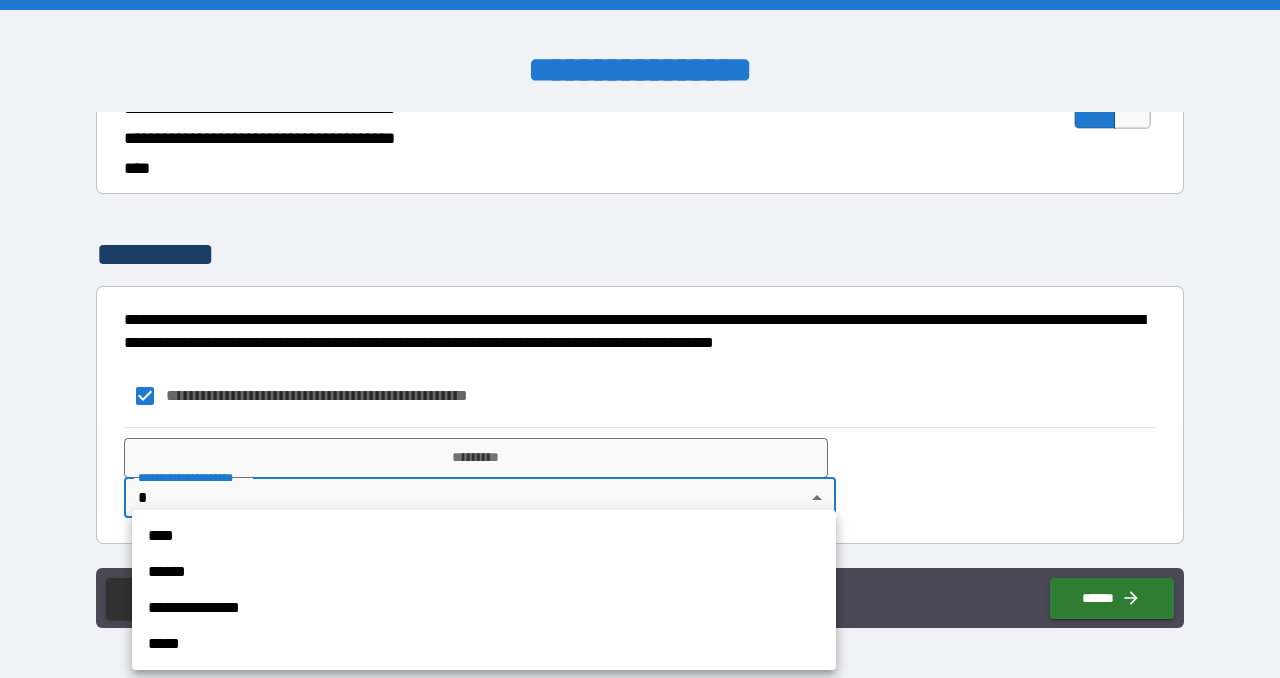 click on "****" at bounding box center [484, 536] 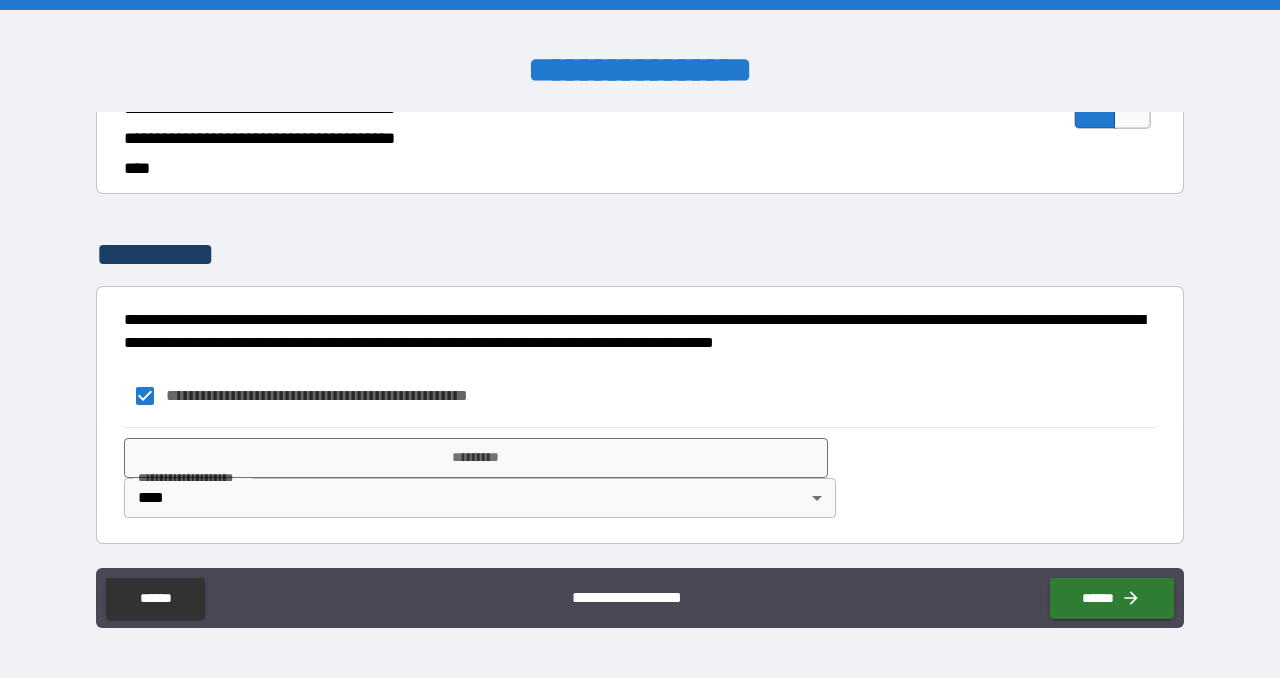 click on "*" at bounding box center (229, 477) 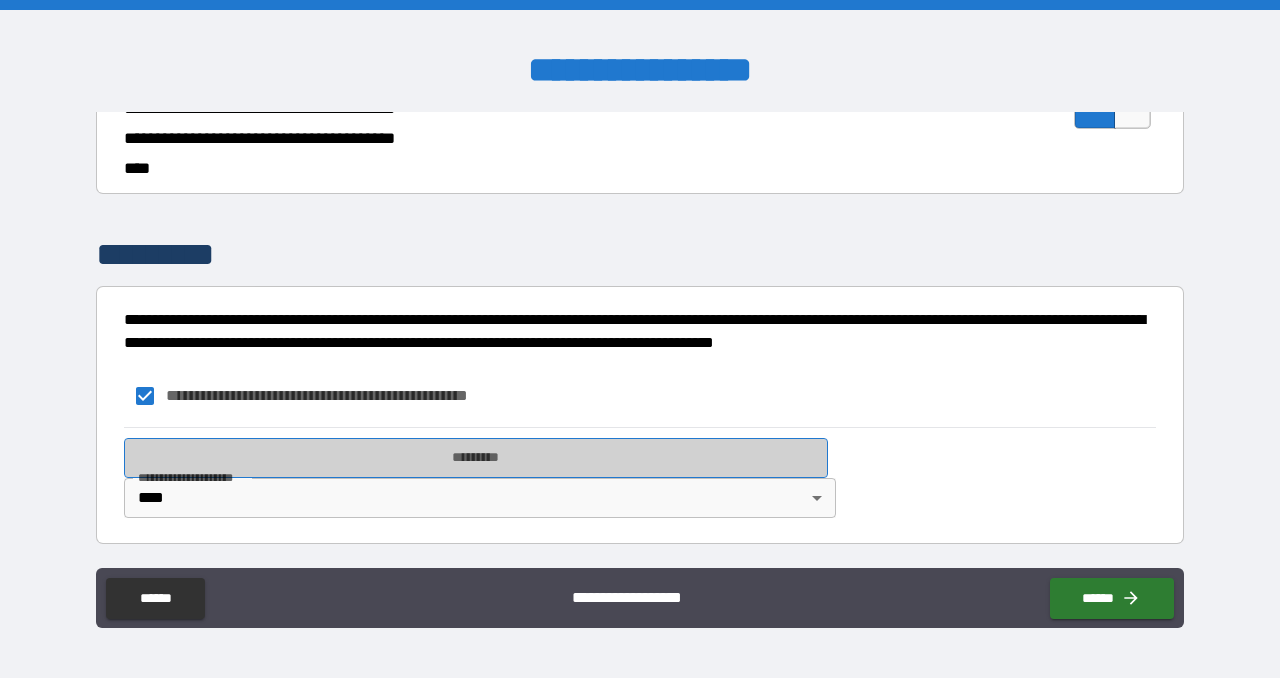 click on "*********" at bounding box center [476, 458] 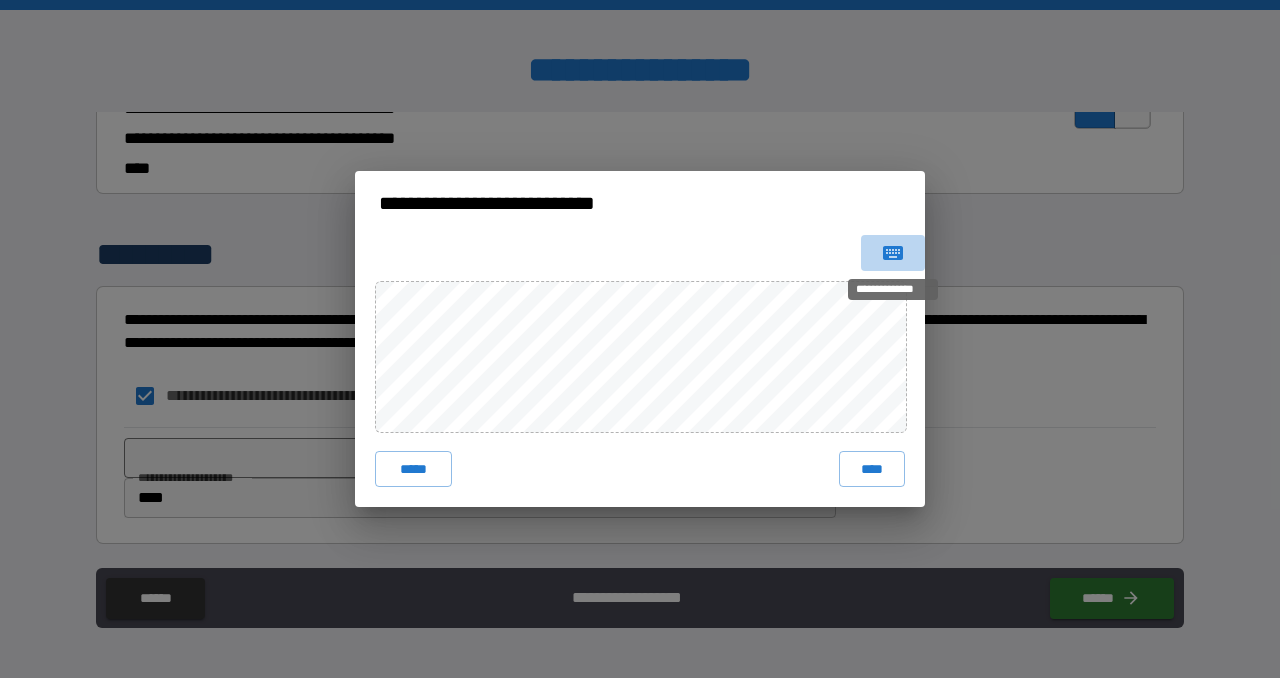 click 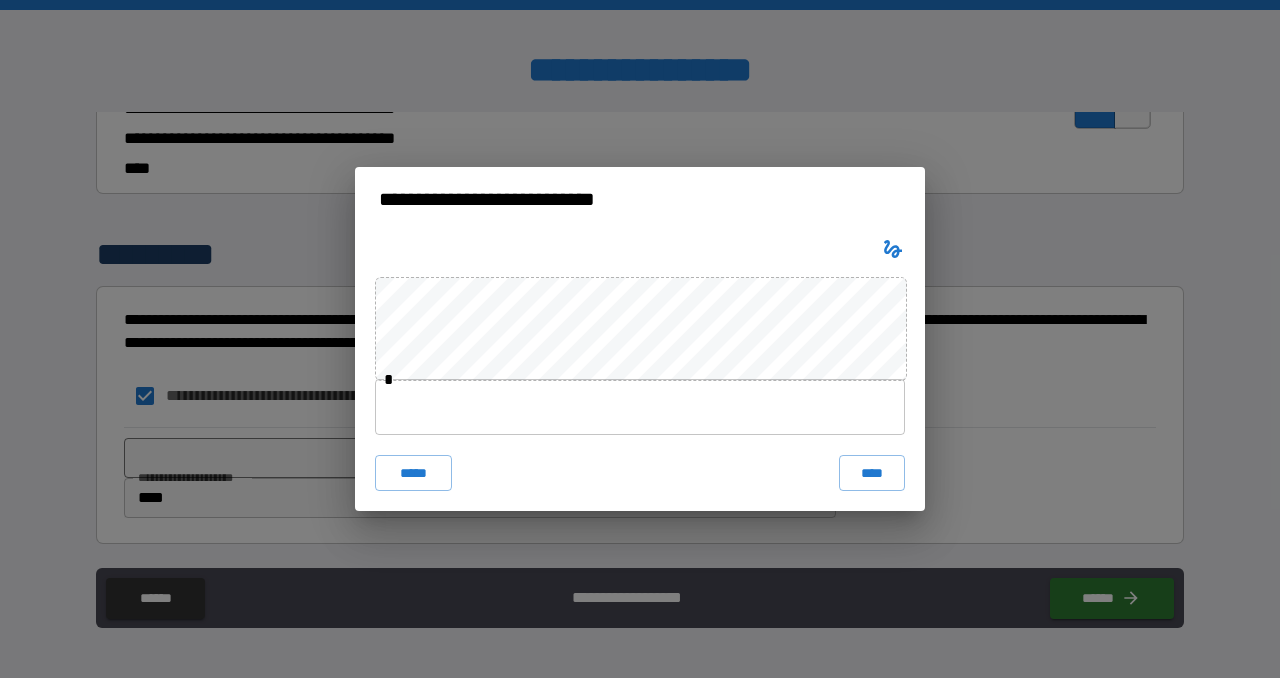 click at bounding box center [640, 407] 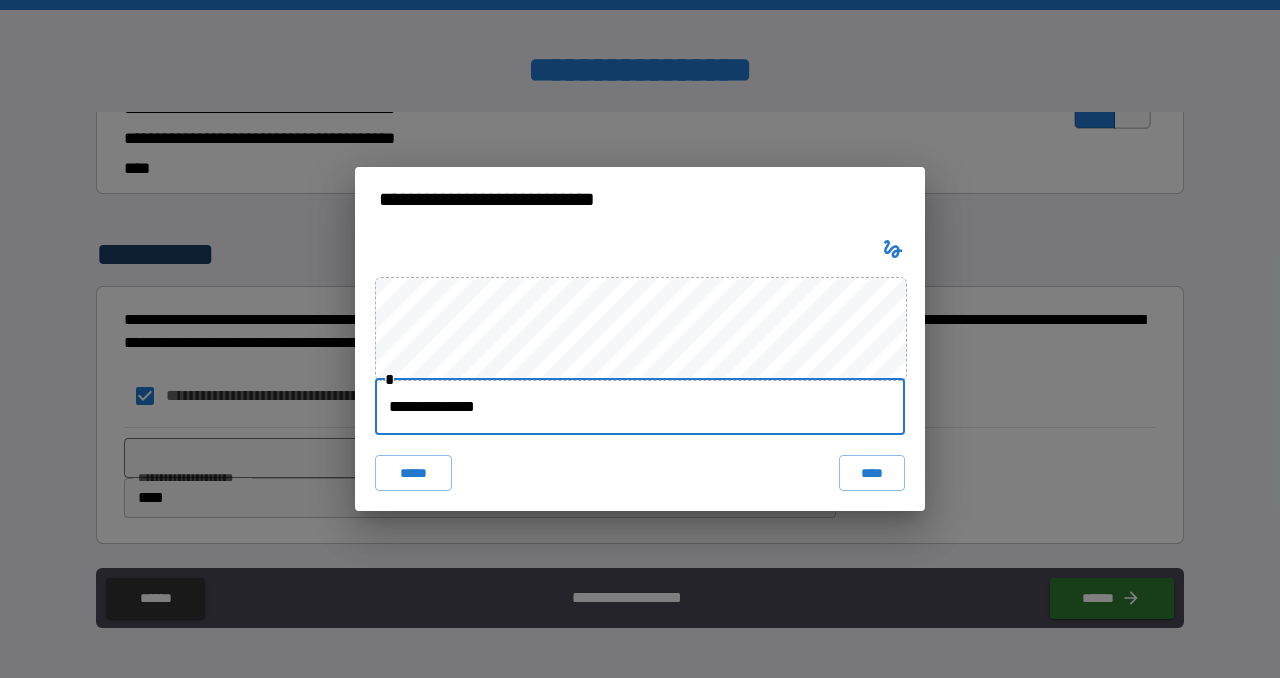 click at bounding box center (640, 249) 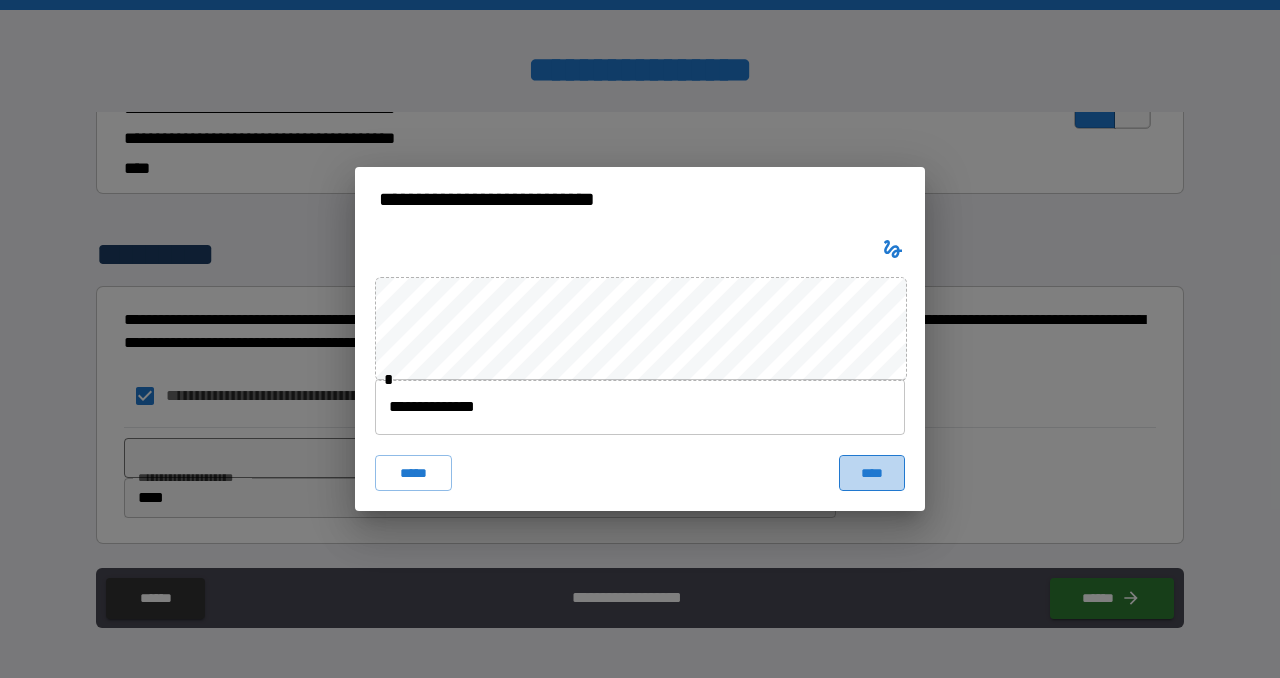 click on "****" at bounding box center [872, 473] 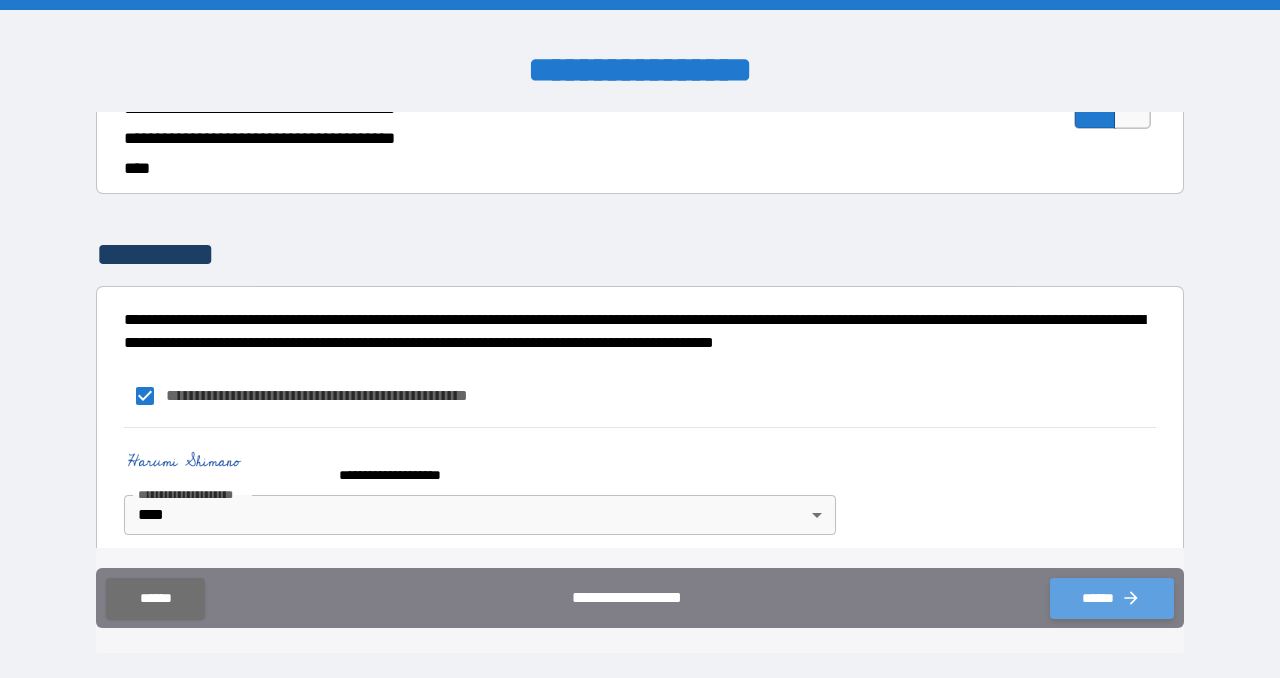 click on "******" at bounding box center [1112, 598] 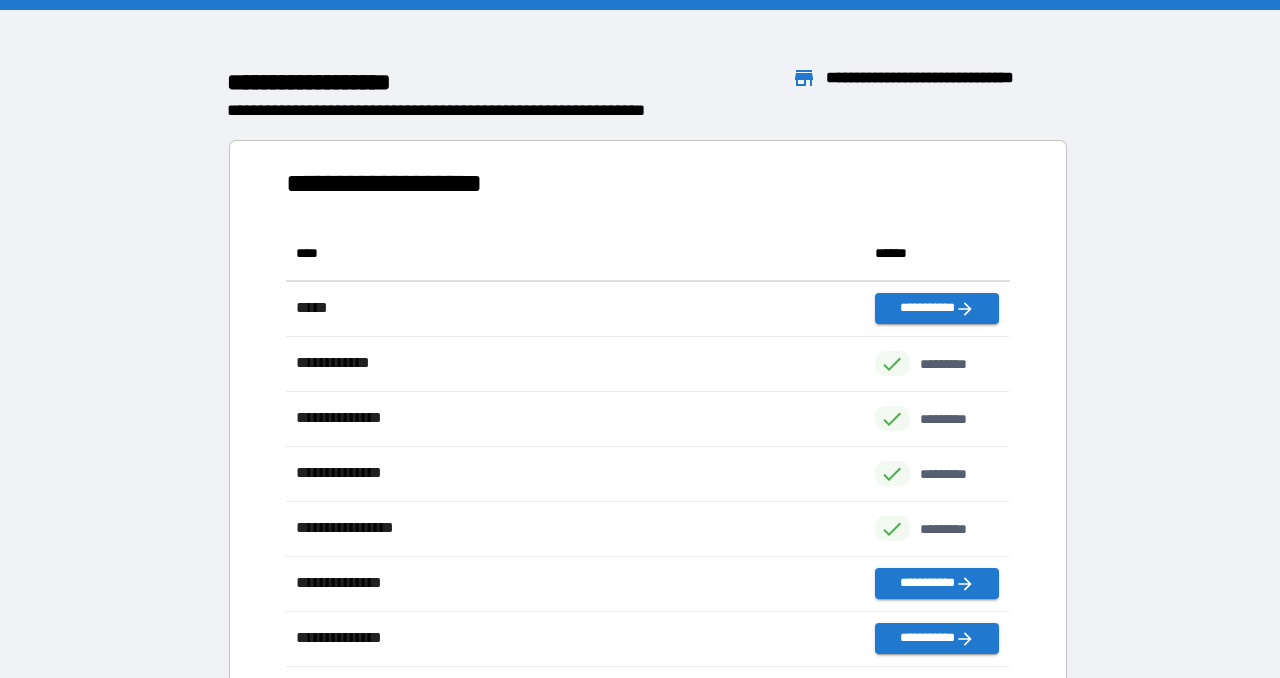 scroll, scrollTop: 1, scrollLeft: 0, axis: vertical 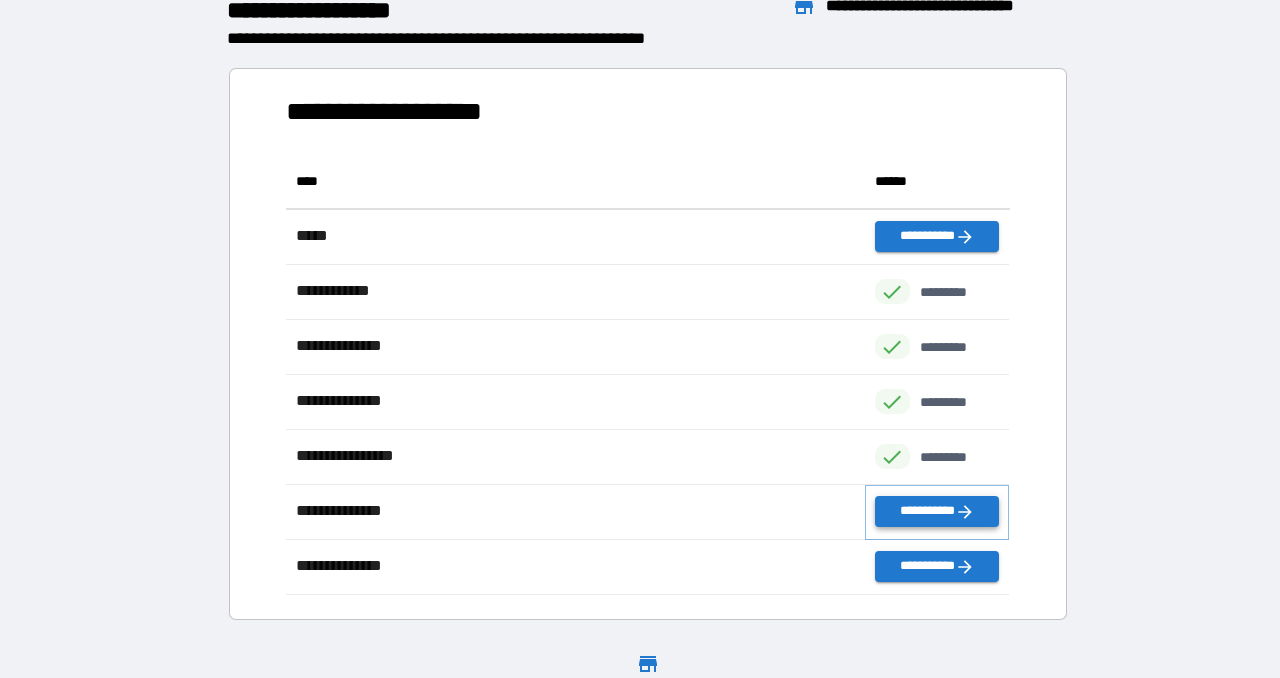 click on "**********" at bounding box center (937, 511) 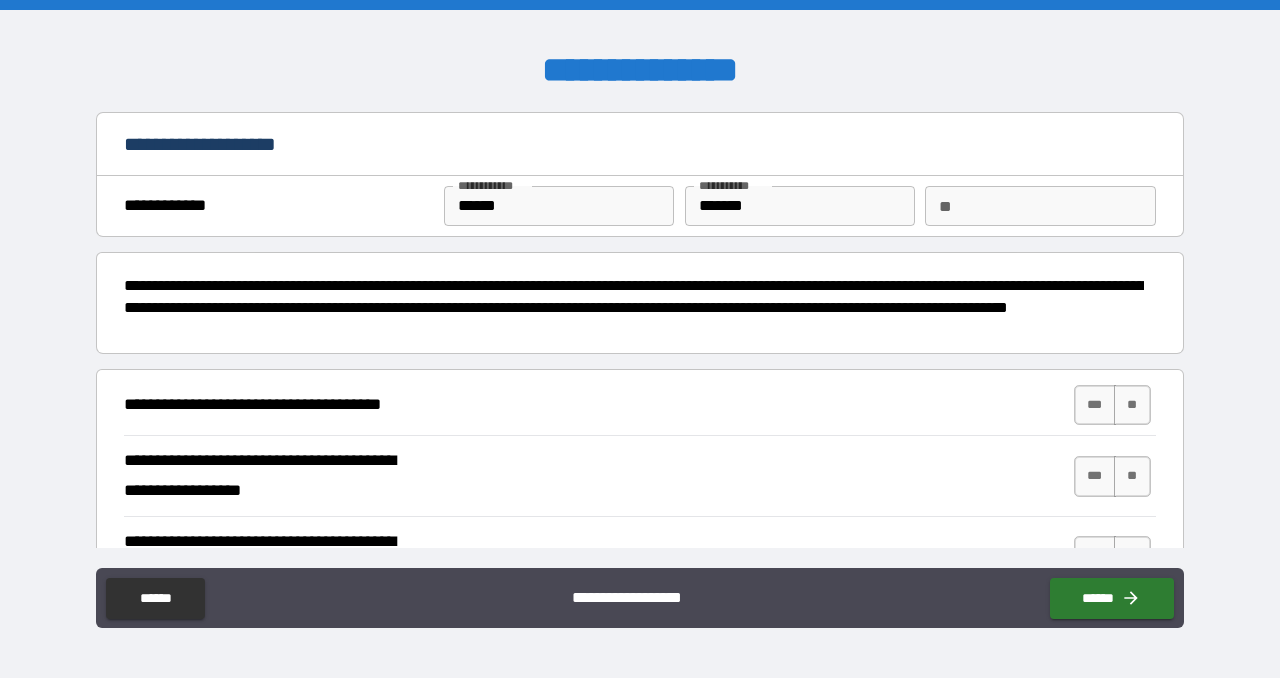 click on "**" at bounding box center [1040, 206] 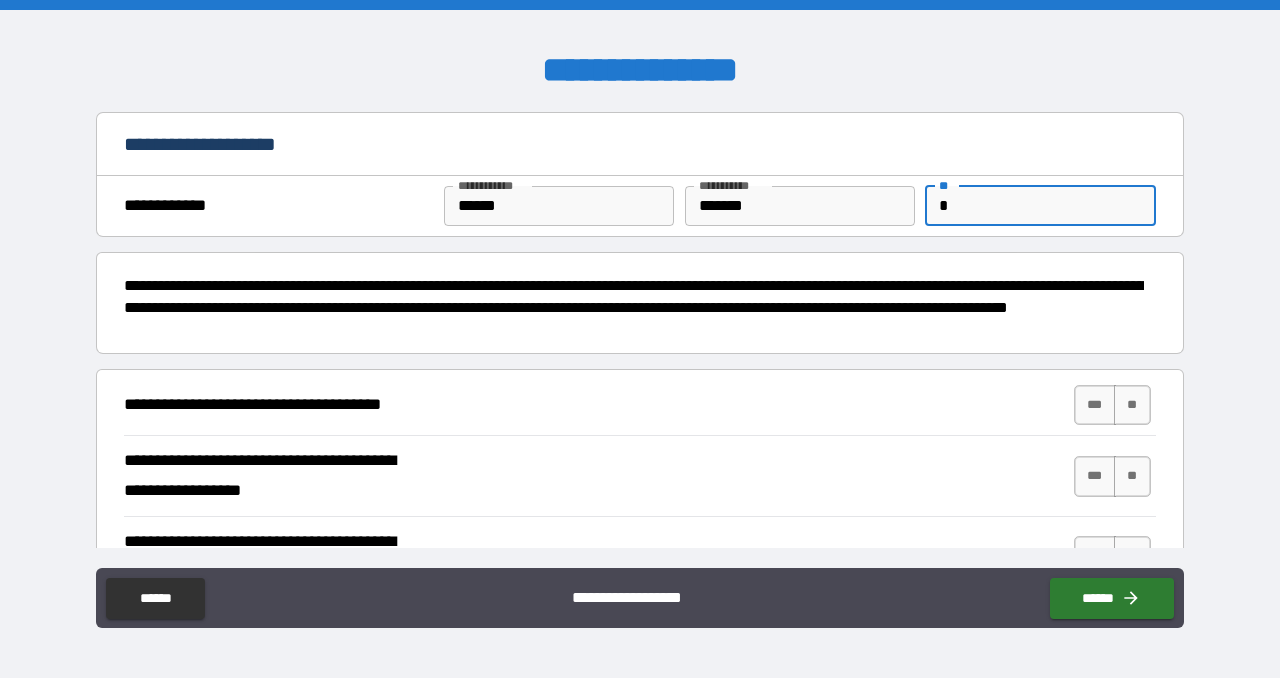 click on "**********" at bounding box center (640, 146) 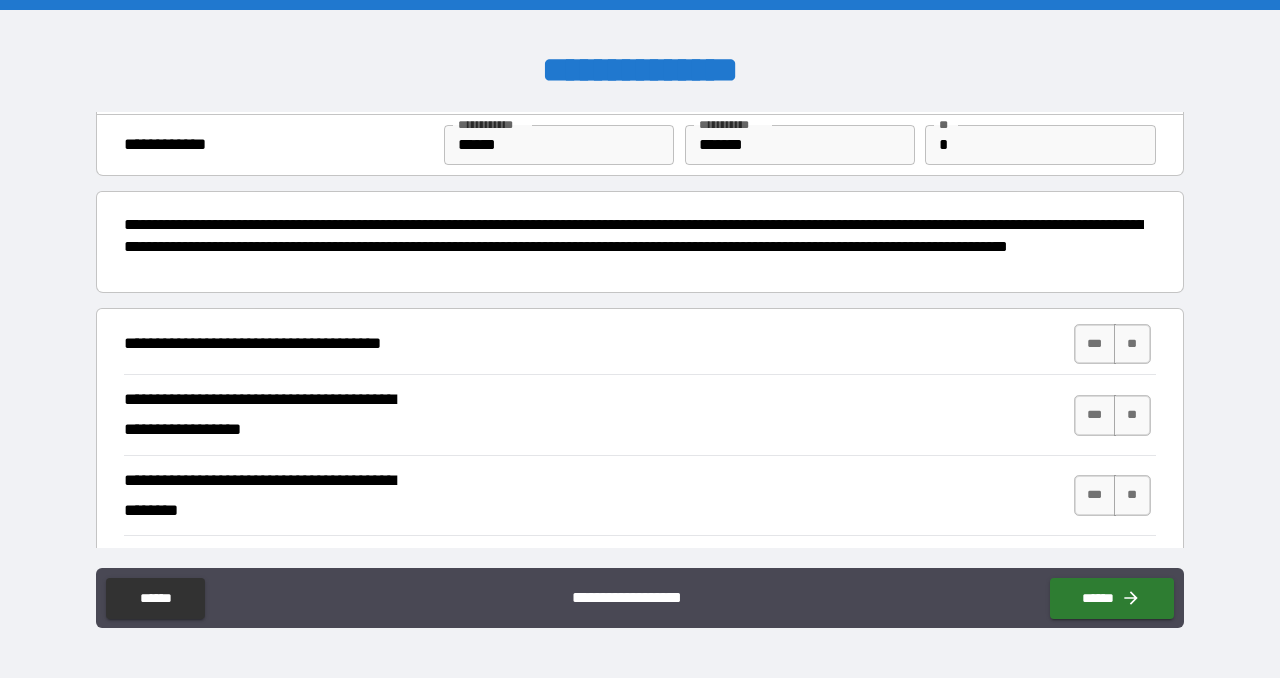 scroll, scrollTop: 65, scrollLeft: 0, axis: vertical 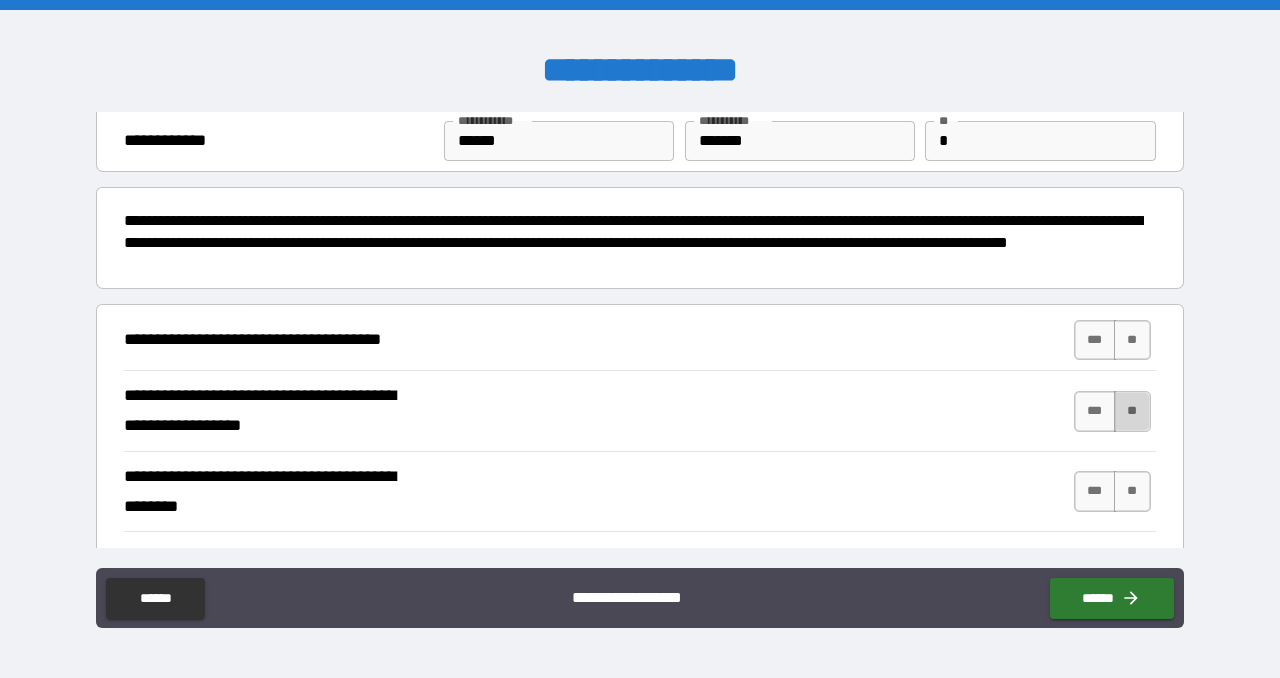 click on "**" at bounding box center [1132, 411] 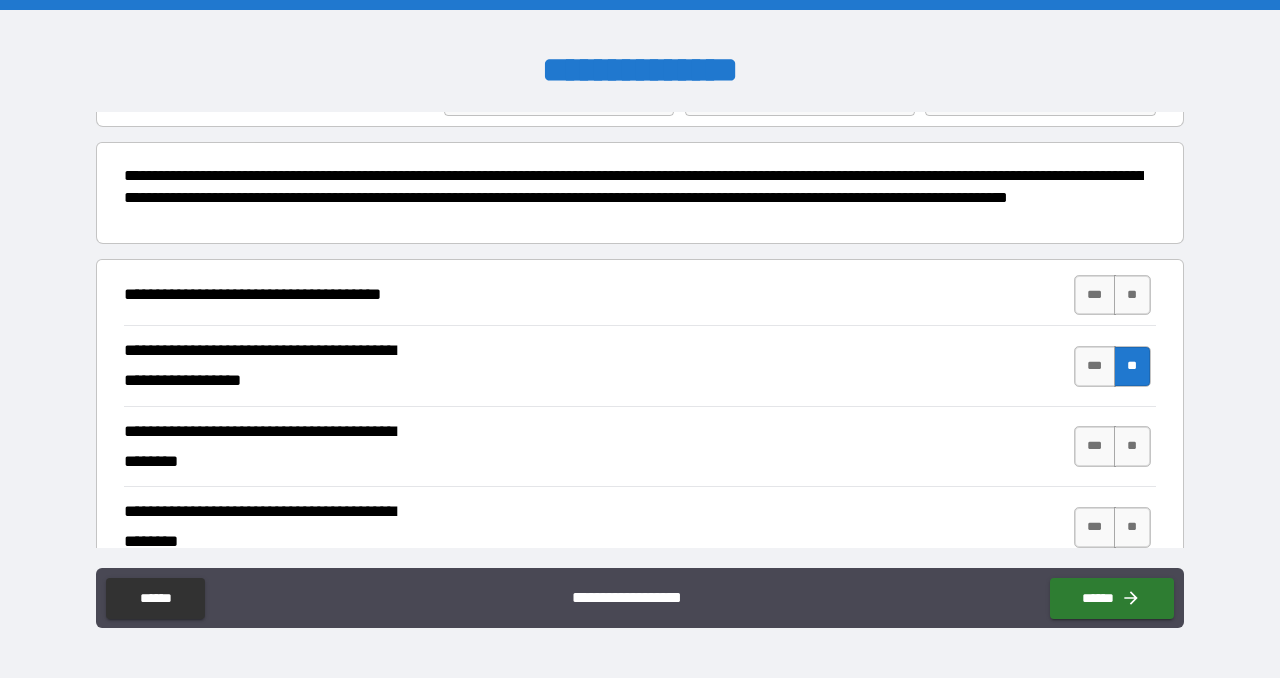 scroll, scrollTop: 115, scrollLeft: 0, axis: vertical 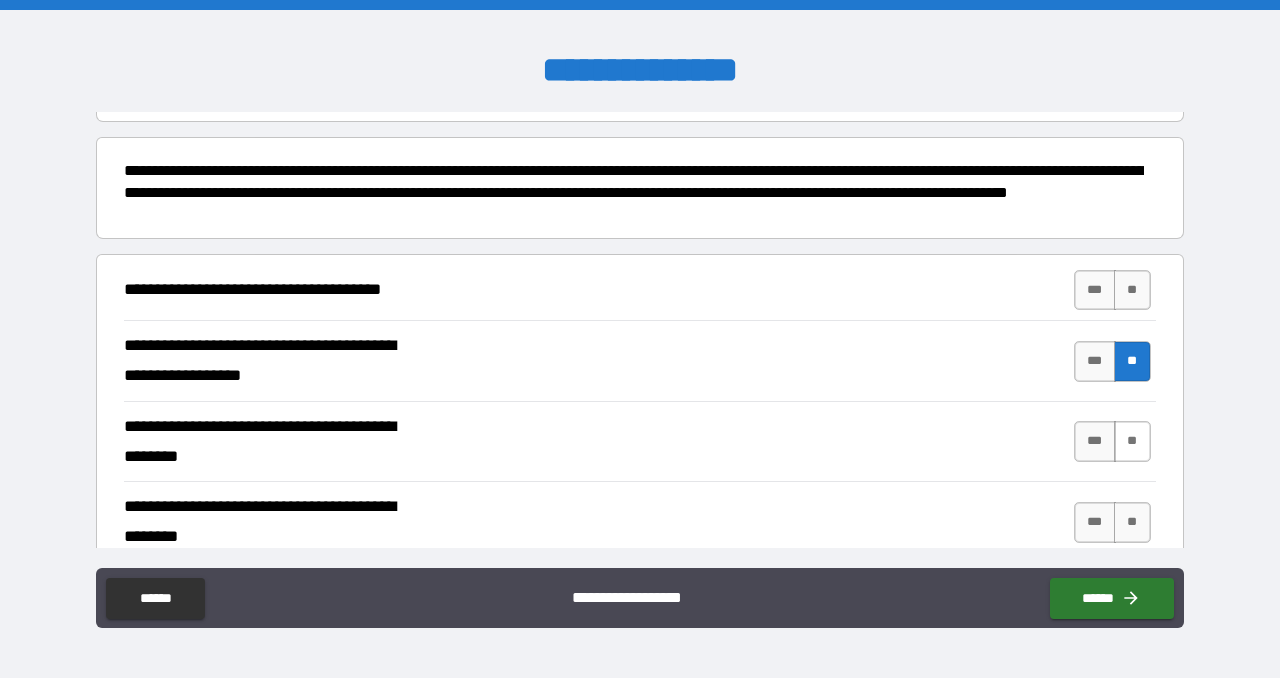 click on "**" at bounding box center [1132, 441] 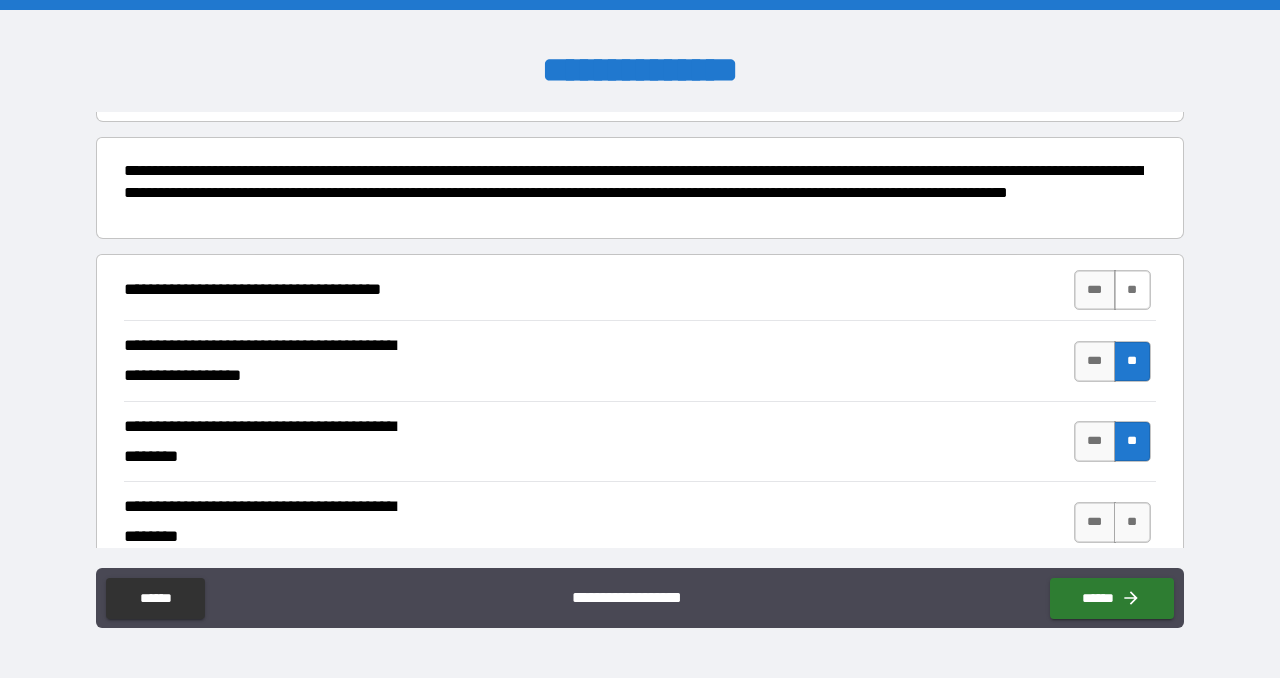 click on "**" at bounding box center (1132, 290) 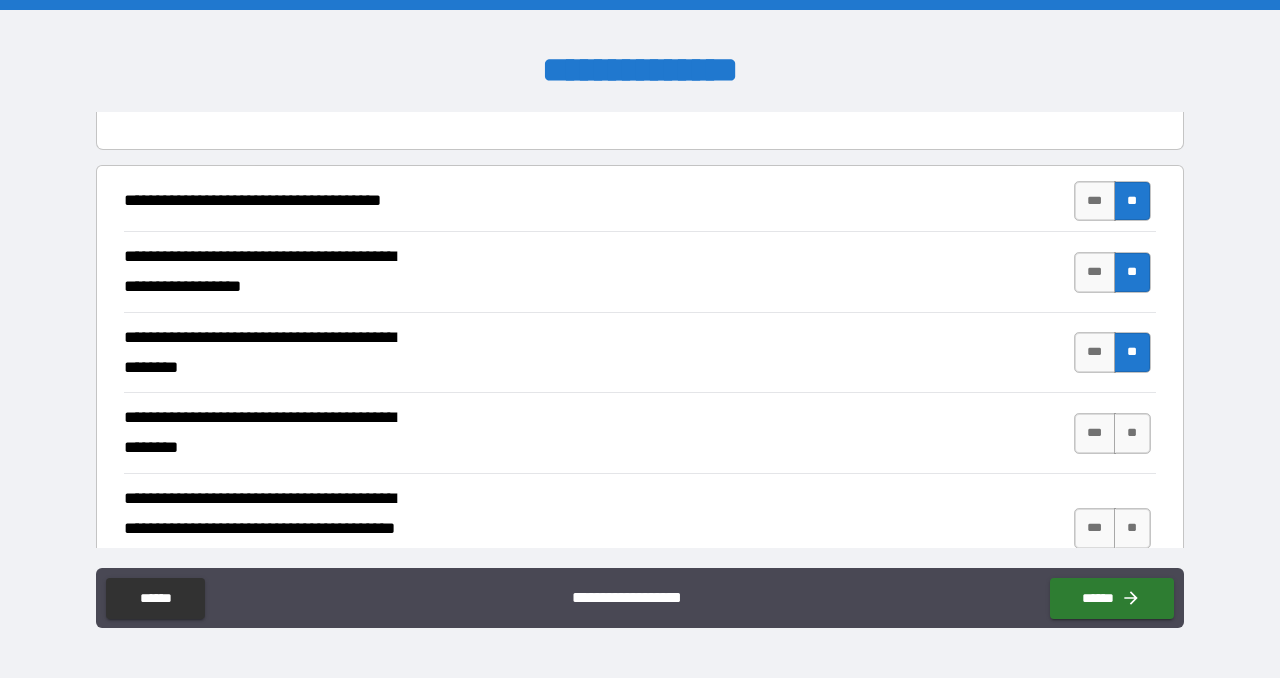 scroll, scrollTop: 211, scrollLeft: 0, axis: vertical 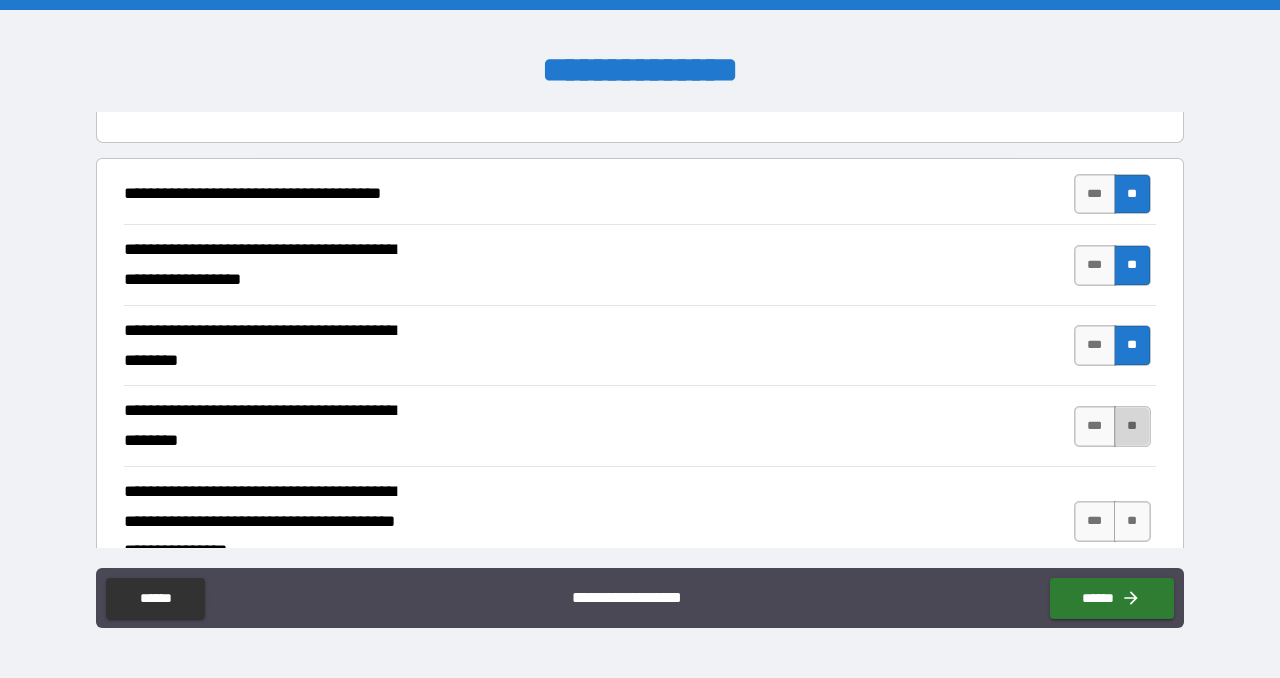 click on "**" at bounding box center [1132, 426] 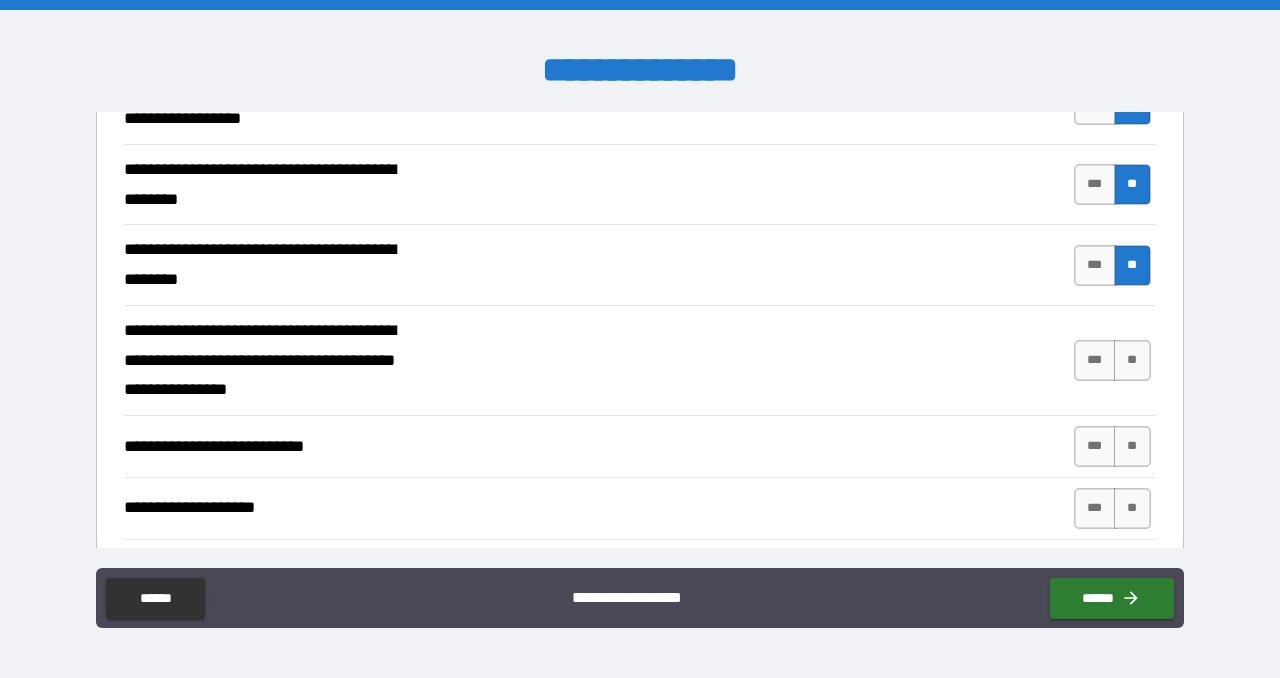scroll, scrollTop: 386, scrollLeft: 0, axis: vertical 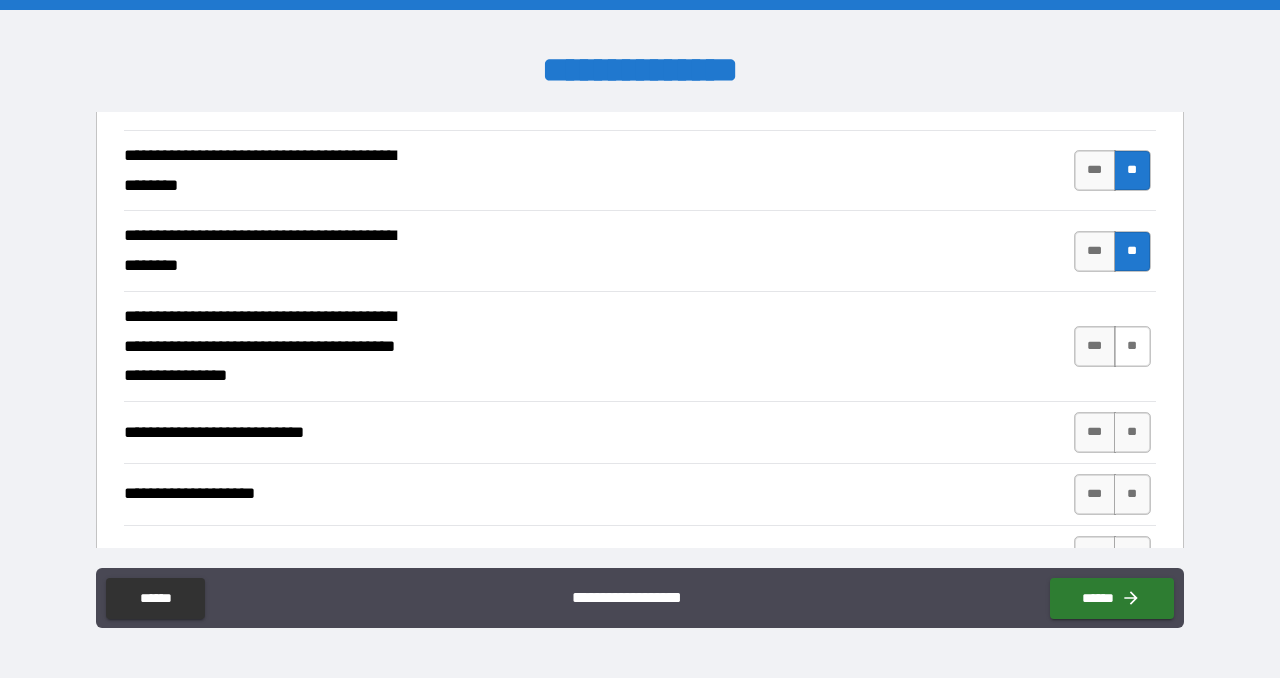 click on "**" at bounding box center [1132, 346] 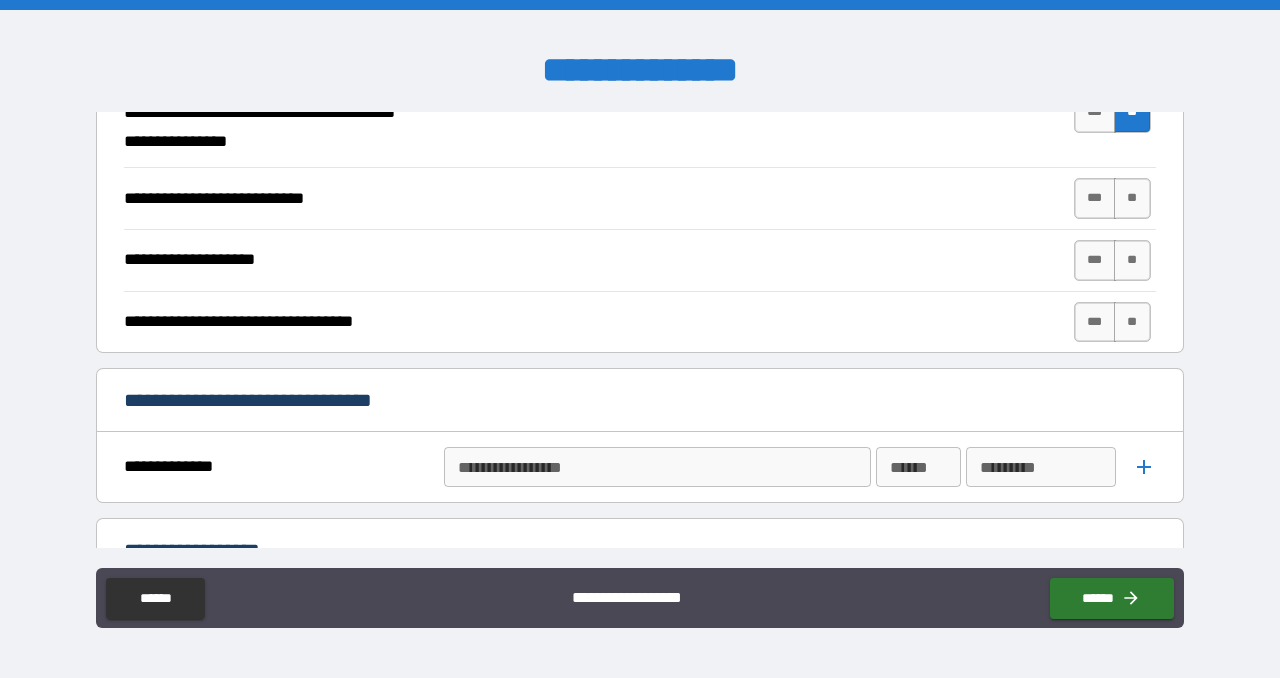 scroll, scrollTop: 627, scrollLeft: 0, axis: vertical 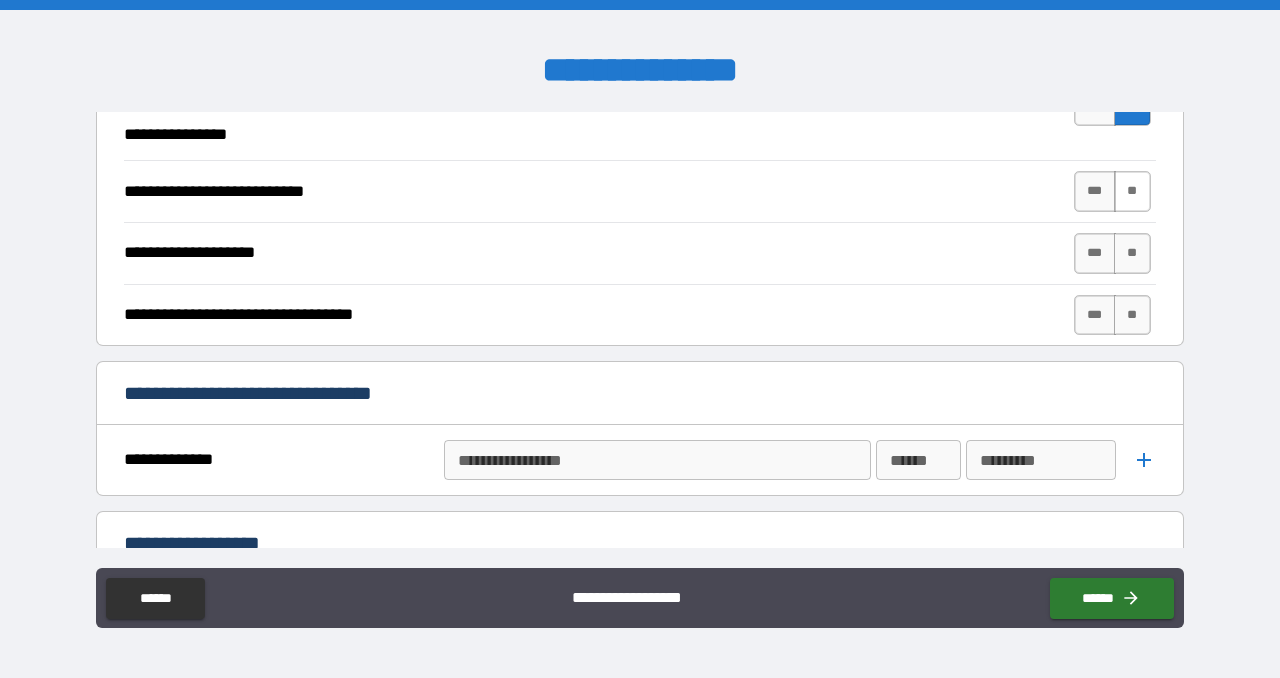 click on "**" at bounding box center (1132, 191) 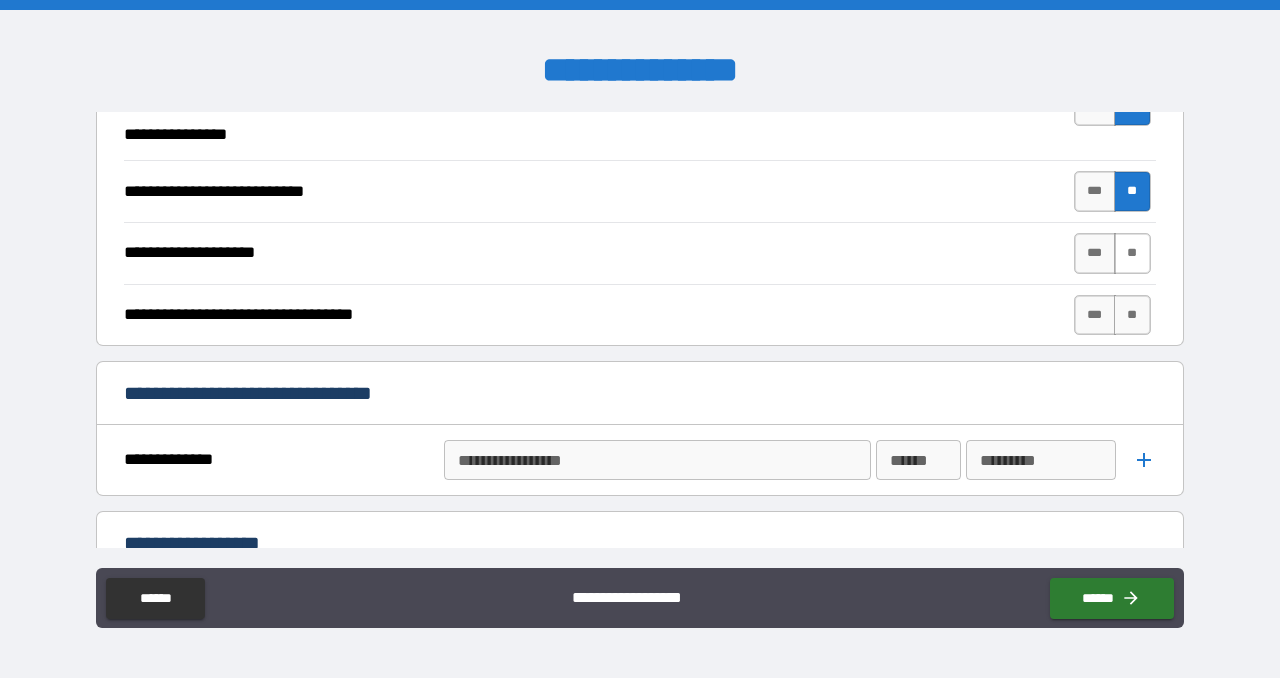 click on "**" at bounding box center [1132, 253] 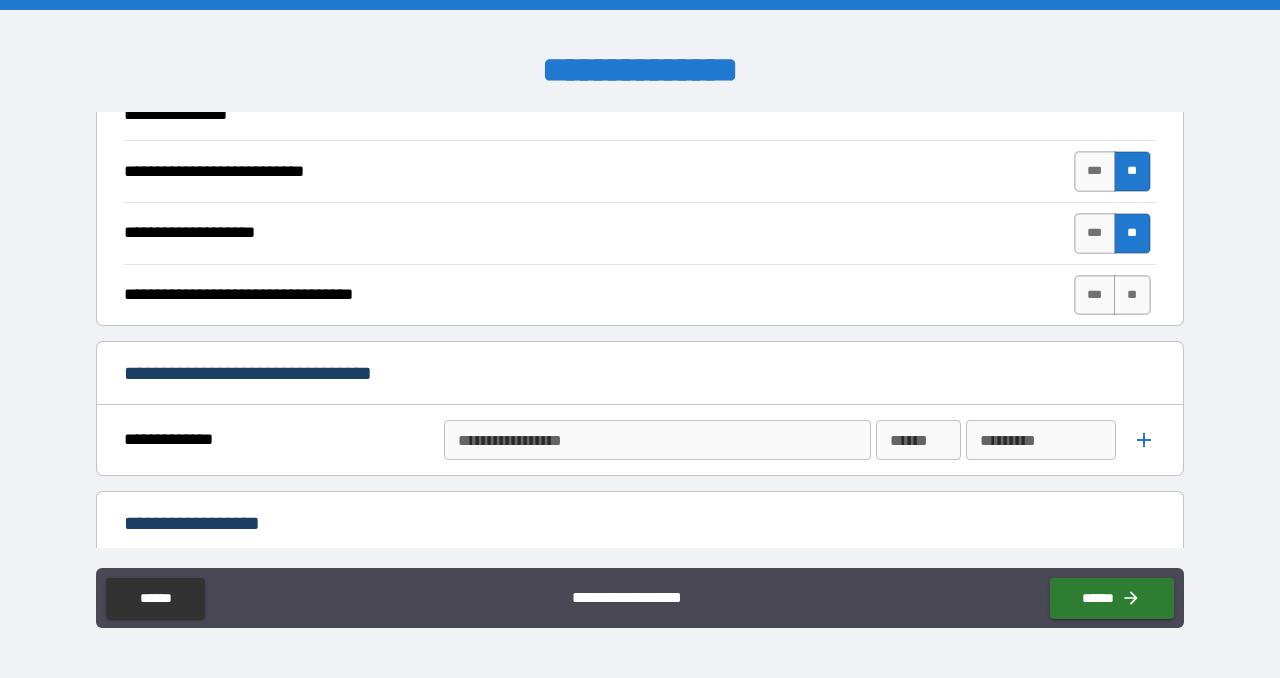 scroll, scrollTop: 655, scrollLeft: 0, axis: vertical 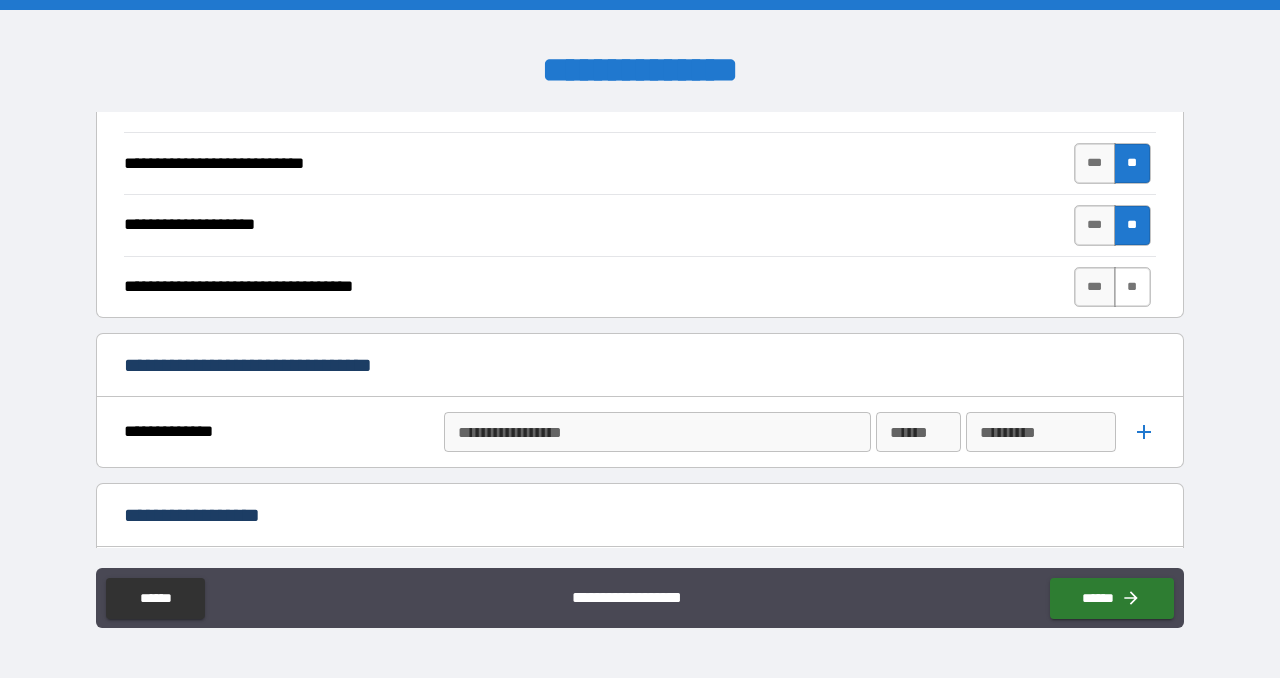 click on "**" at bounding box center [1132, 287] 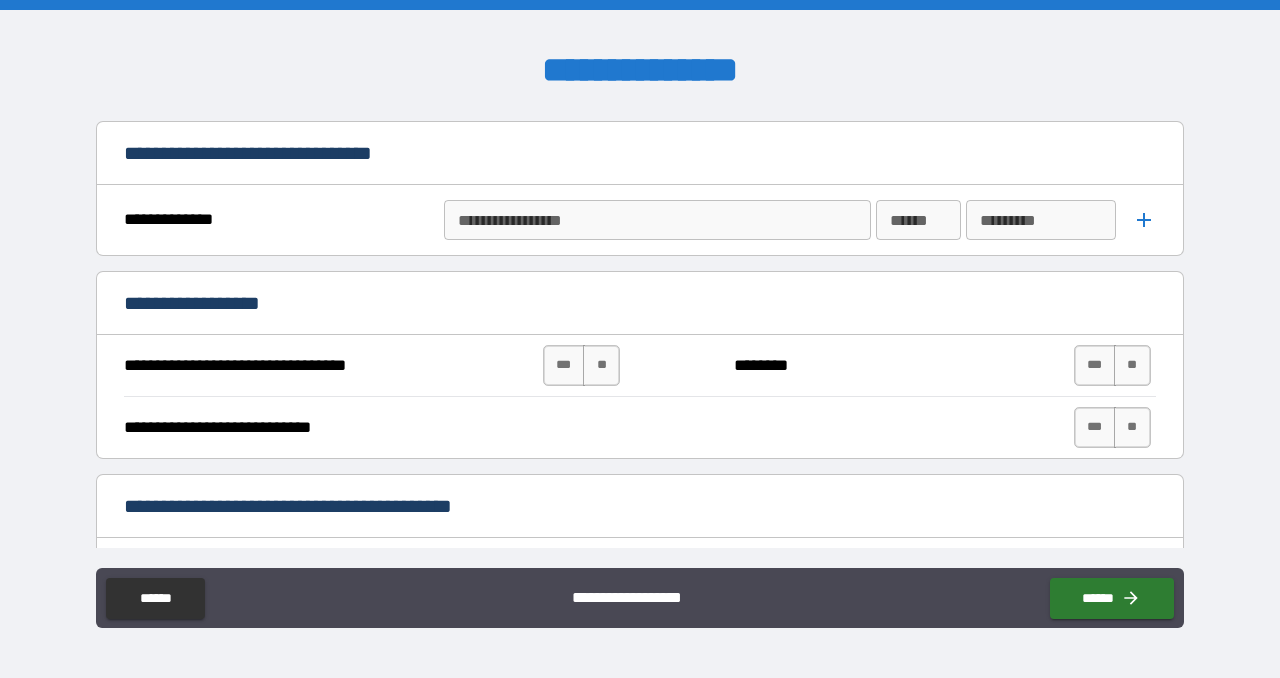 scroll, scrollTop: 885, scrollLeft: 0, axis: vertical 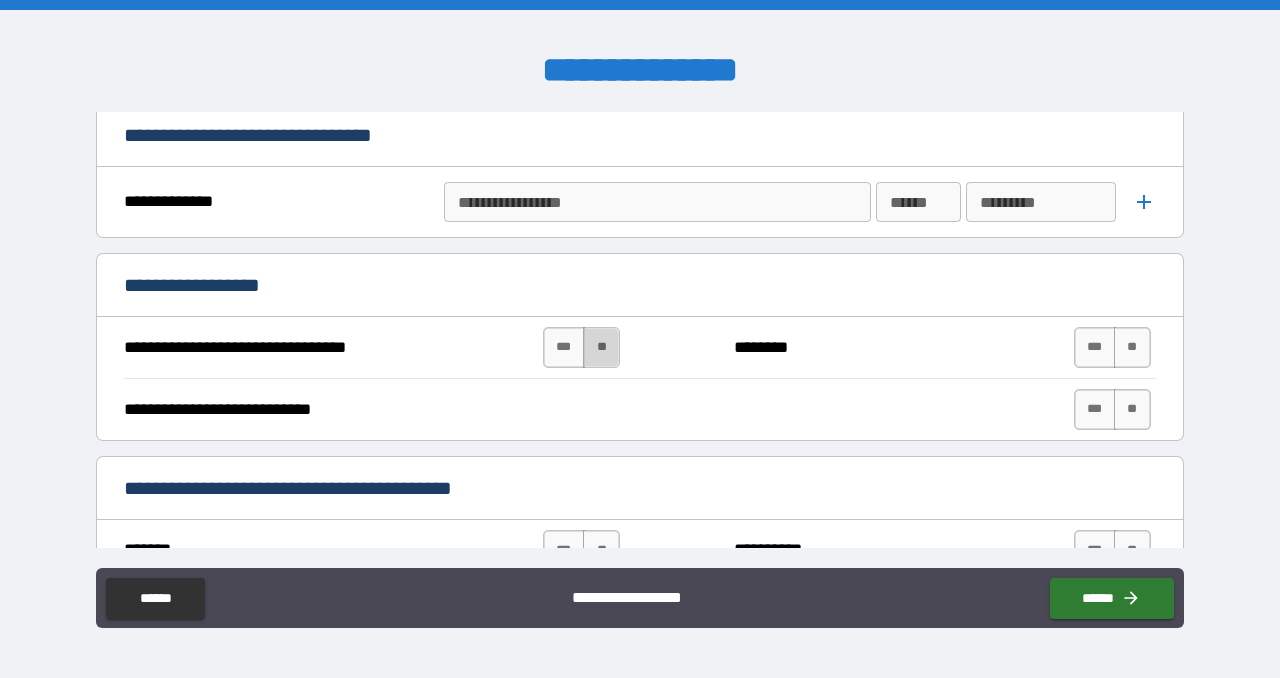 click on "**" at bounding box center (601, 347) 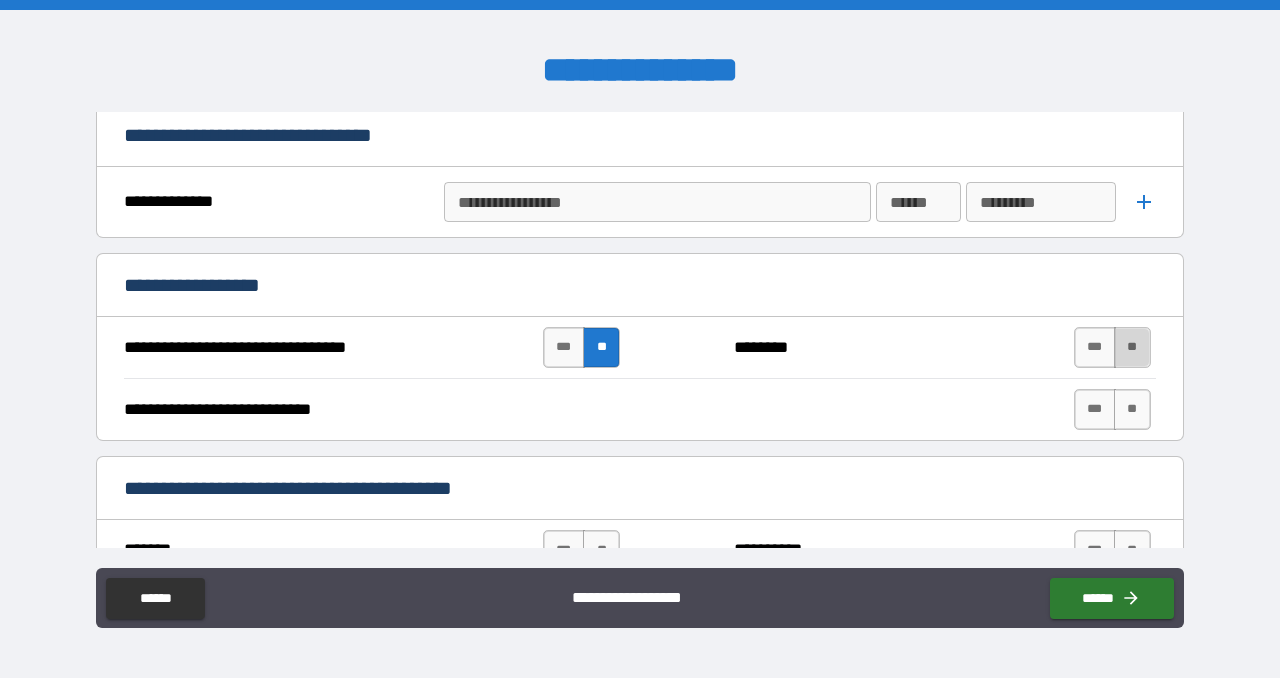 click on "**" at bounding box center [1132, 347] 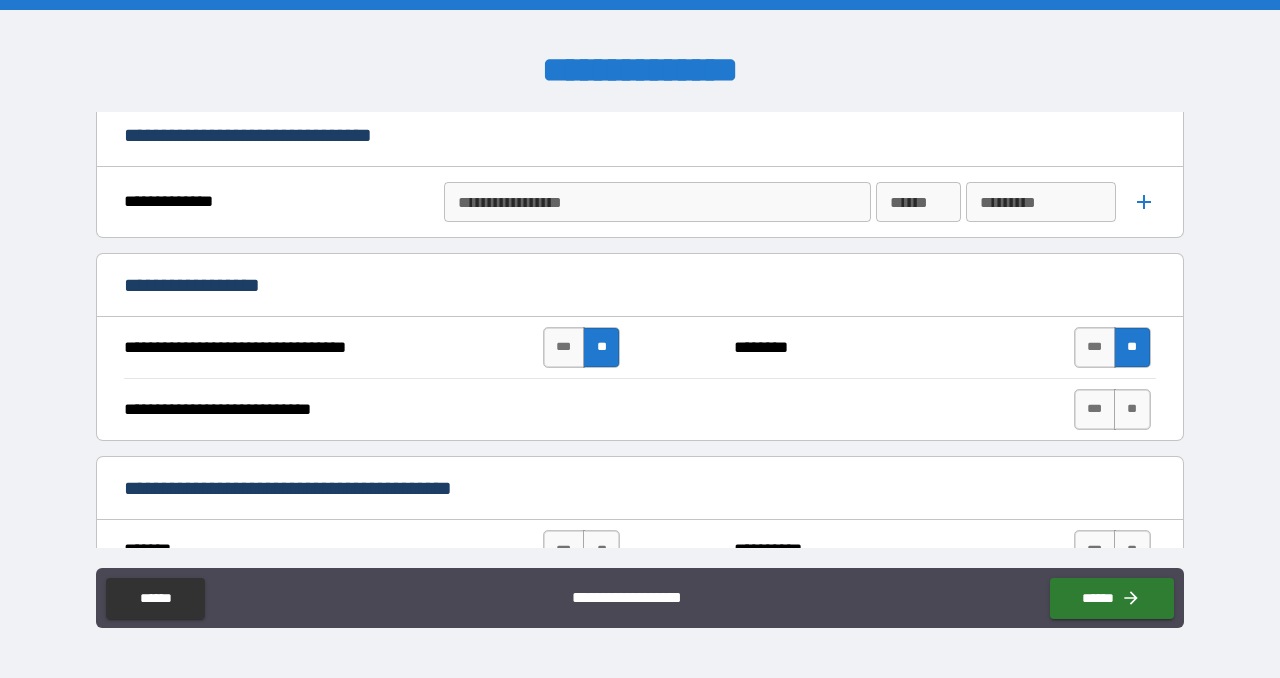 scroll, scrollTop: 927, scrollLeft: 0, axis: vertical 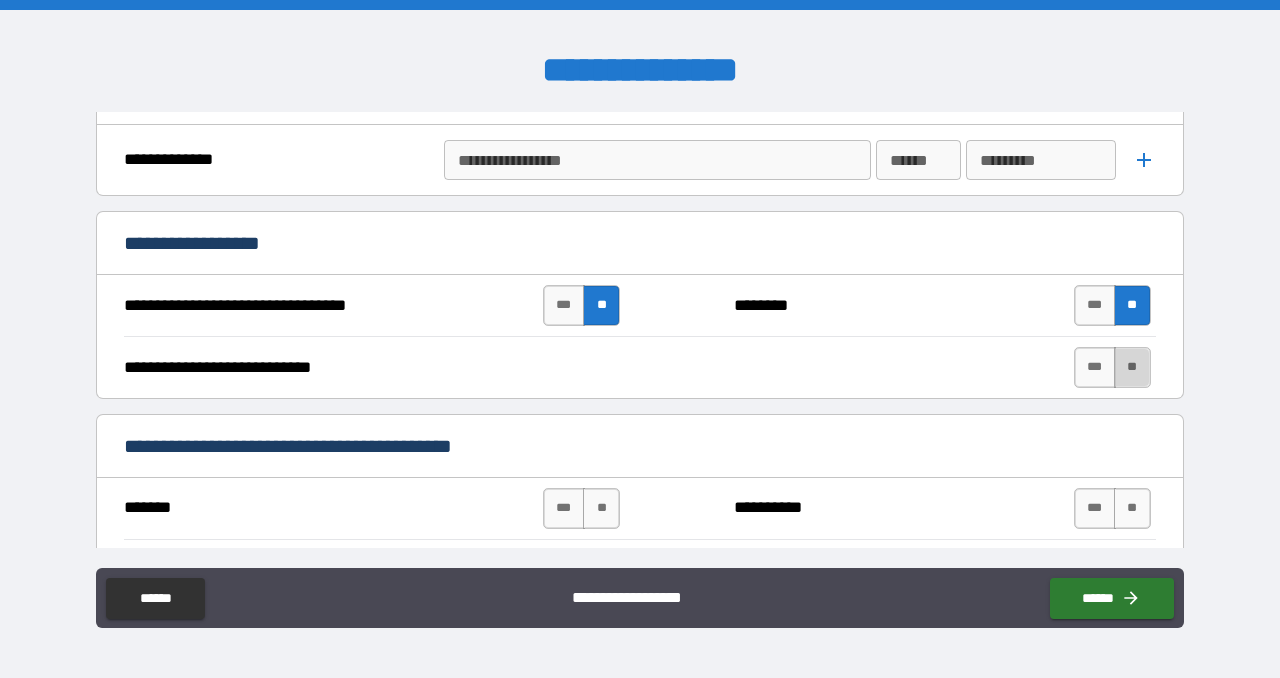click on "**" at bounding box center (1132, 367) 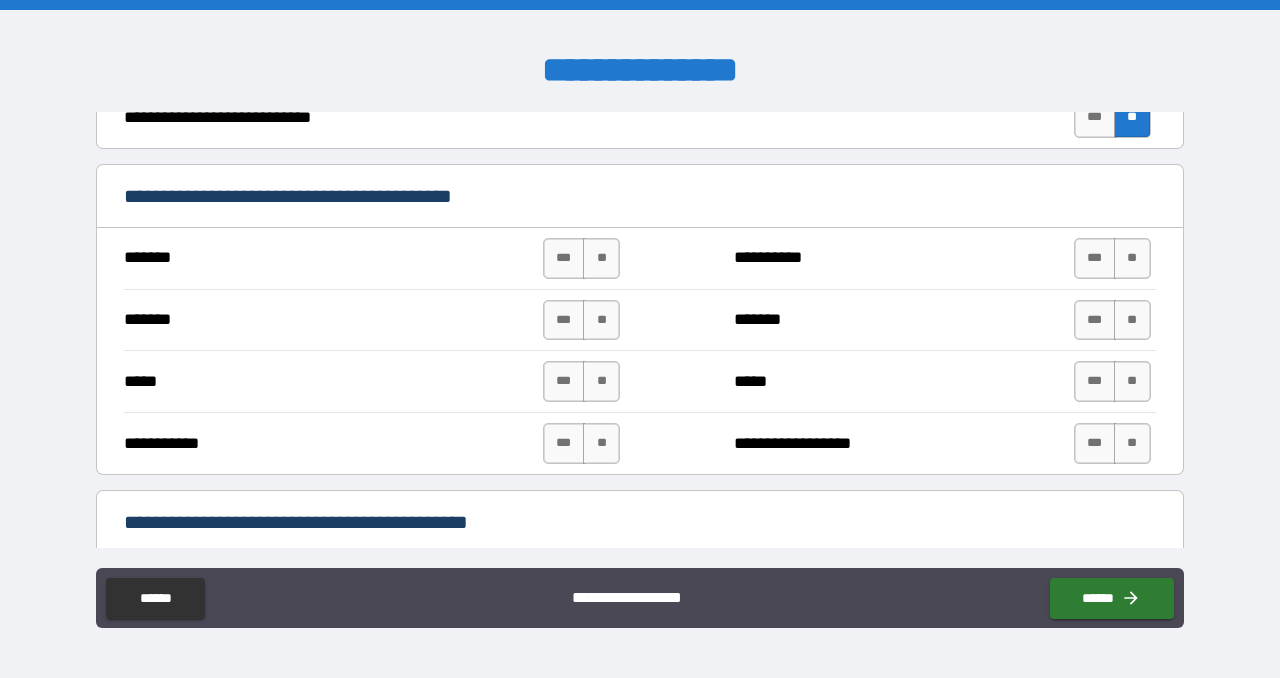 scroll, scrollTop: 1178, scrollLeft: 0, axis: vertical 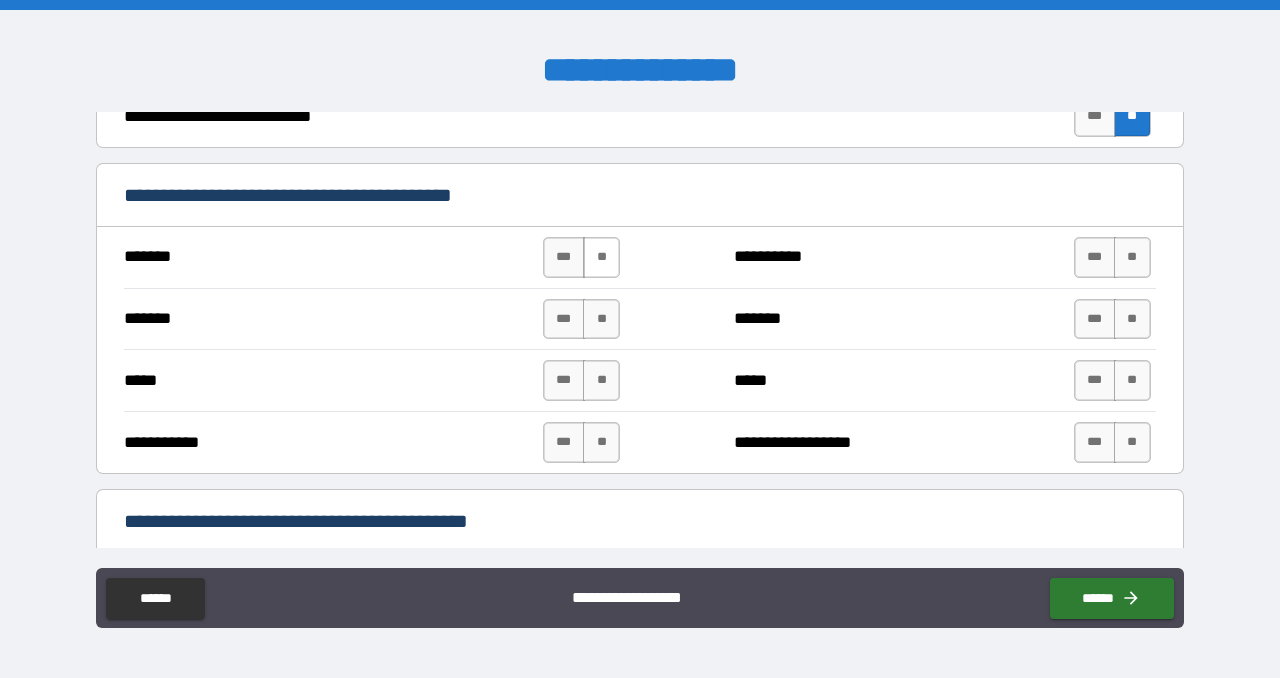 click on "**" at bounding box center (601, 257) 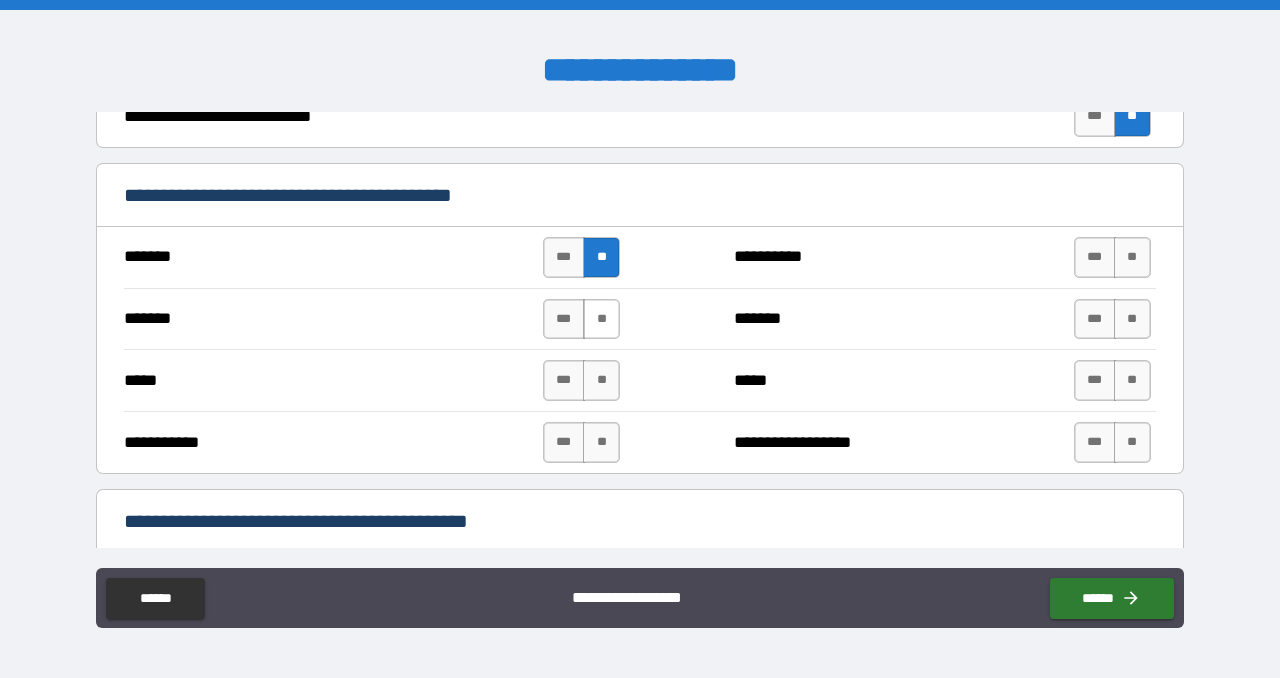 click on "**" at bounding box center [601, 319] 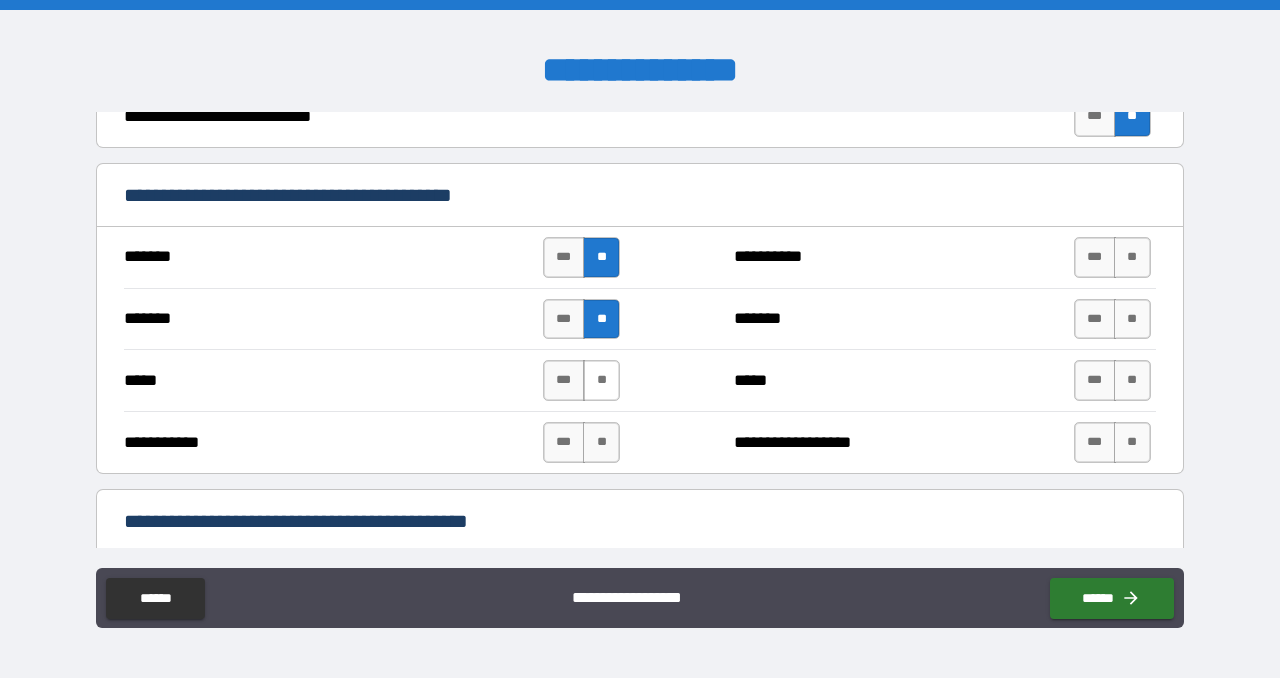 click on "**" at bounding box center [601, 380] 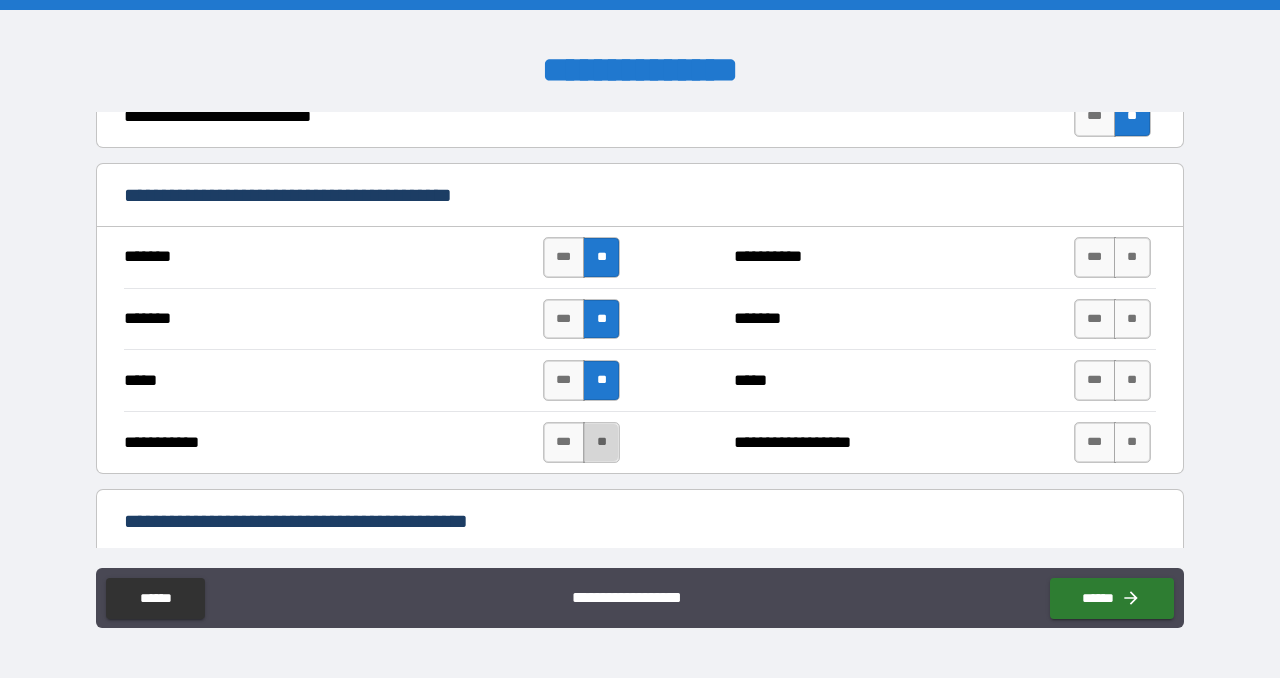 click on "**" at bounding box center (601, 442) 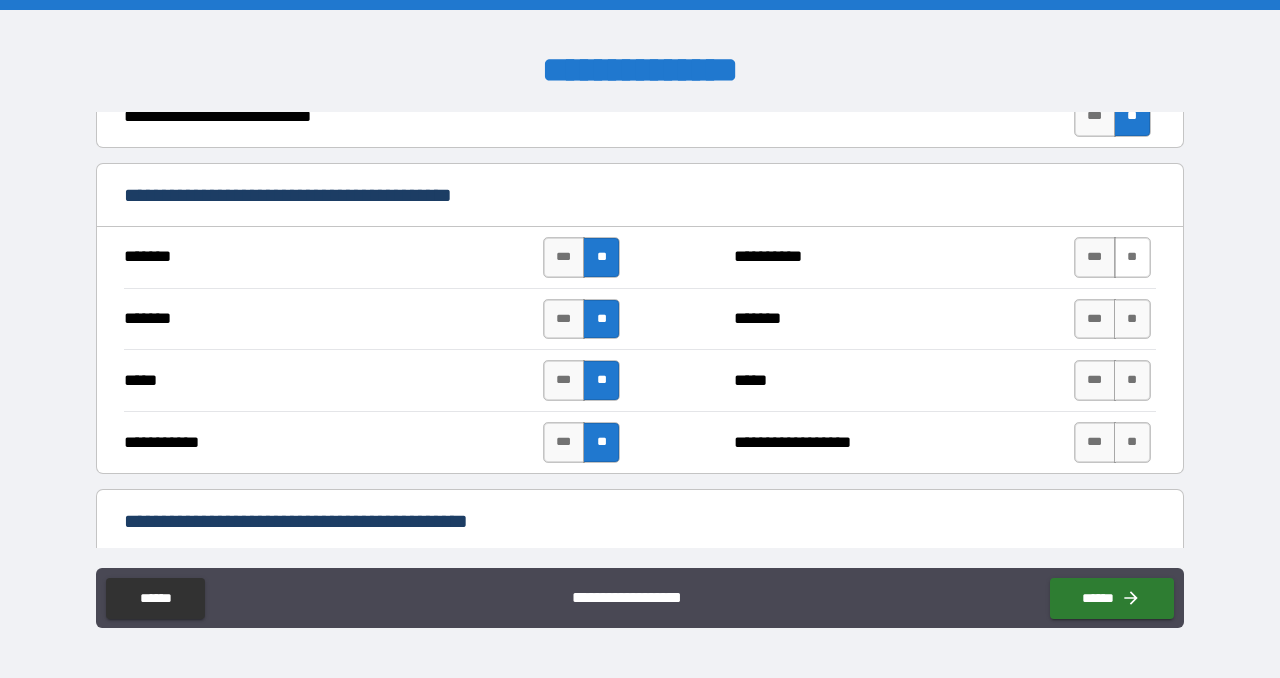 click on "**" at bounding box center [1132, 257] 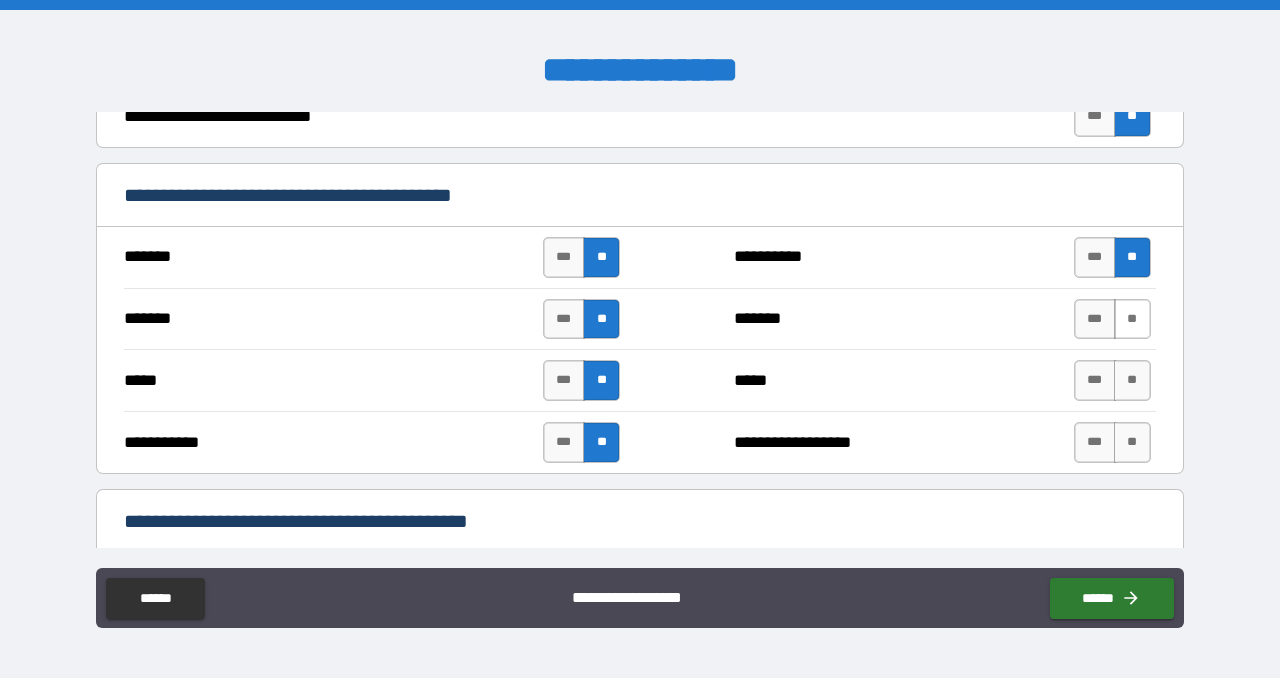 click on "**" at bounding box center [1132, 319] 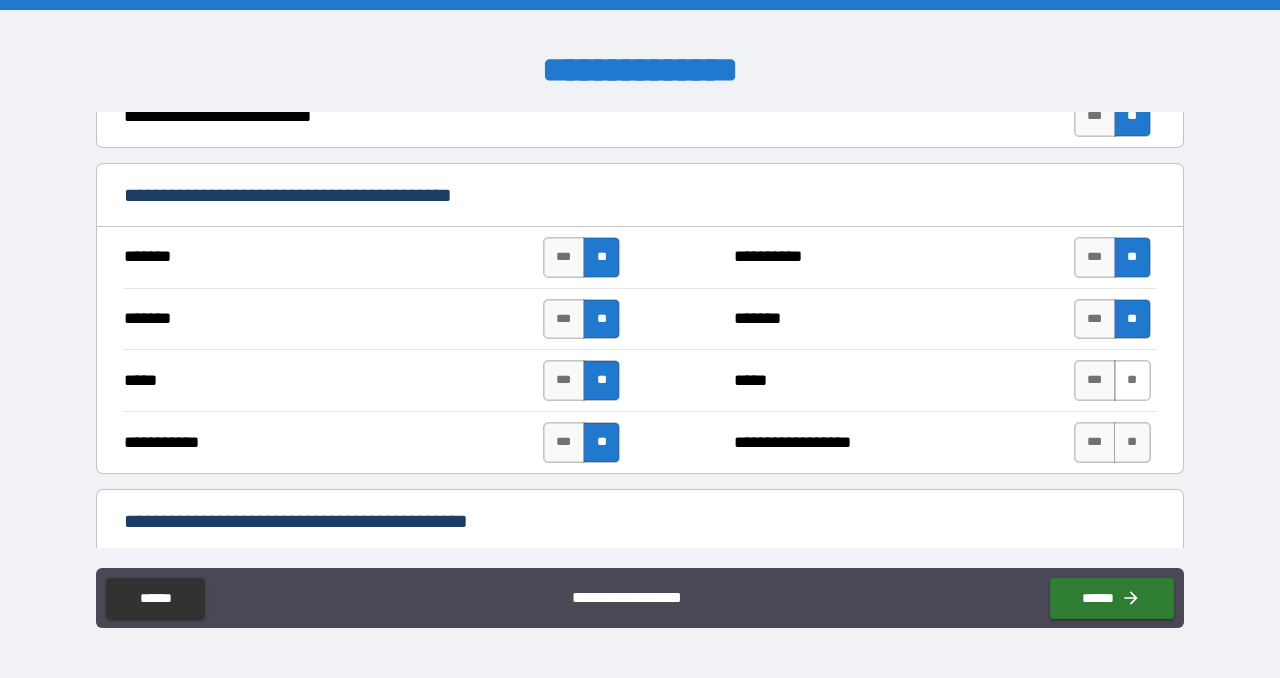 click on "**" at bounding box center [1132, 380] 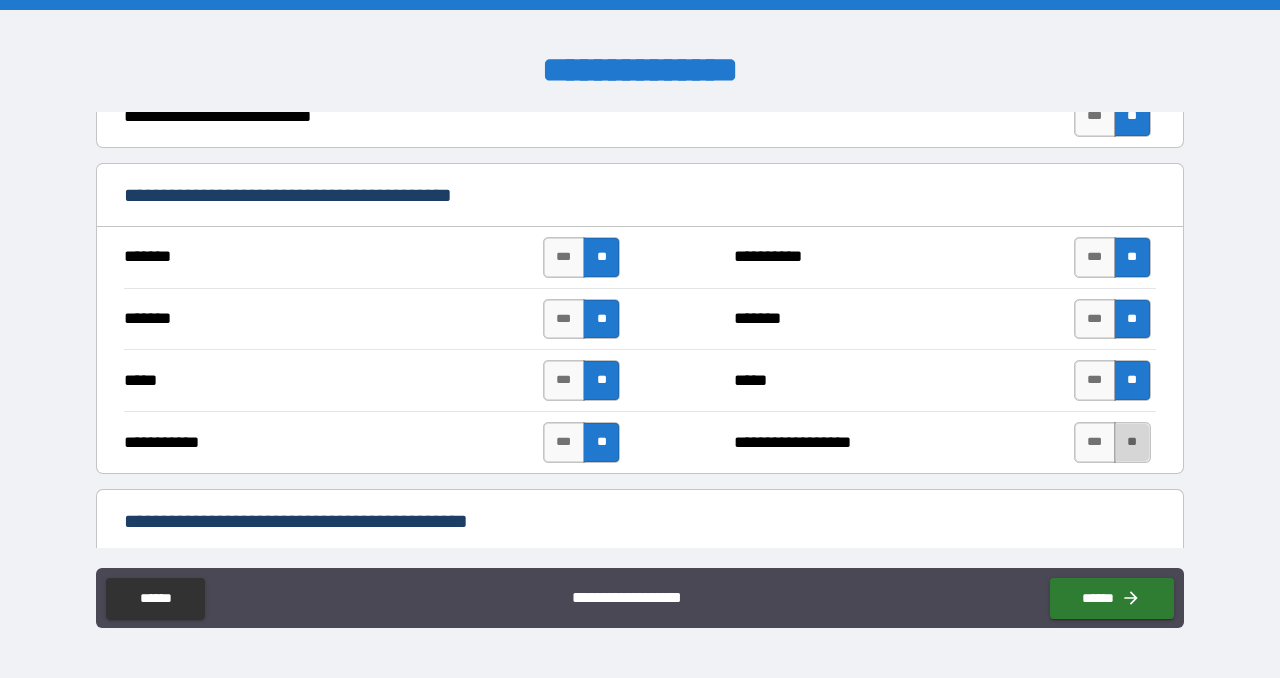 click on "**" at bounding box center [1132, 442] 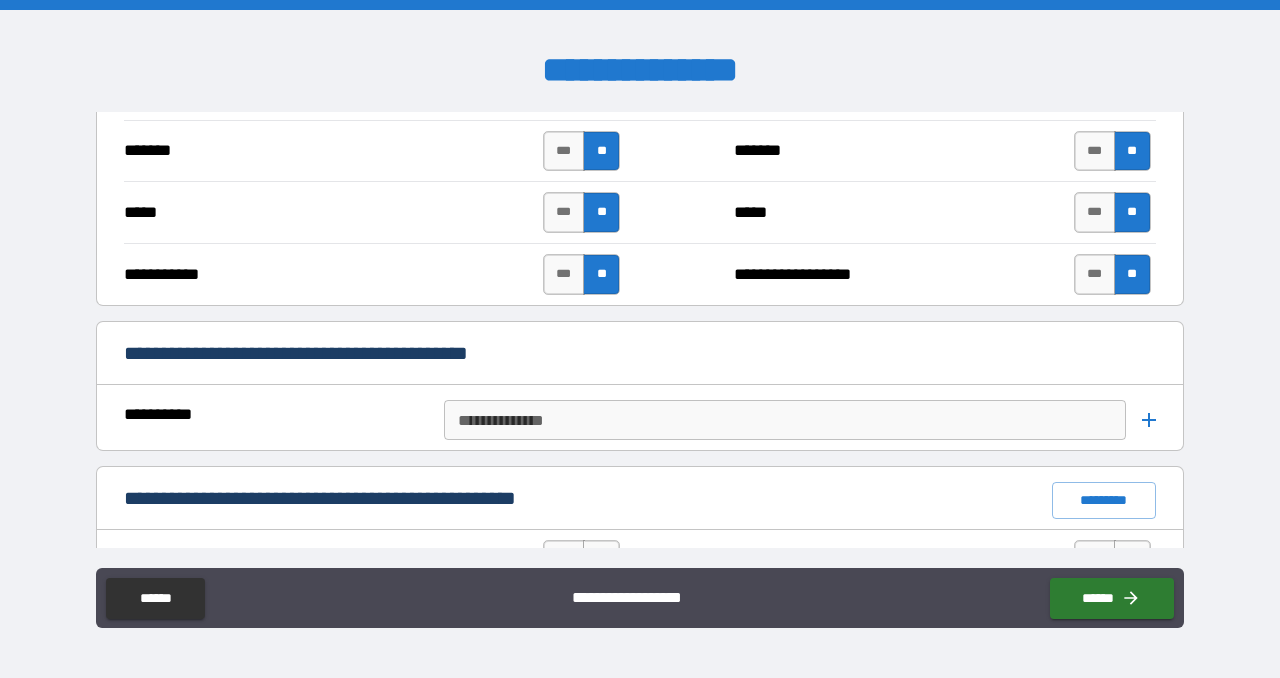 scroll, scrollTop: 1401, scrollLeft: 0, axis: vertical 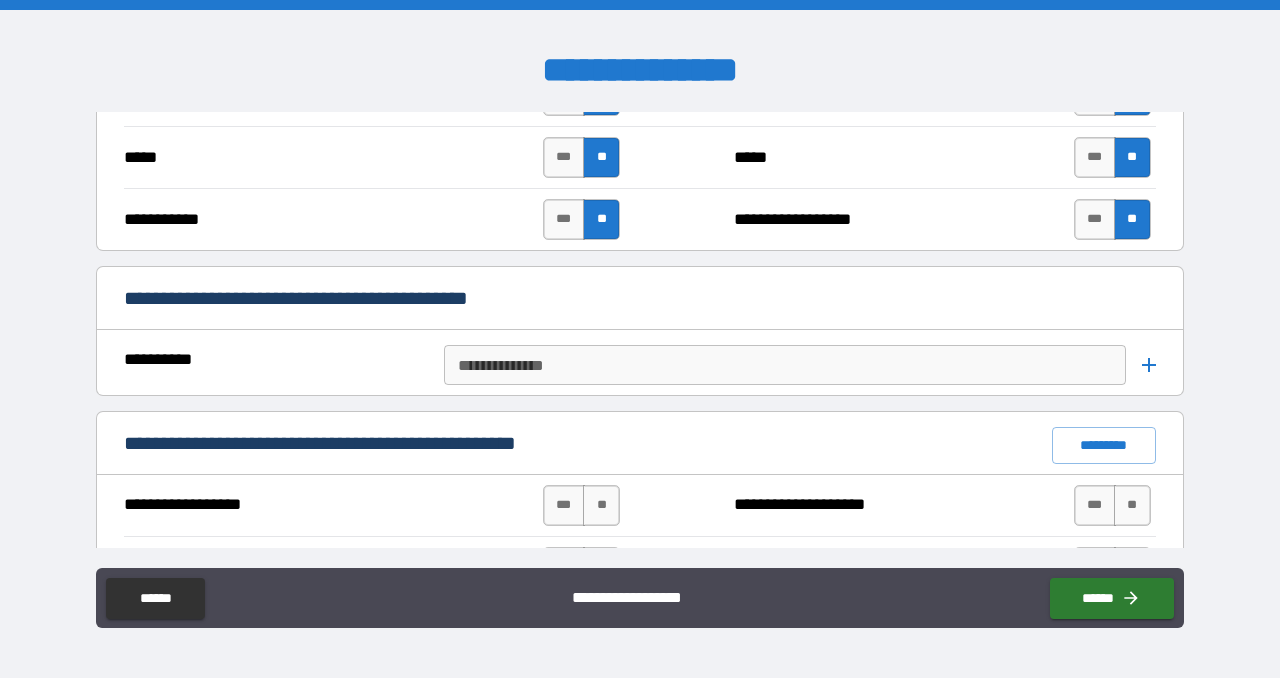 click on "**********" at bounding box center (783, 365) 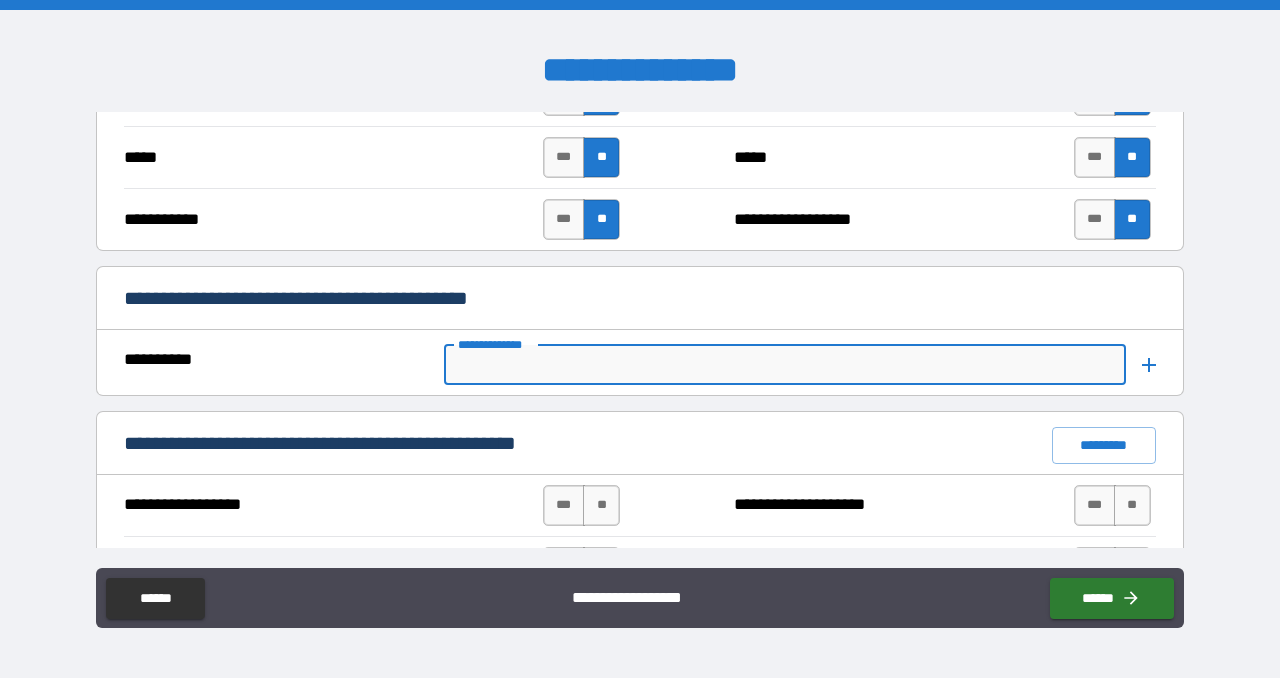 click on "**********" at bounding box center [640, 300] 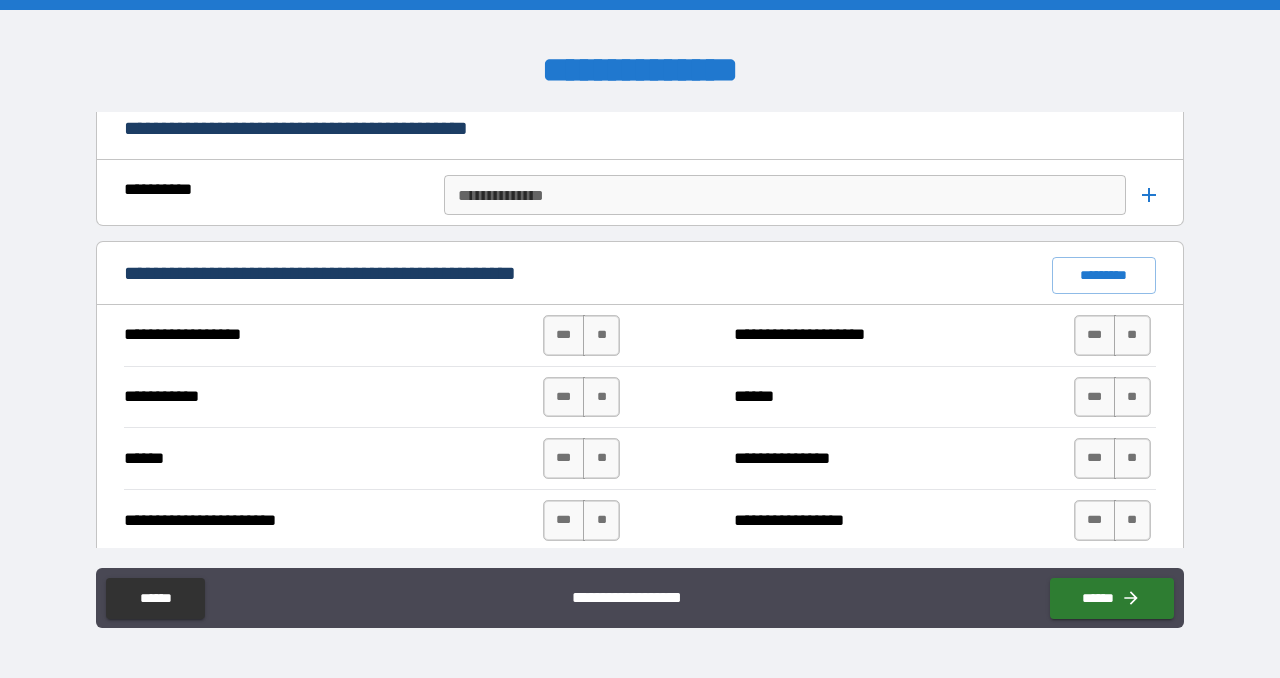 scroll, scrollTop: 1618, scrollLeft: 0, axis: vertical 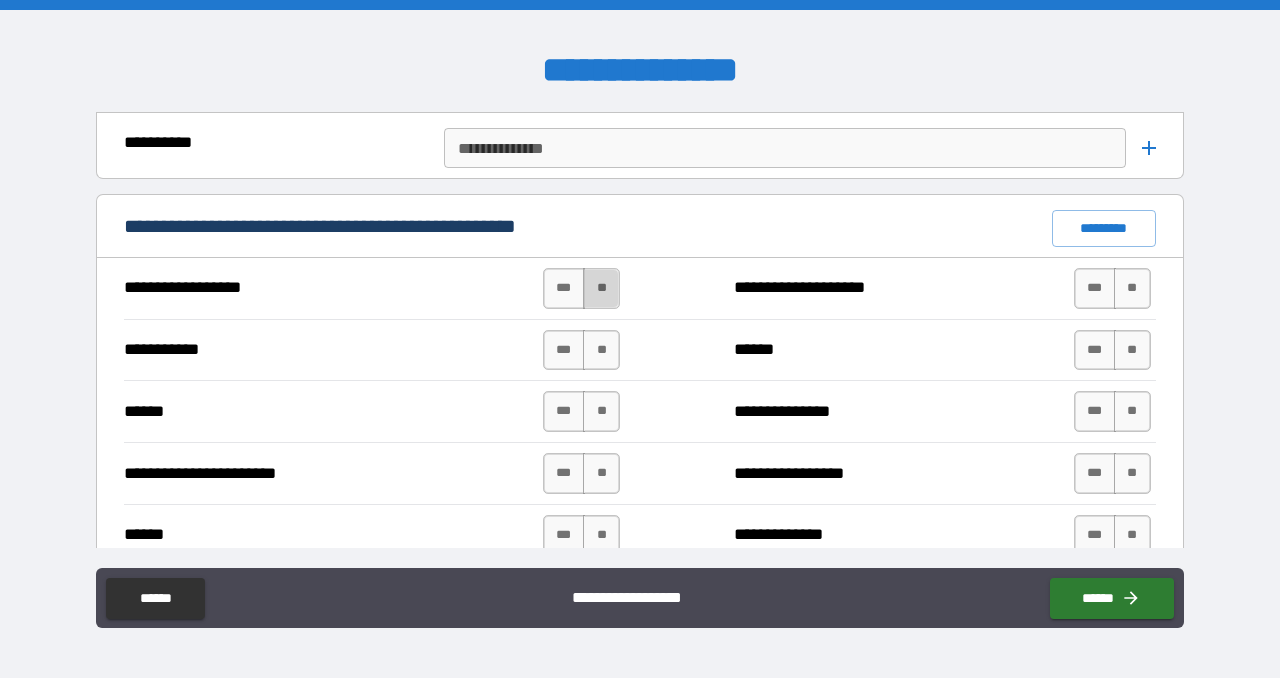 click on "**" at bounding box center (601, 288) 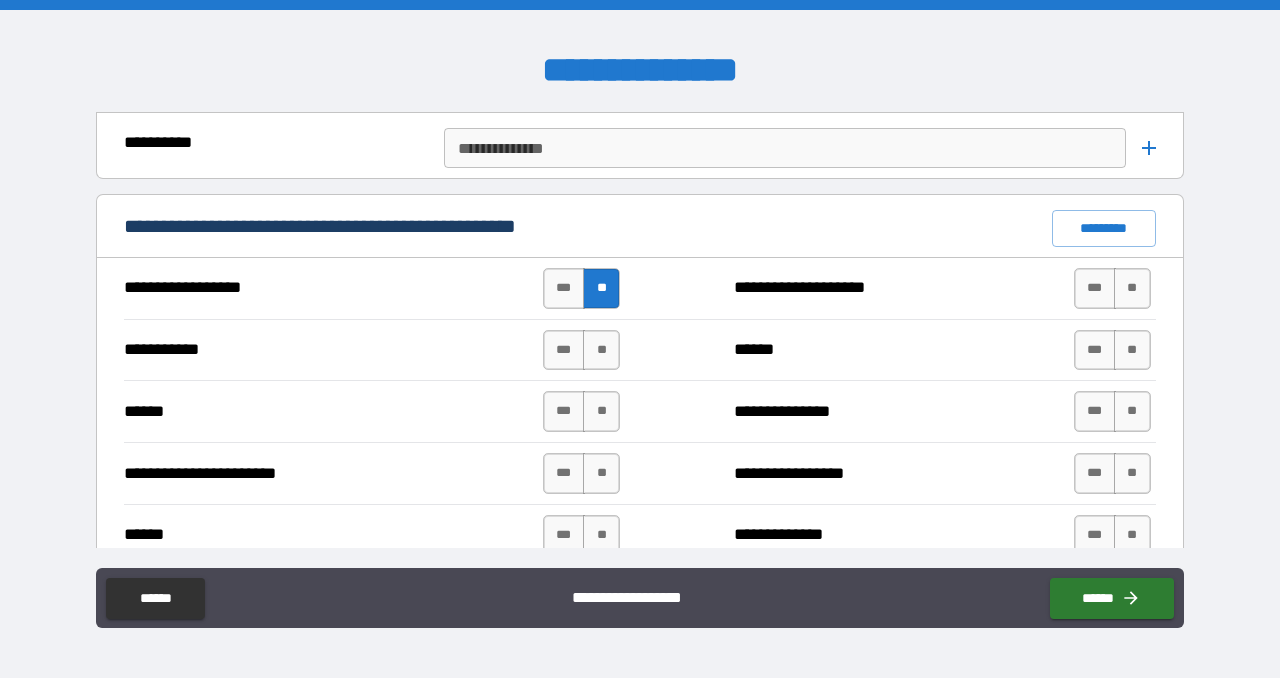 scroll, scrollTop: 1661, scrollLeft: 0, axis: vertical 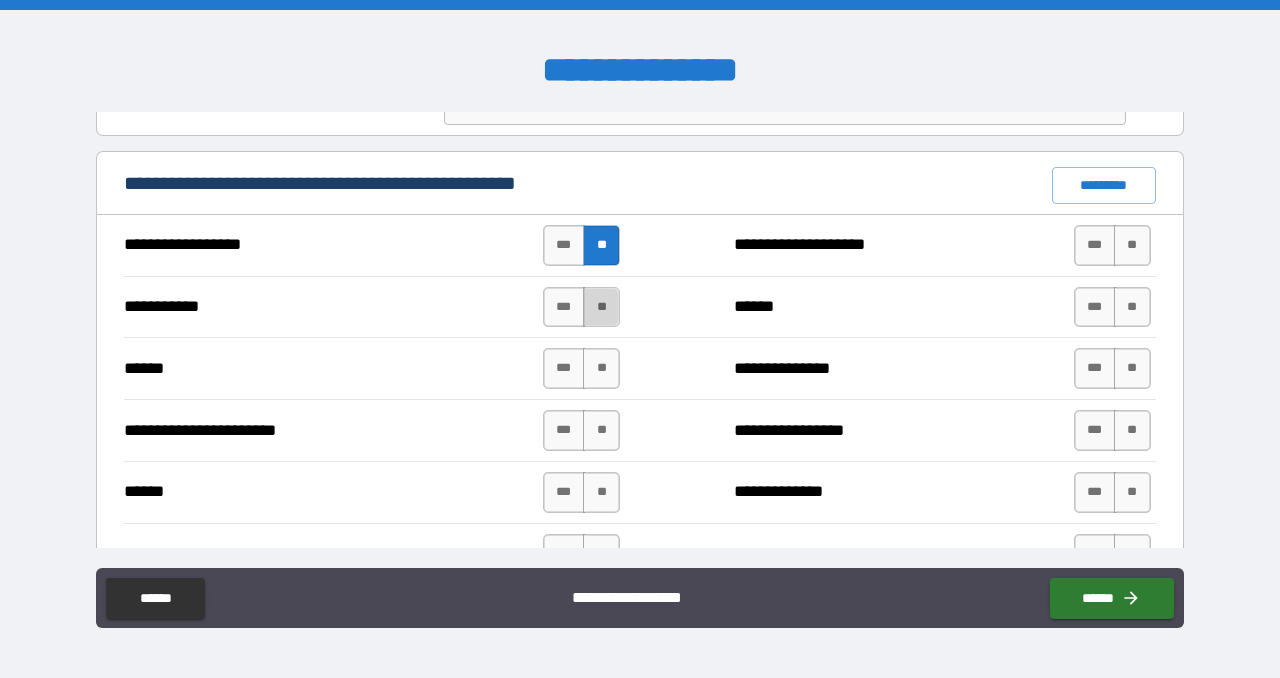 click on "**" at bounding box center (601, 307) 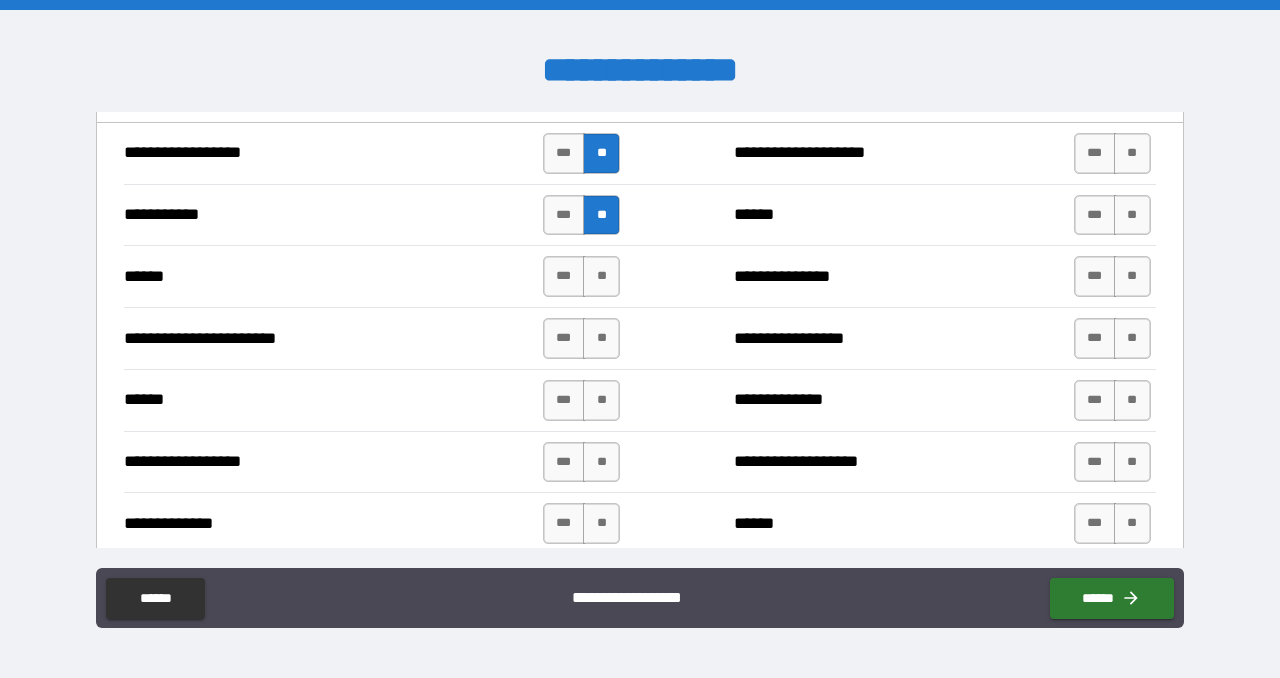 scroll, scrollTop: 1762, scrollLeft: 0, axis: vertical 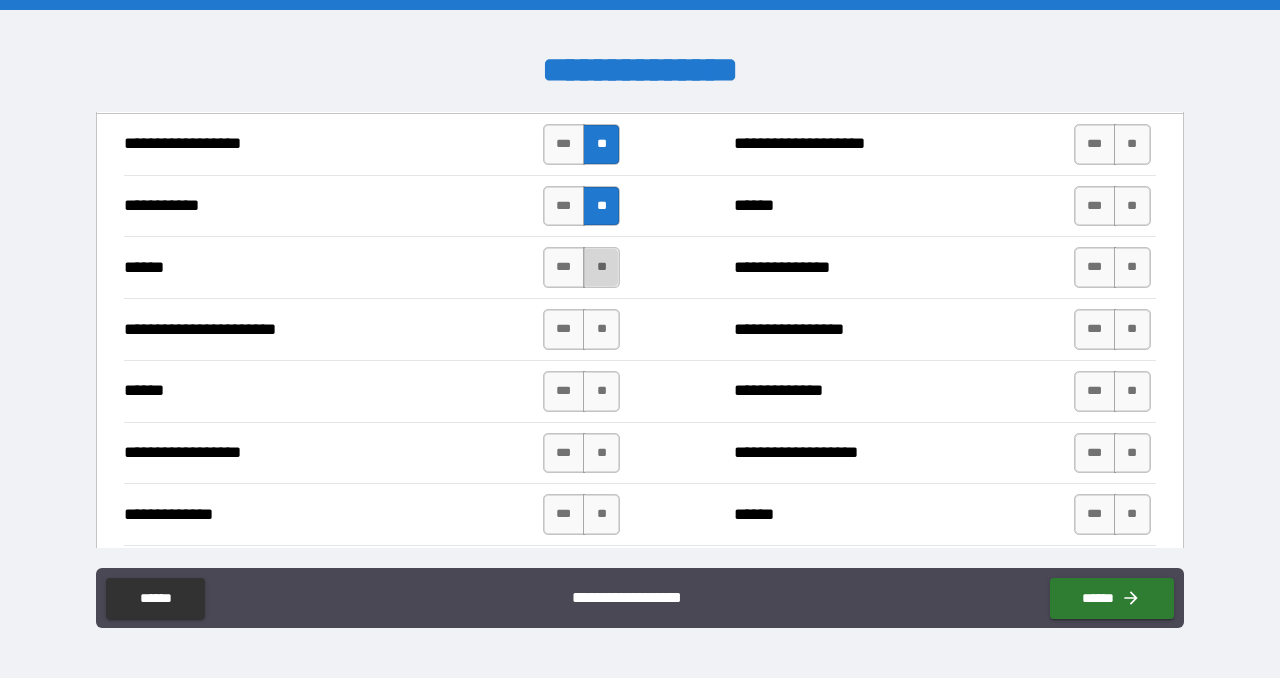 click on "**" at bounding box center (601, 267) 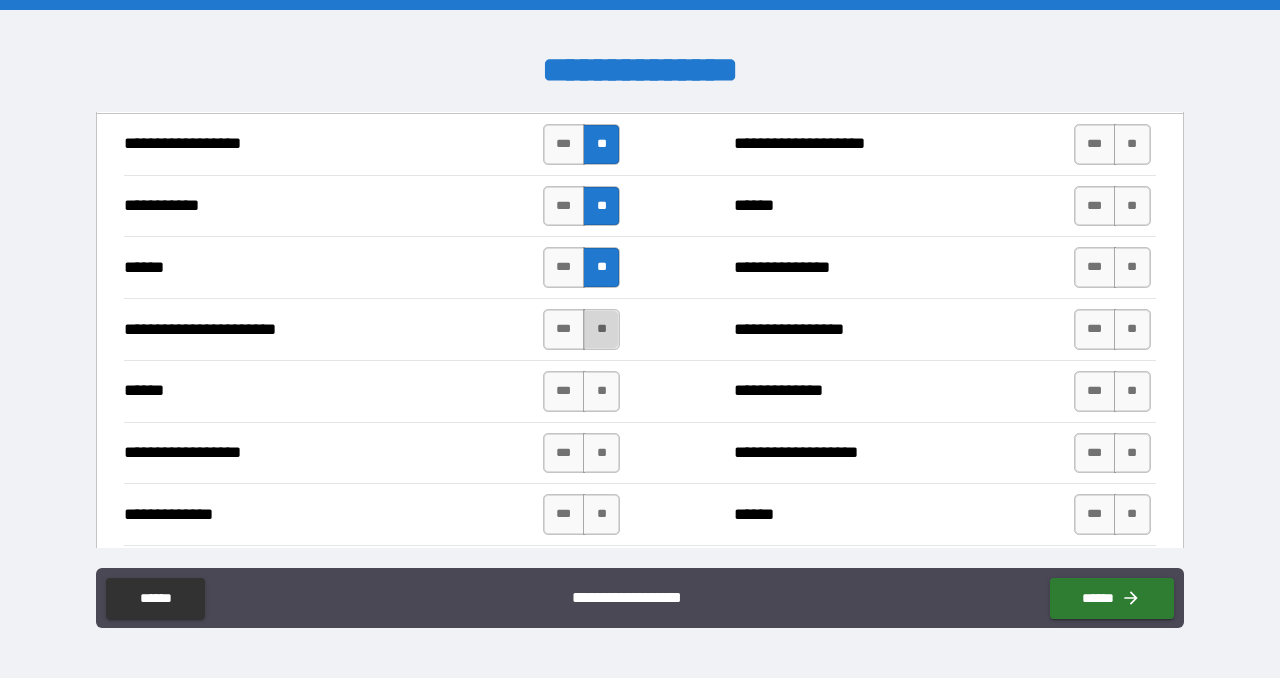 click on "**" at bounding box center [601, 329] 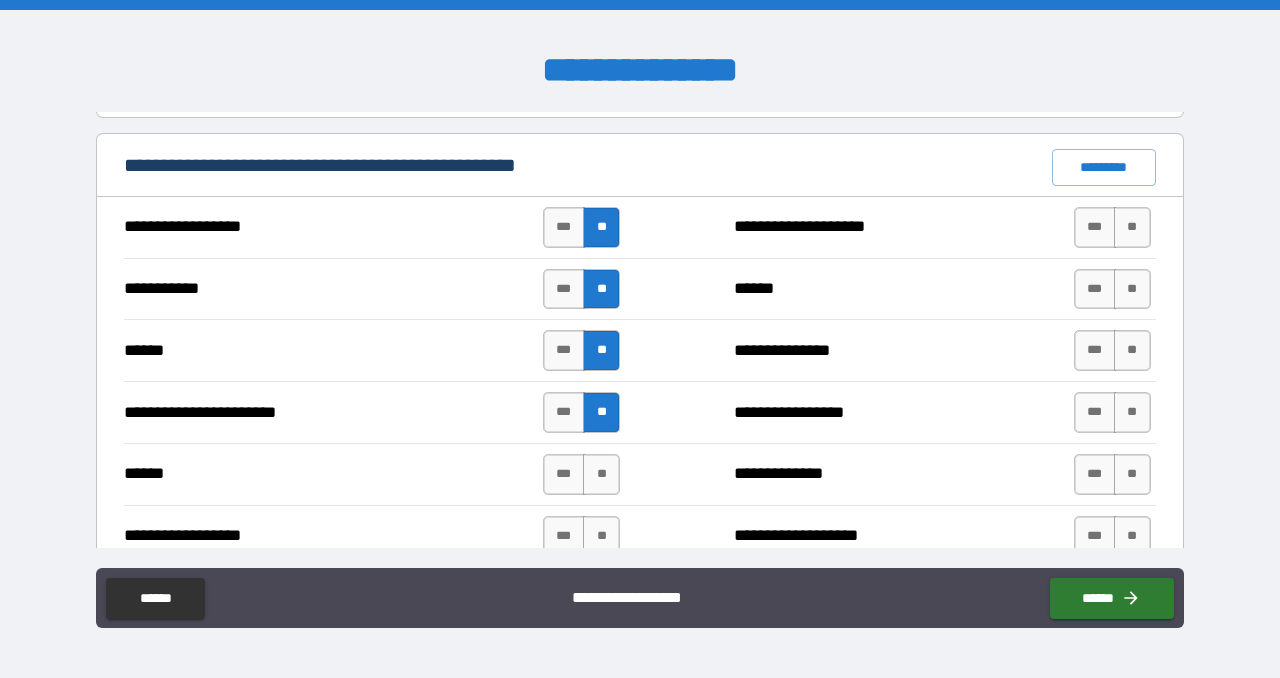 scroll, scrollTop: 1646, scrollLeft: 0, axis: vertical 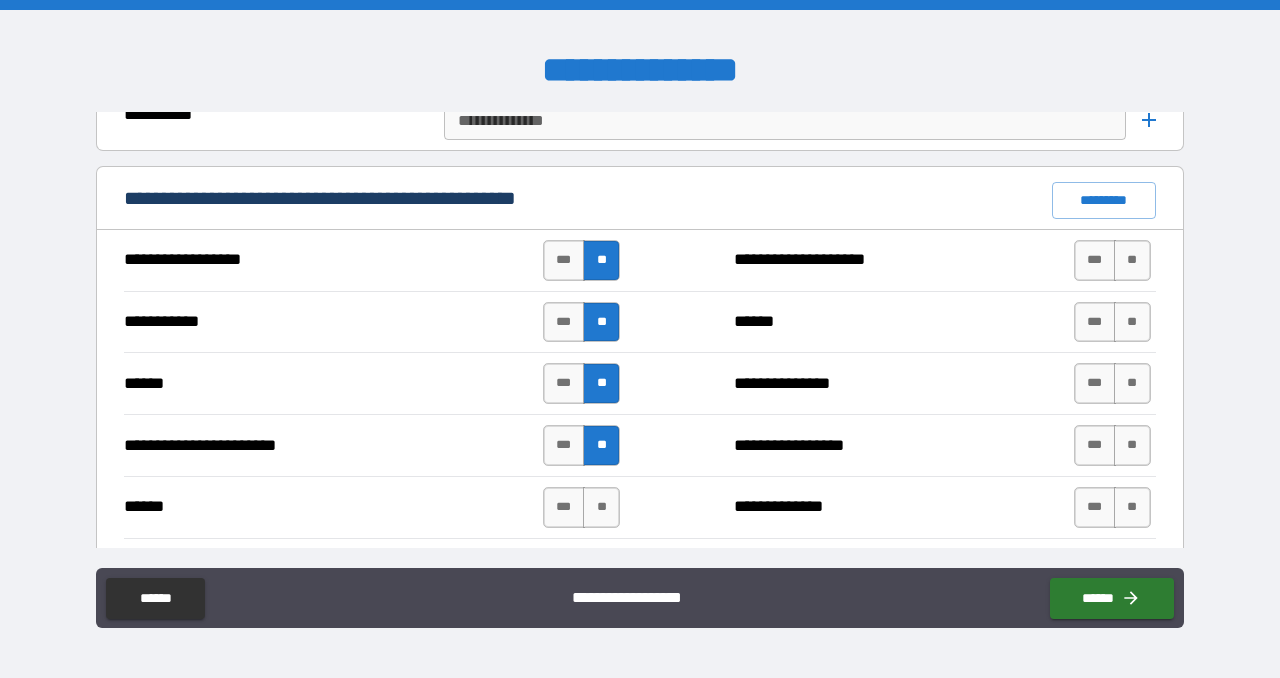 click on "**" at bounding box center [601, 260] 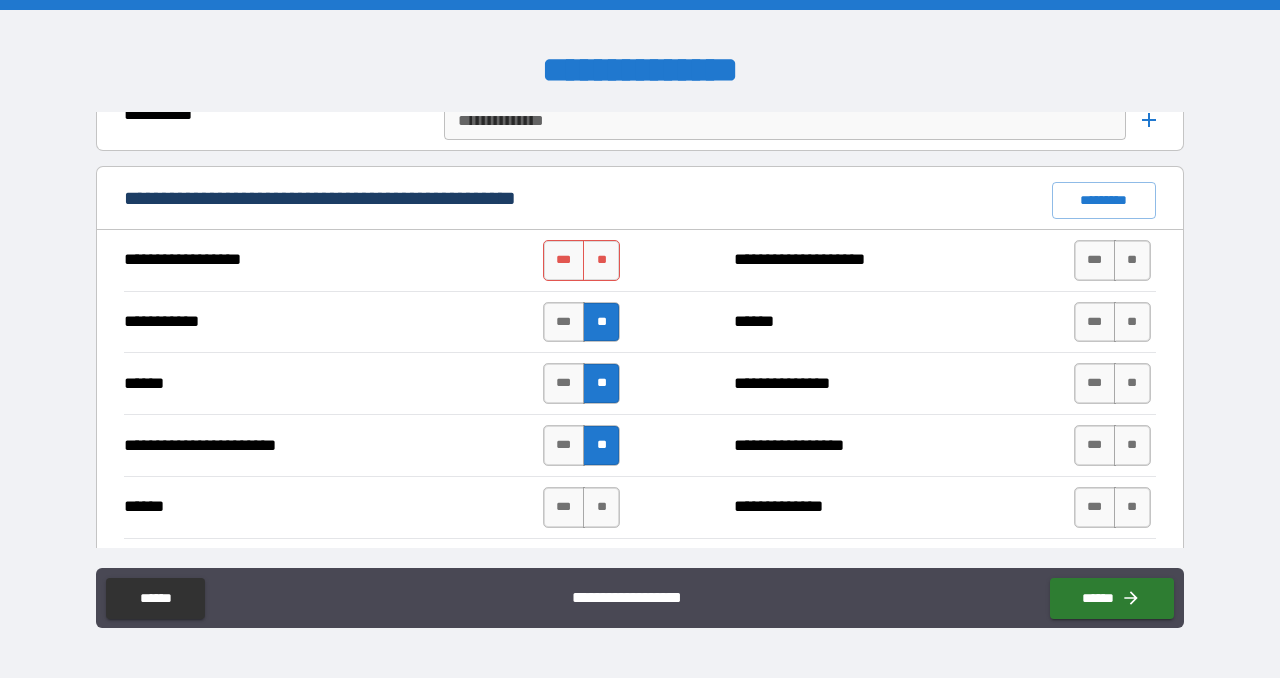 click on "**" at bounding box center [601, 322] 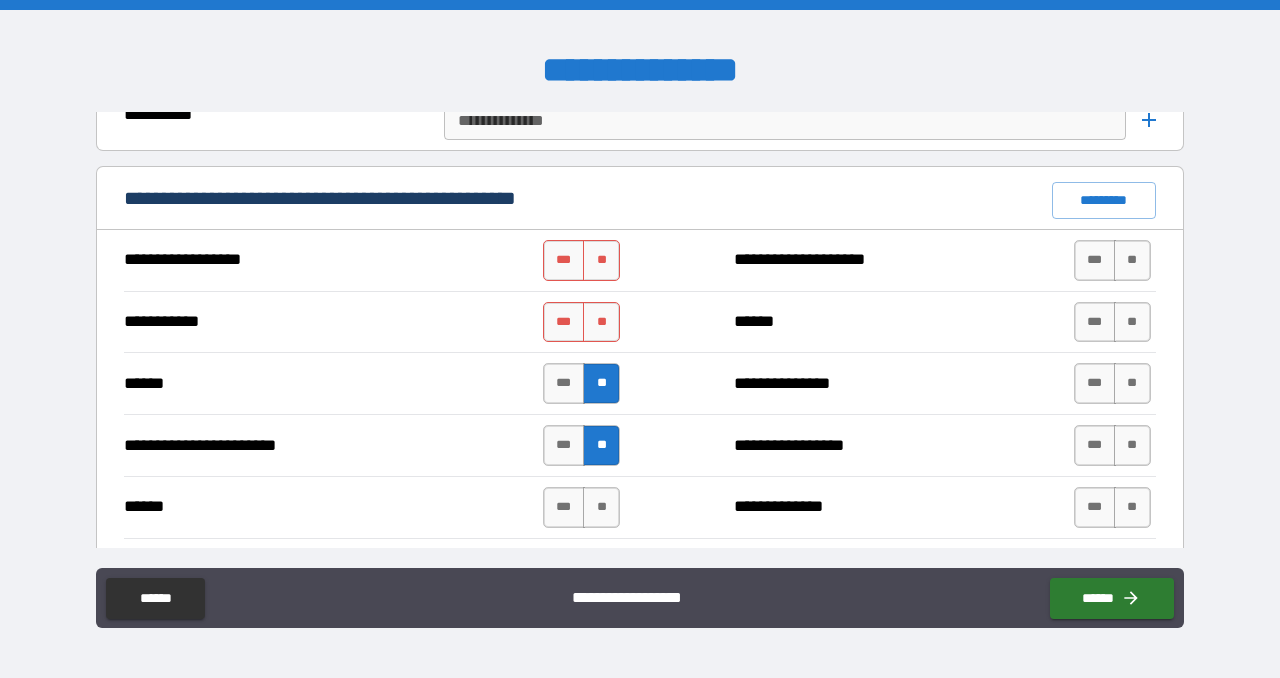 click on "**" at bounding box center (601, 383) 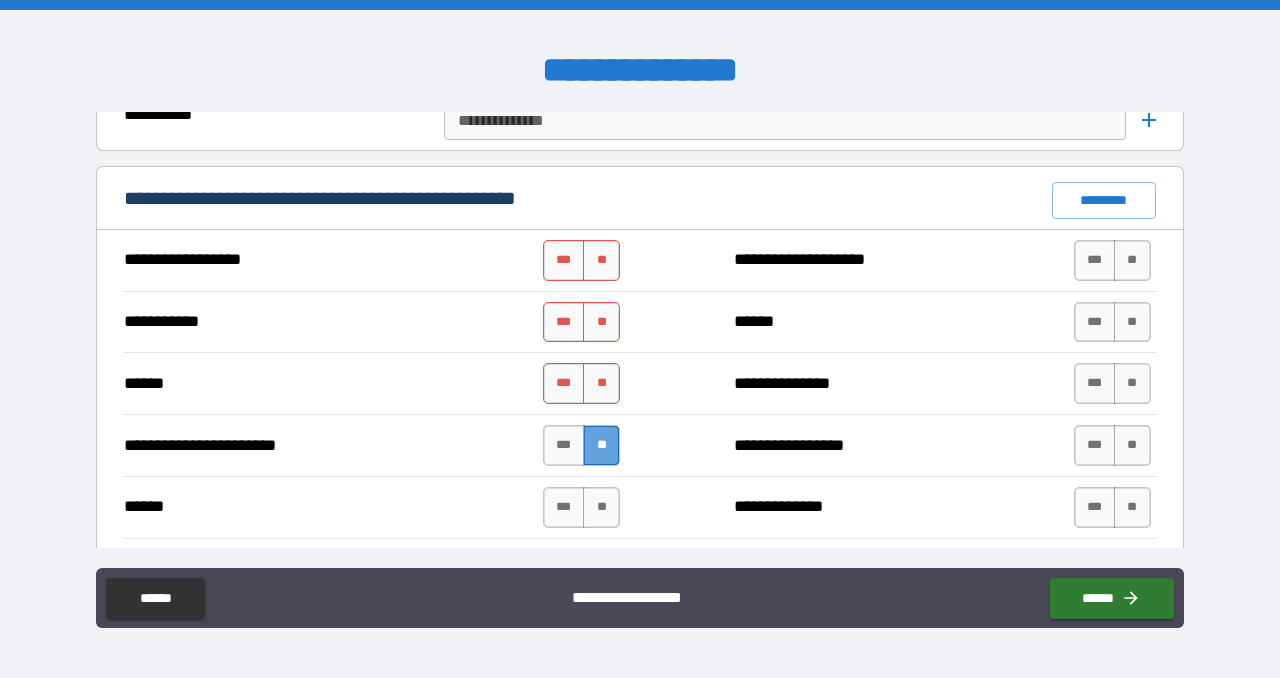 click on "**" at bounding box center (601, 445) 